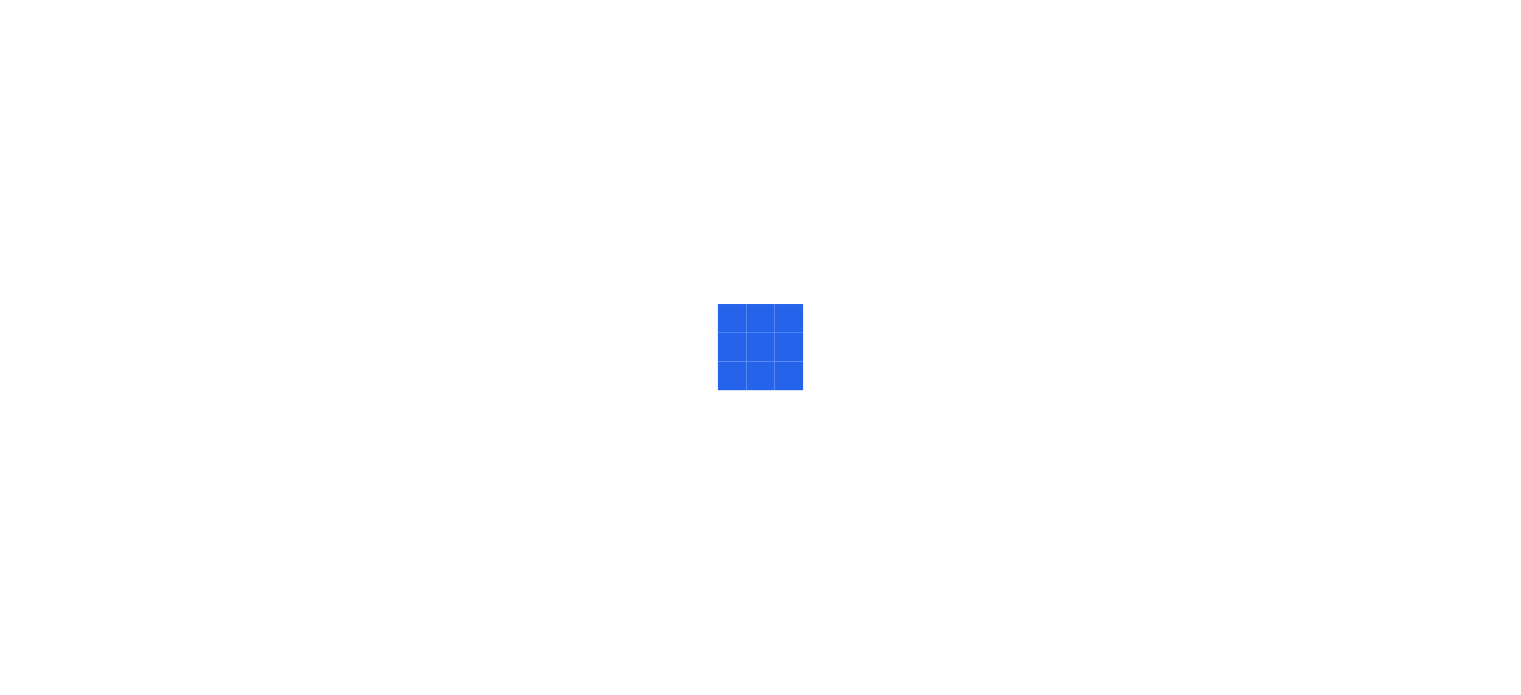 scroll, scrollTop: 0, scrollLeft: 0, axis: both 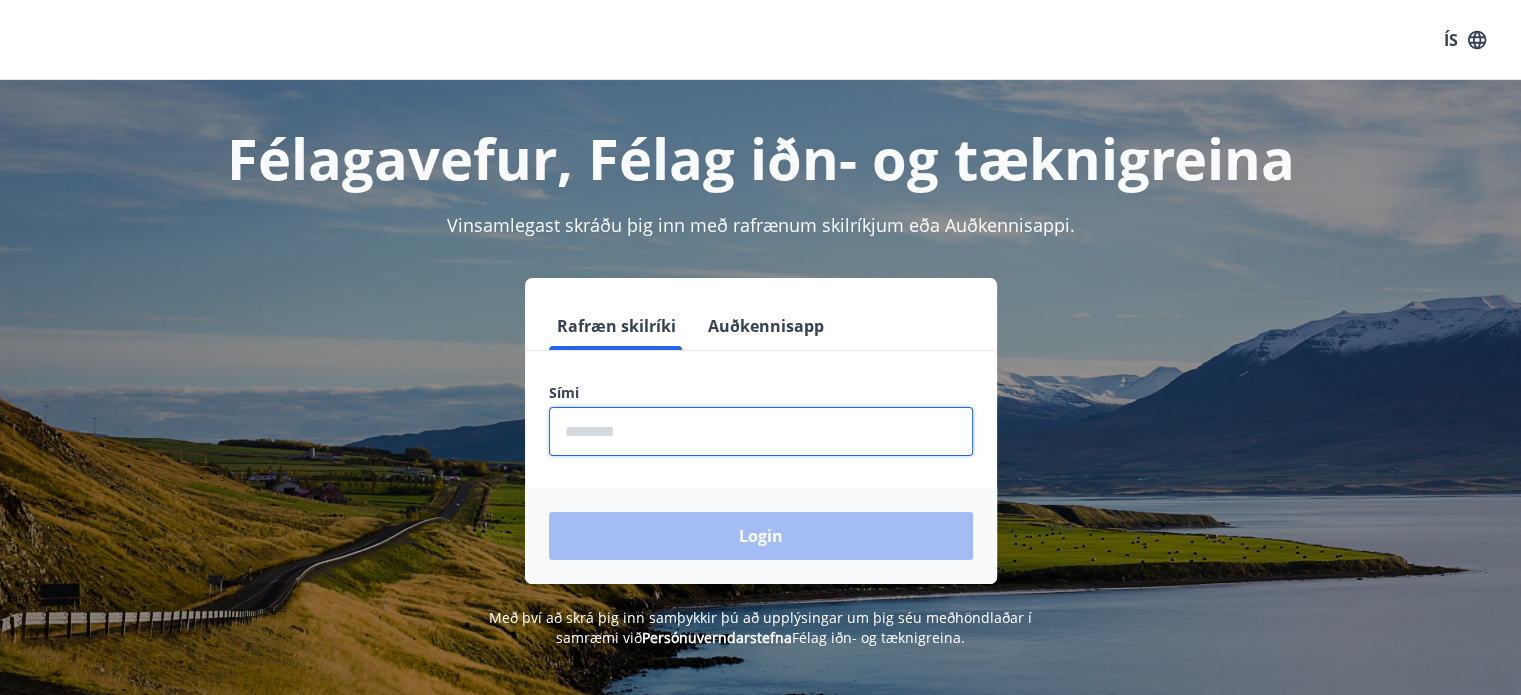 click at bounding box center [761, 431] 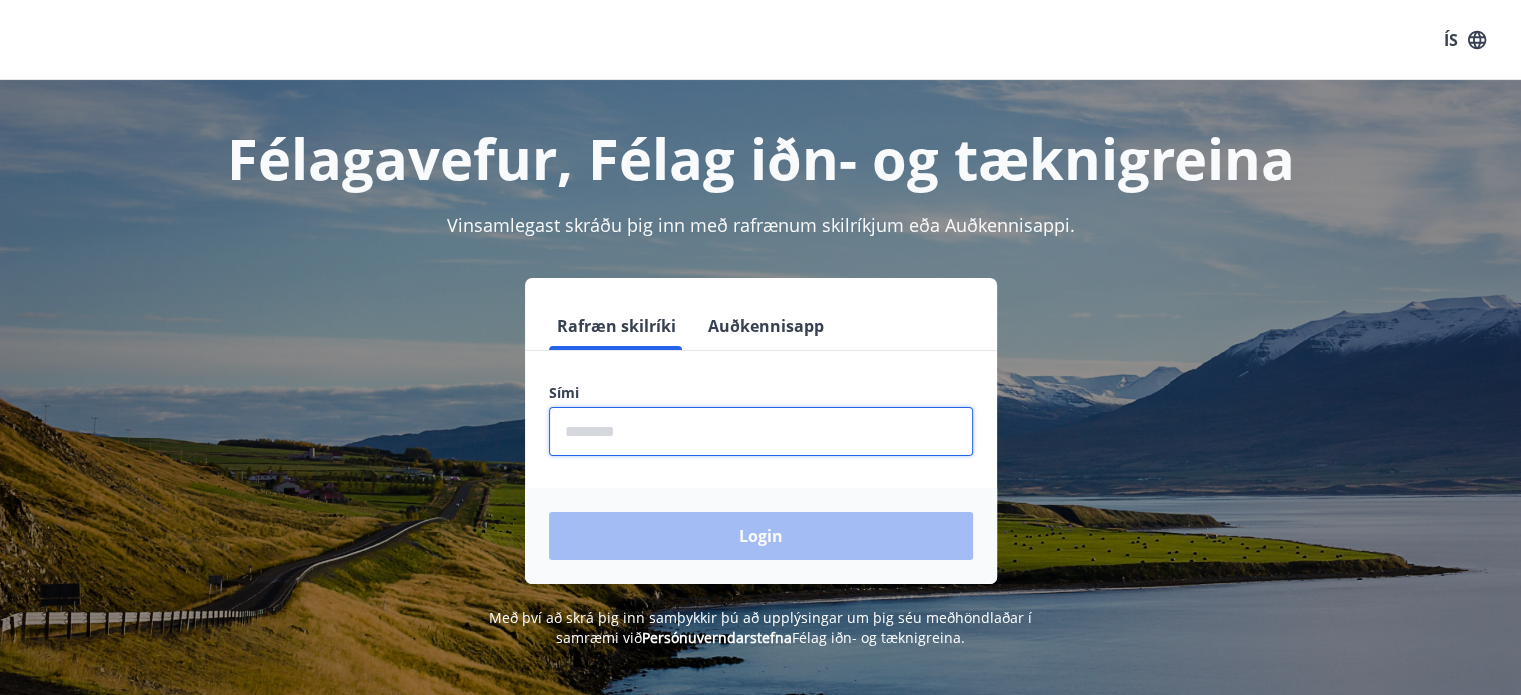 type on "********" 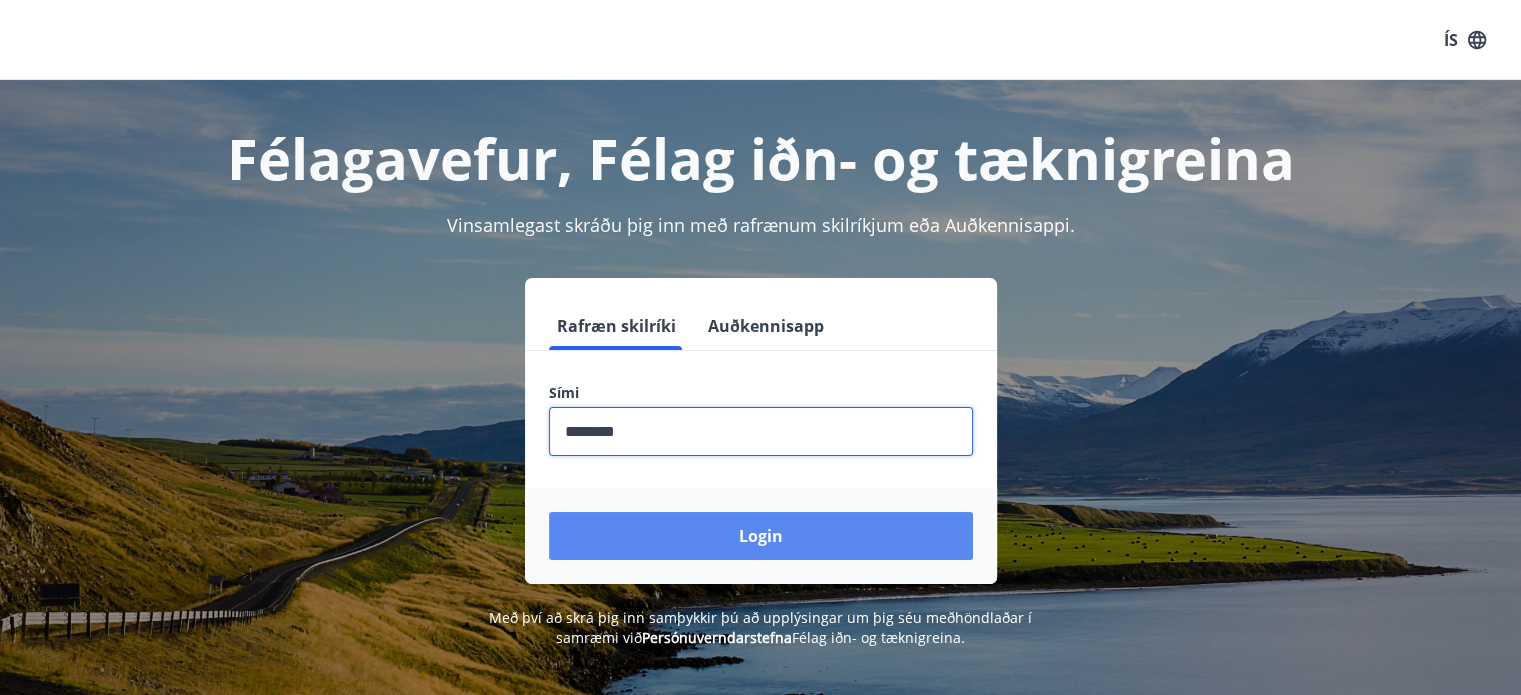 click on "Login" at bounding box center [761, 536] 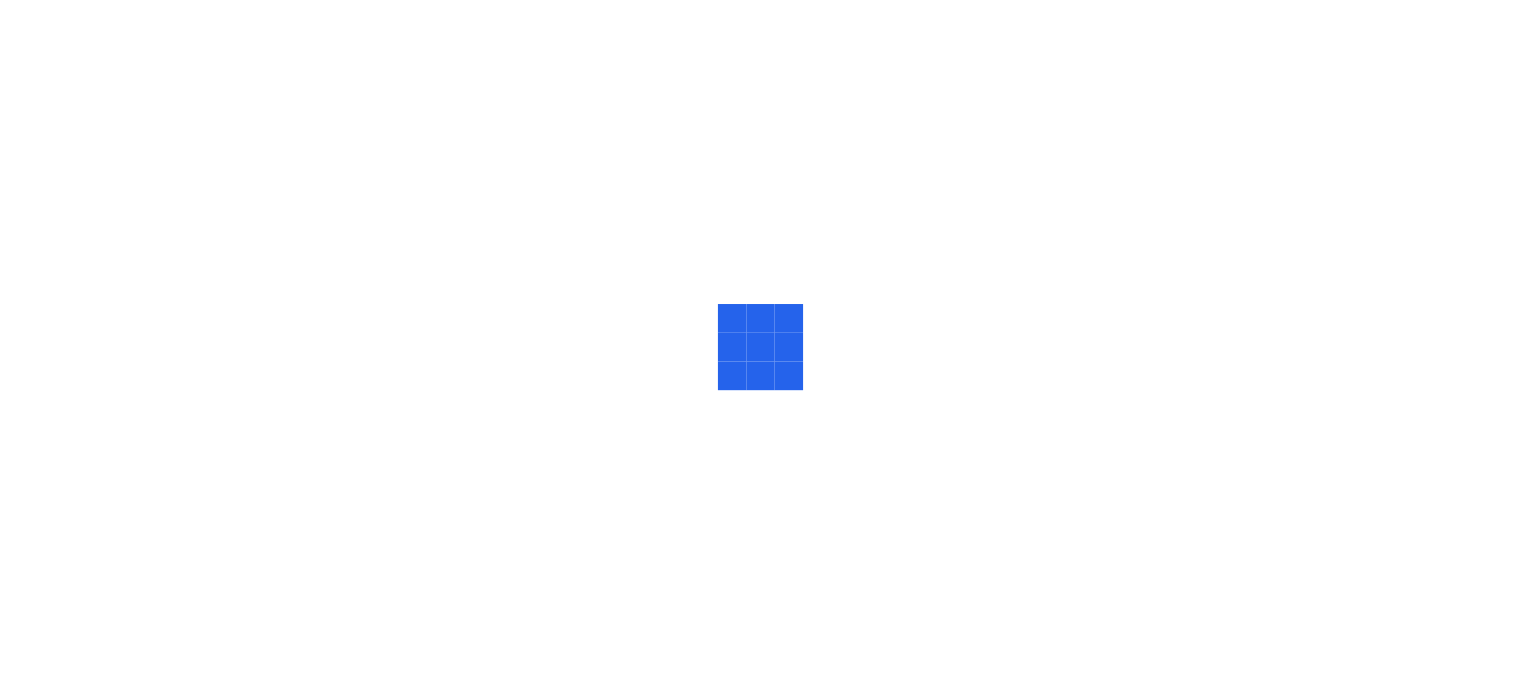 scroll, scrollTop: 0, scrollLeft: 0, axis: both 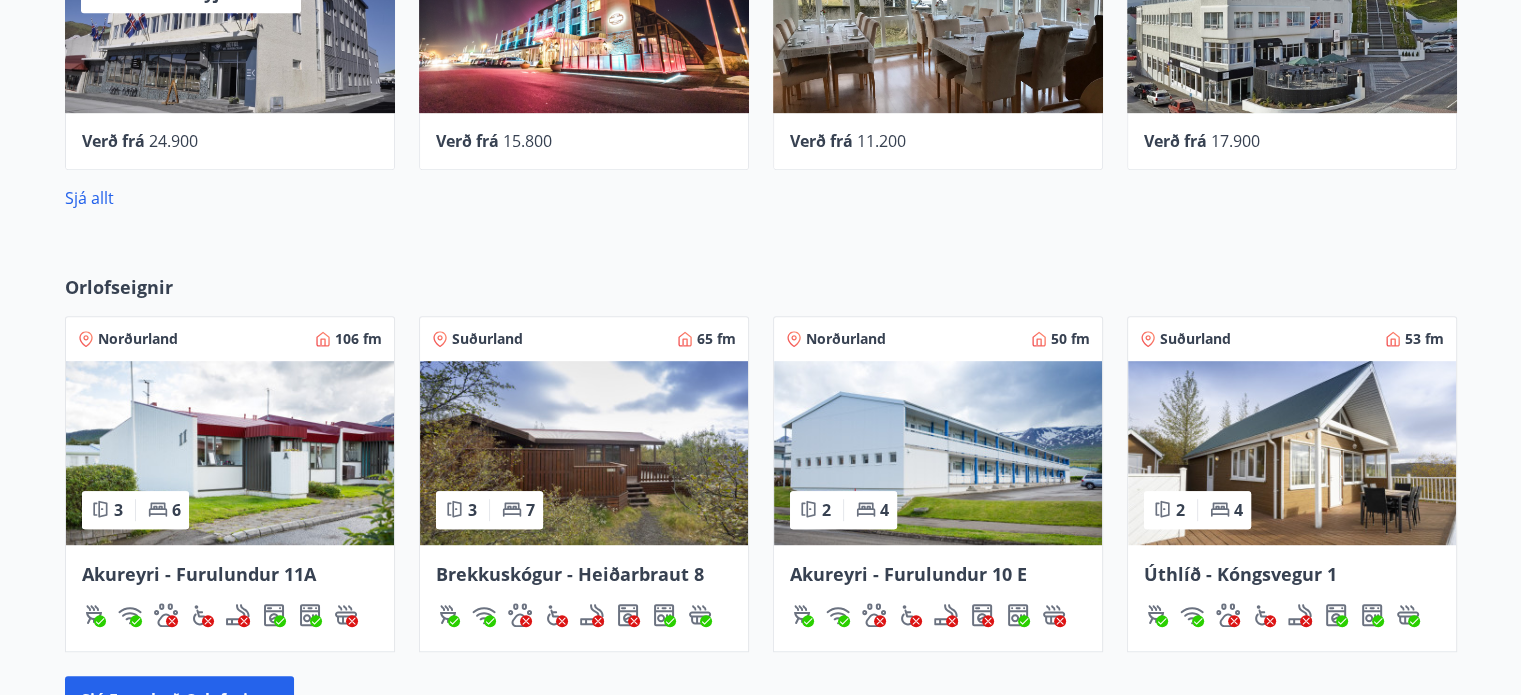 click at bounding box center [230, 453] 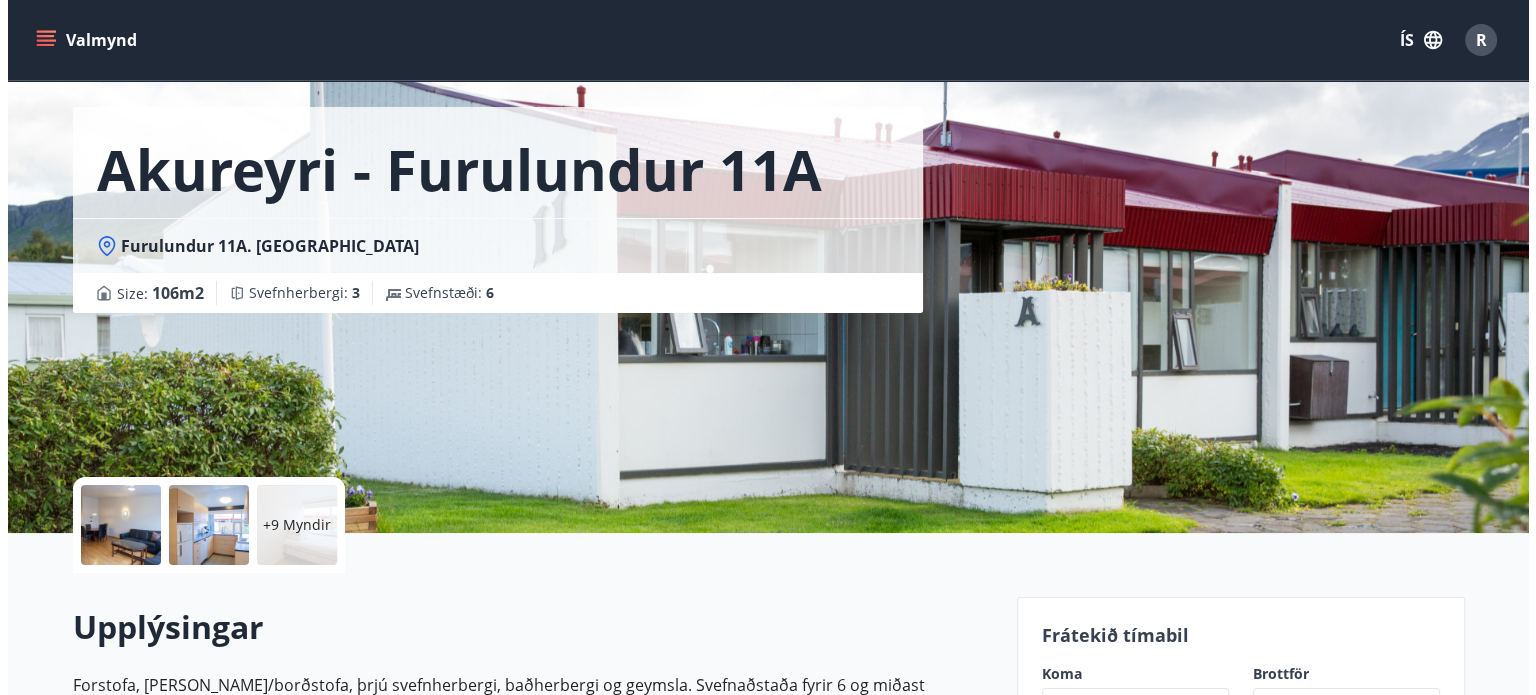 scroll, scrollTop: 100, scrollLeft: 0, axis: vertical 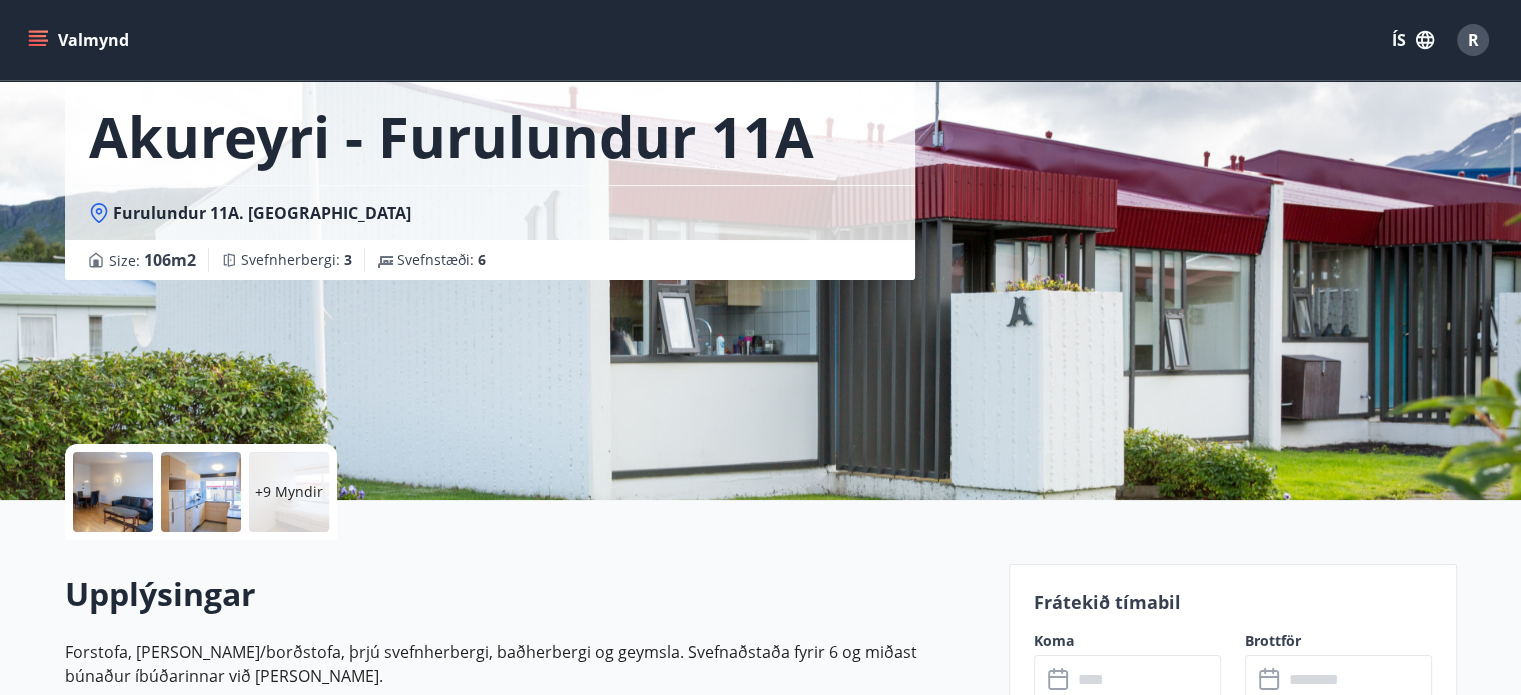 click at bounding box center [113, 492] 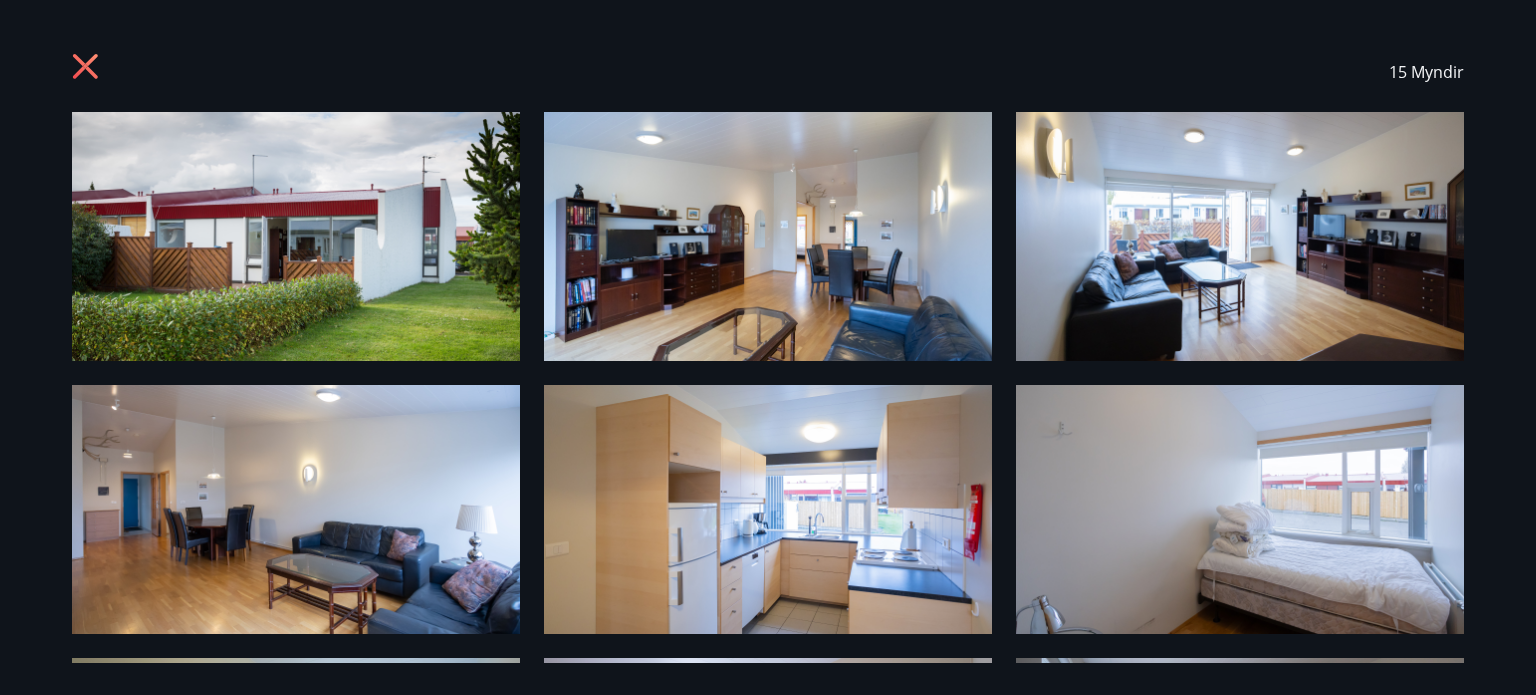 click at bounding box center [296, 236] 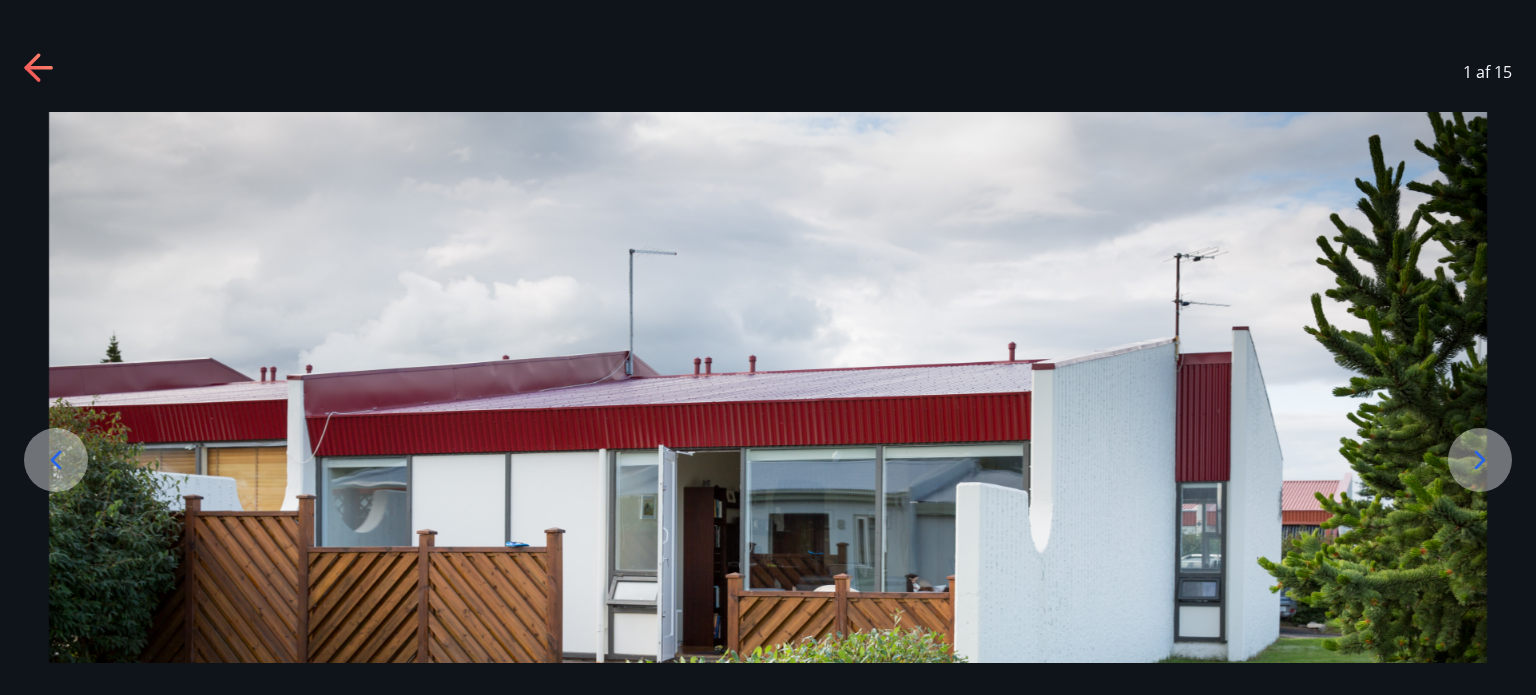 click 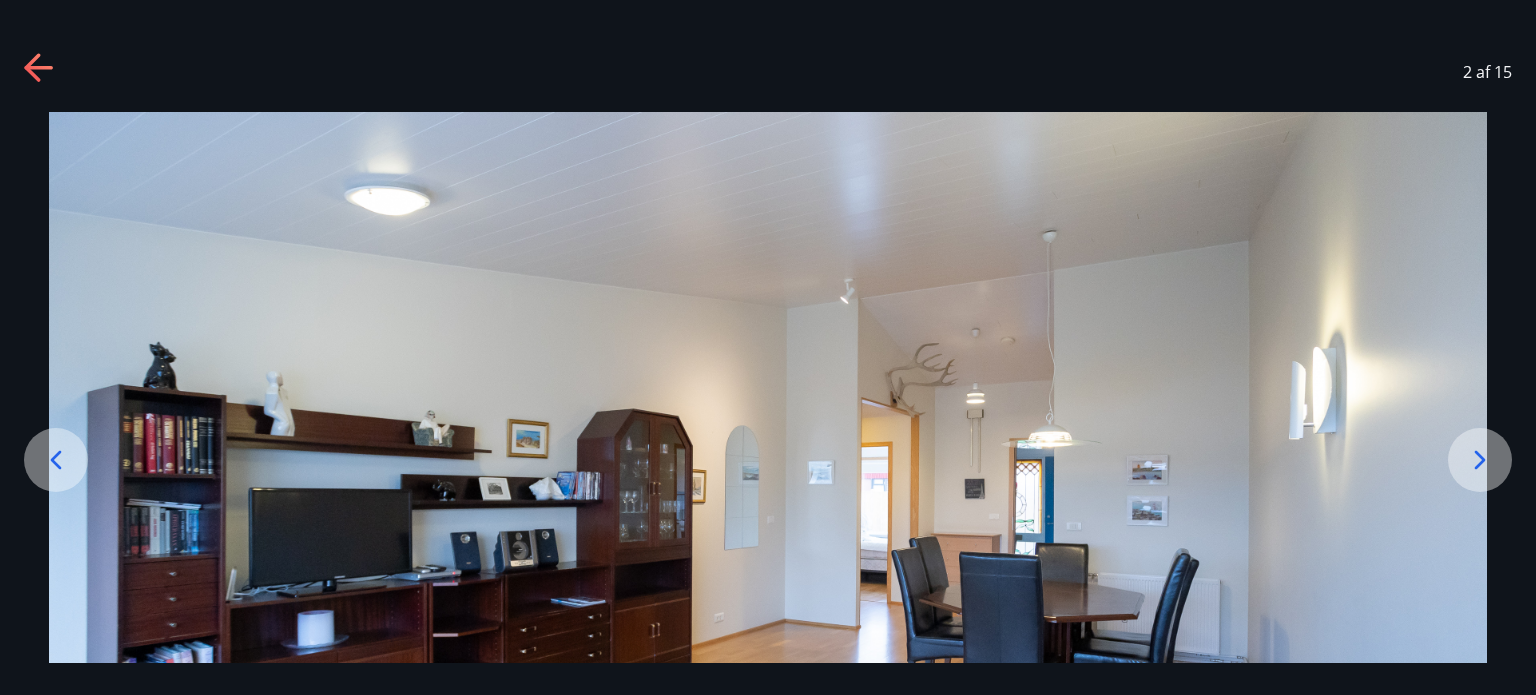 click 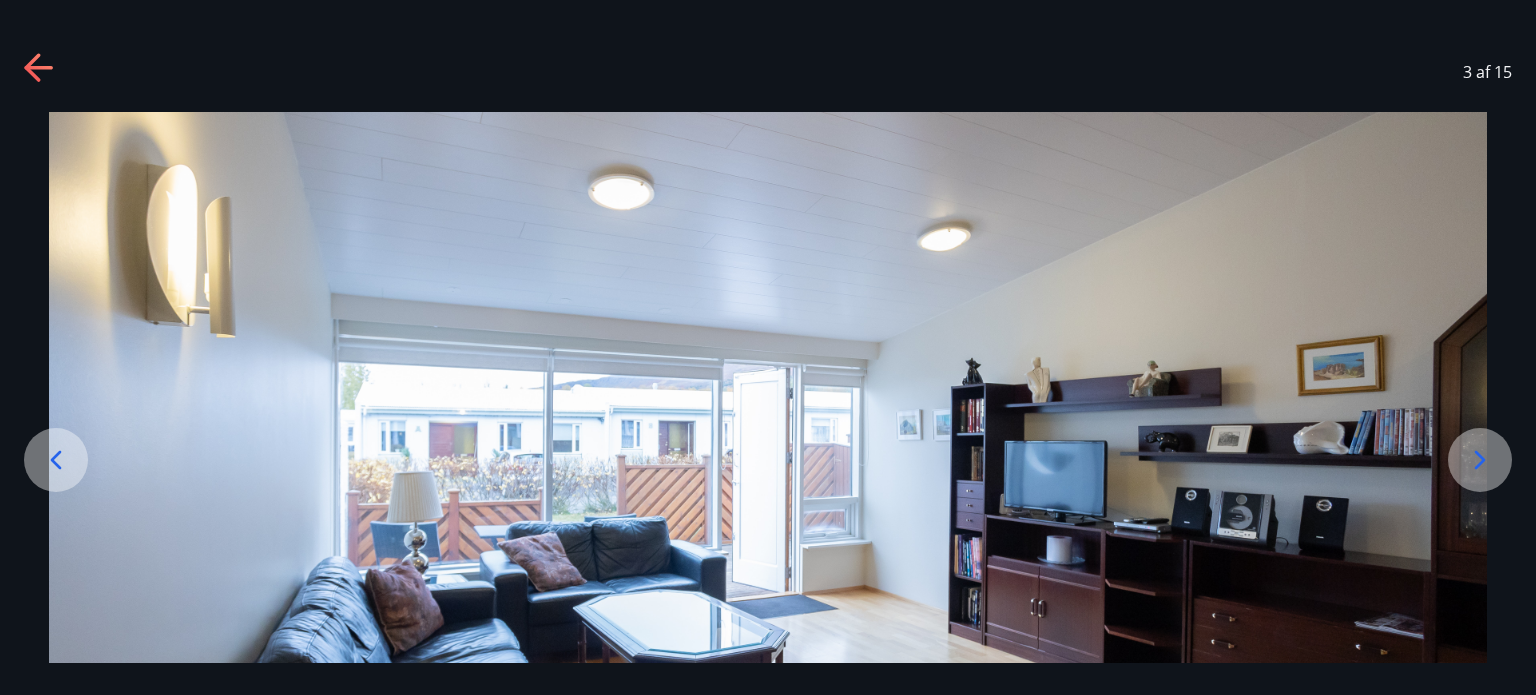 click 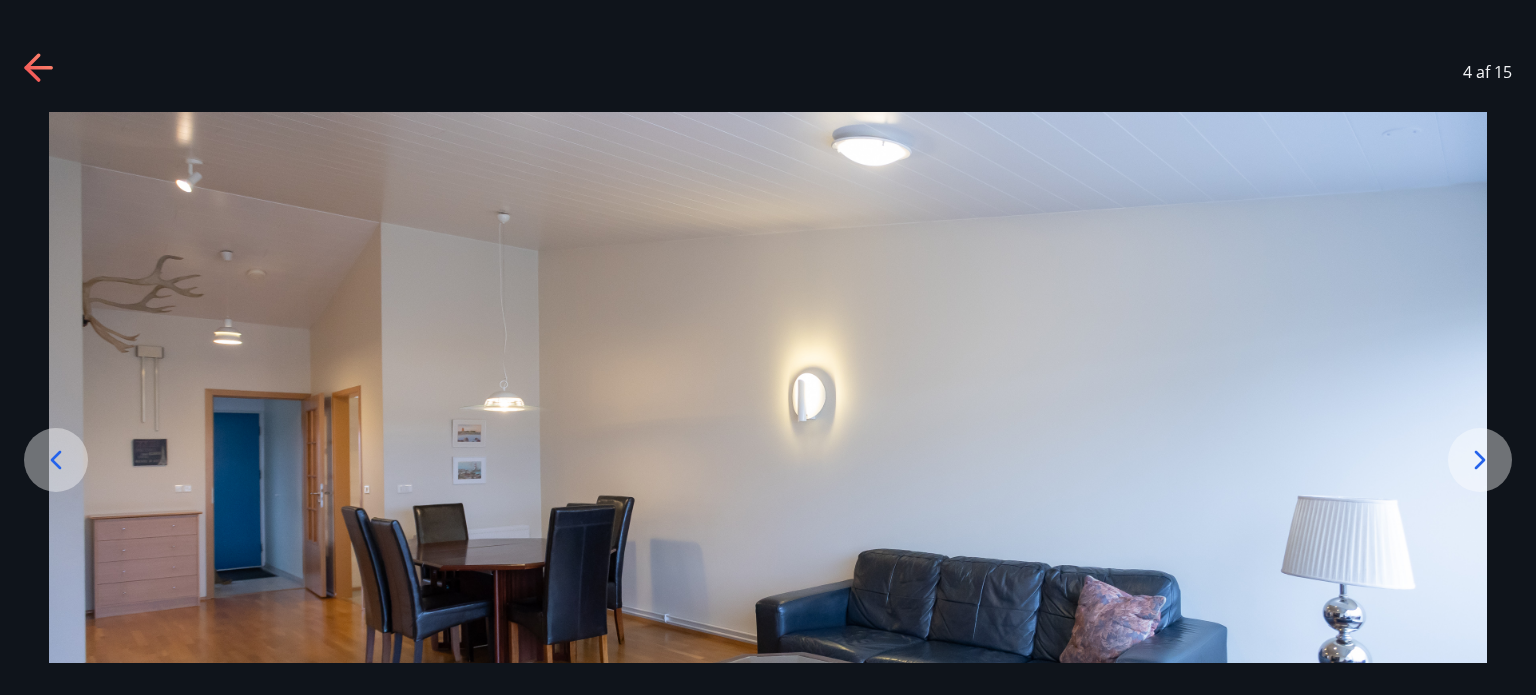 click 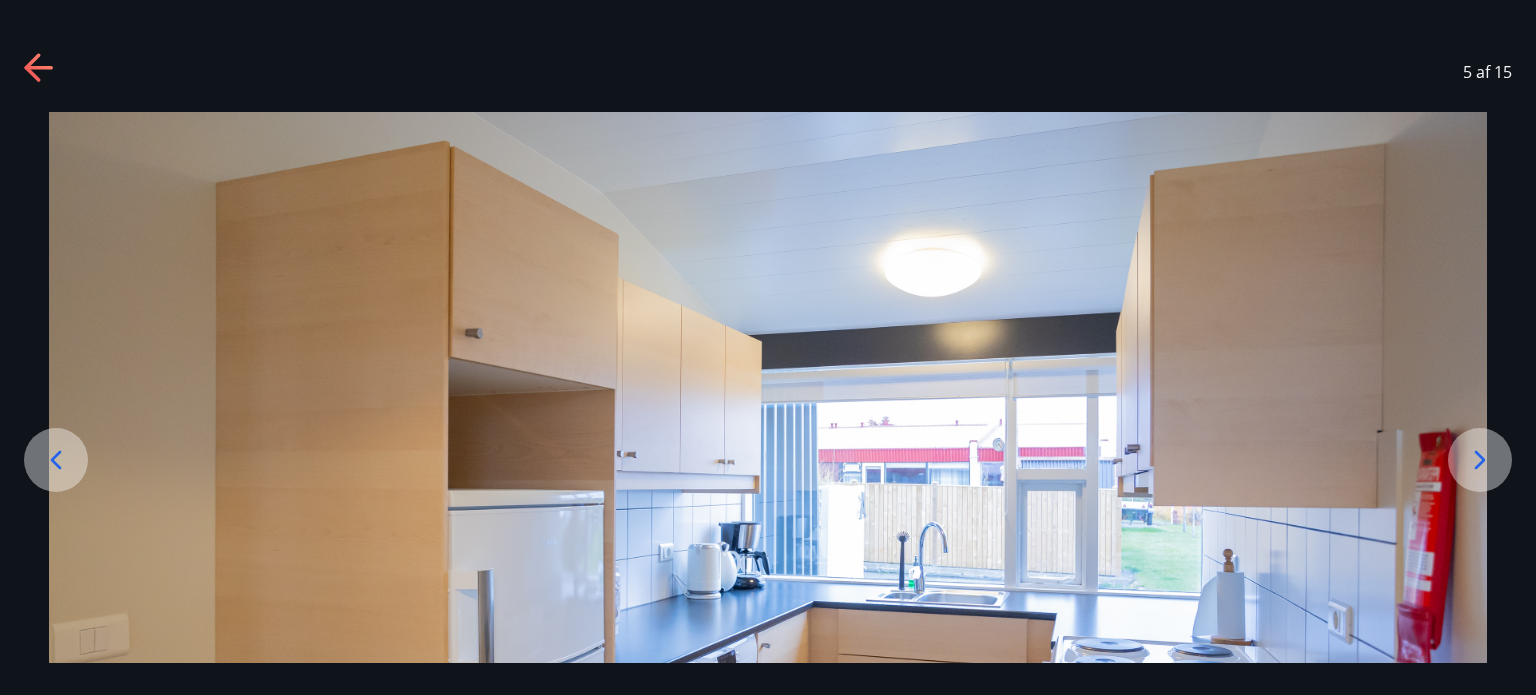 click 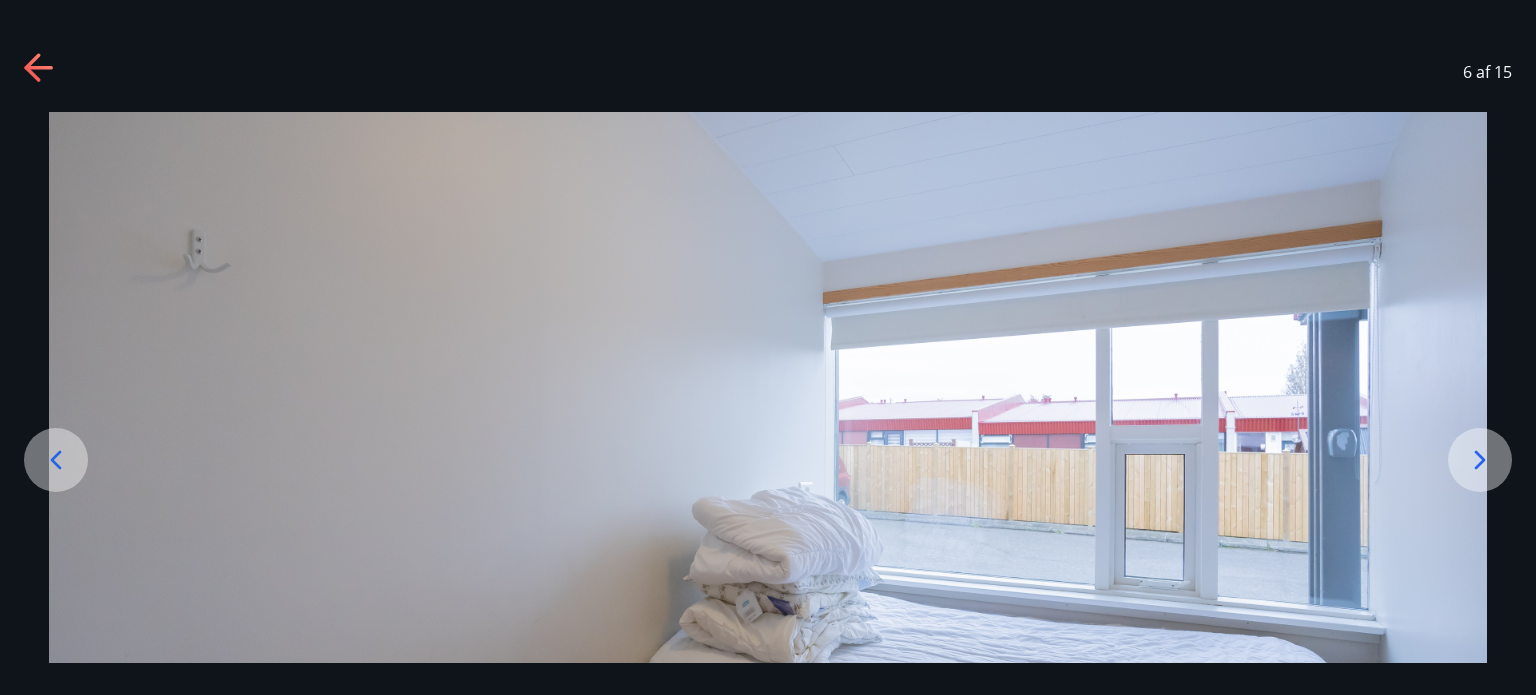 click 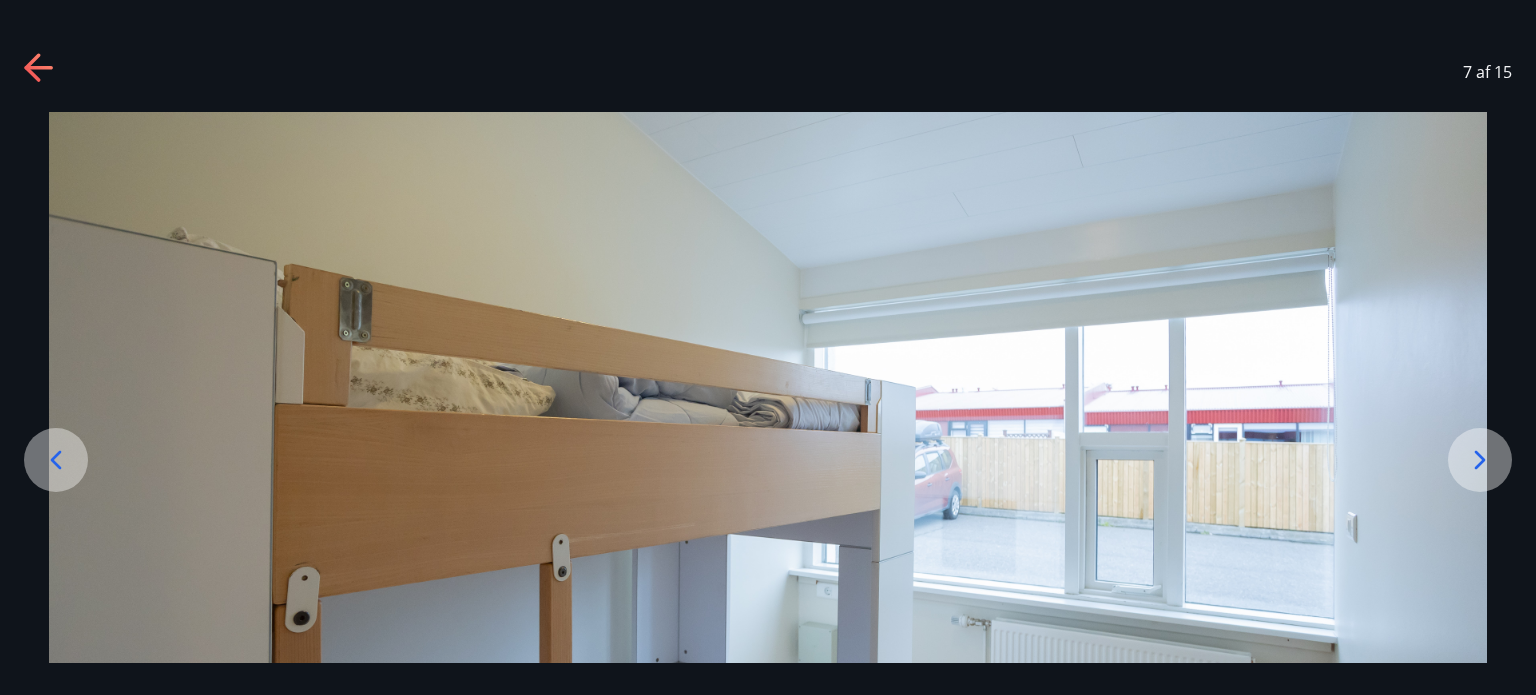 click 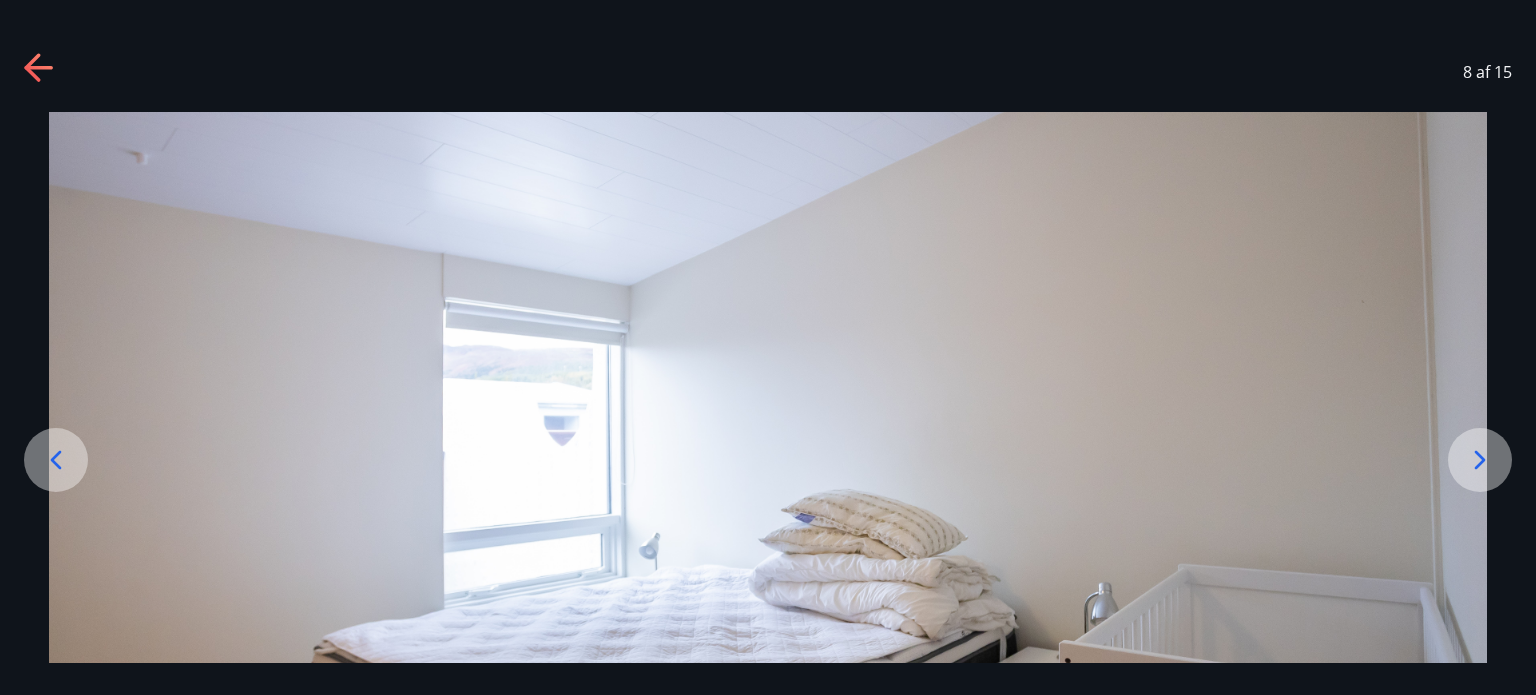 click 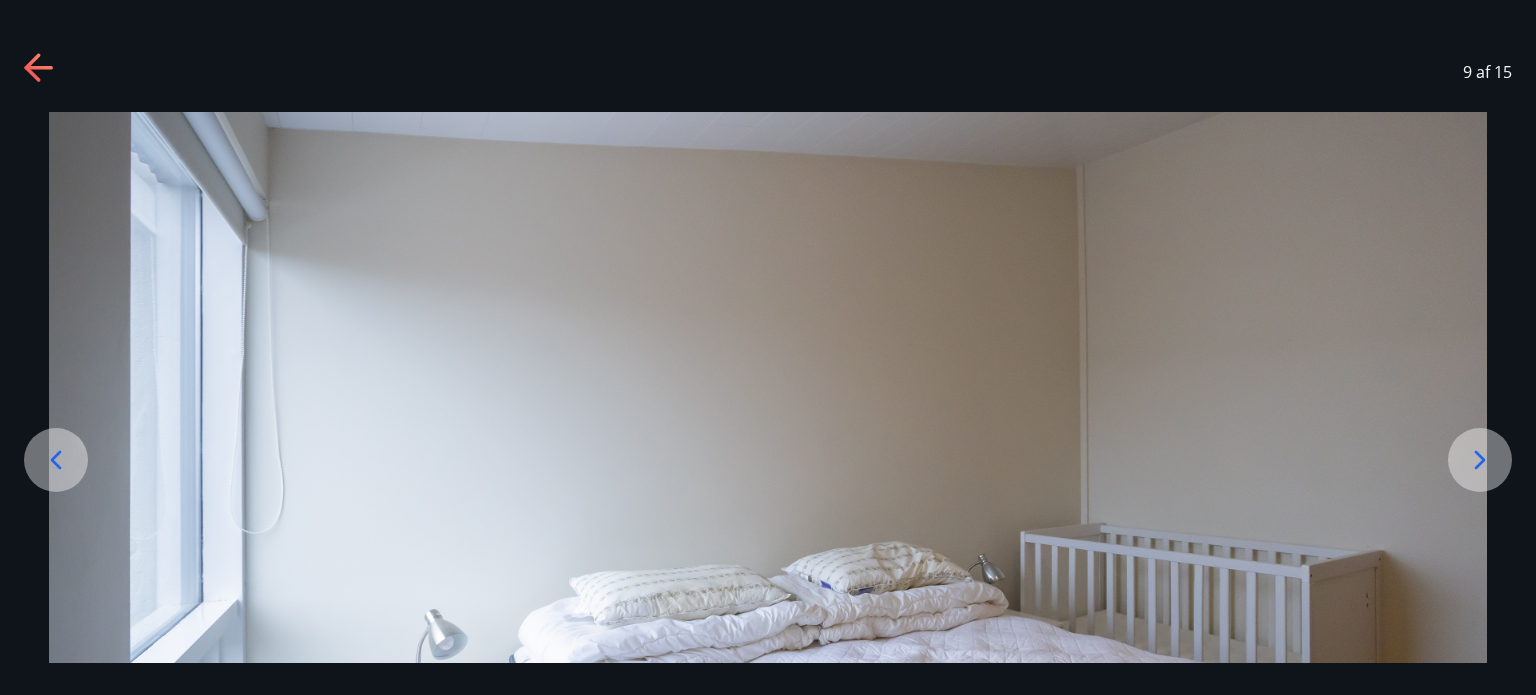 click 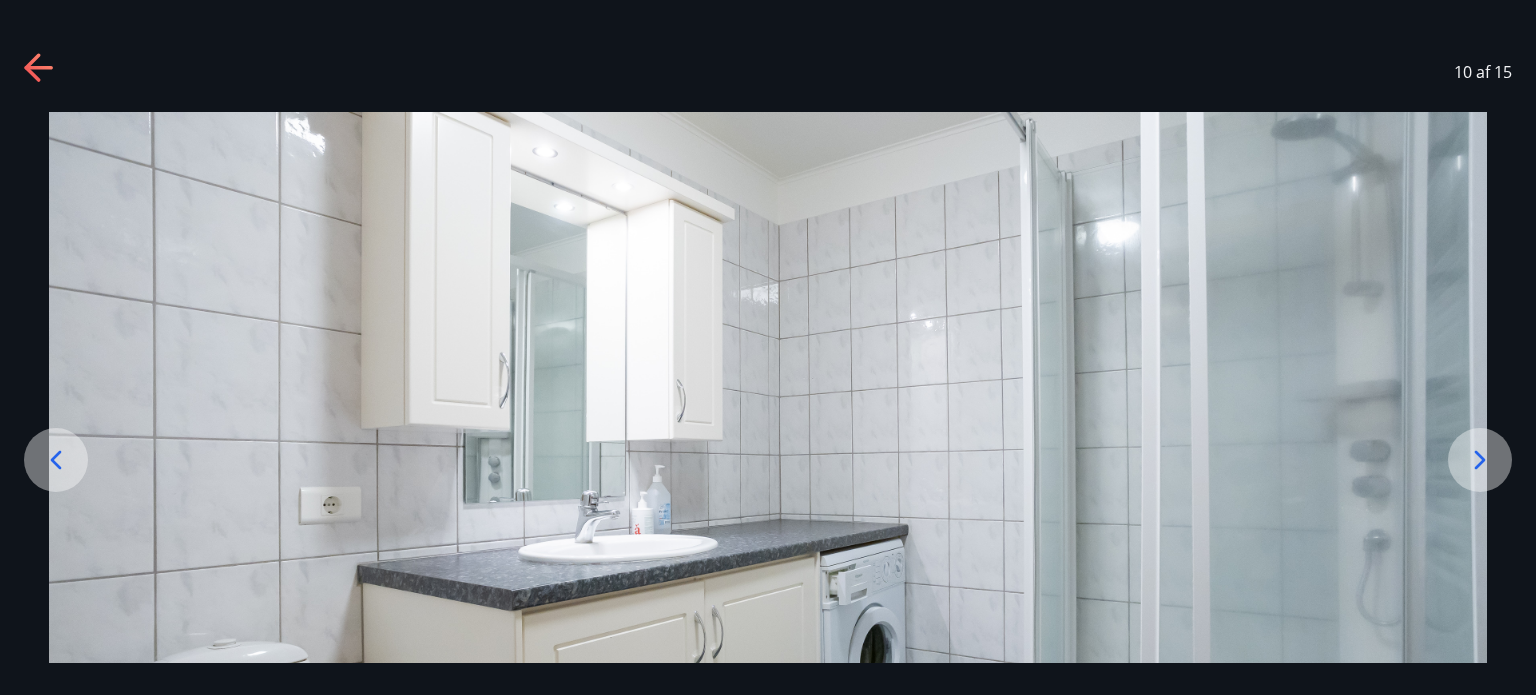 click 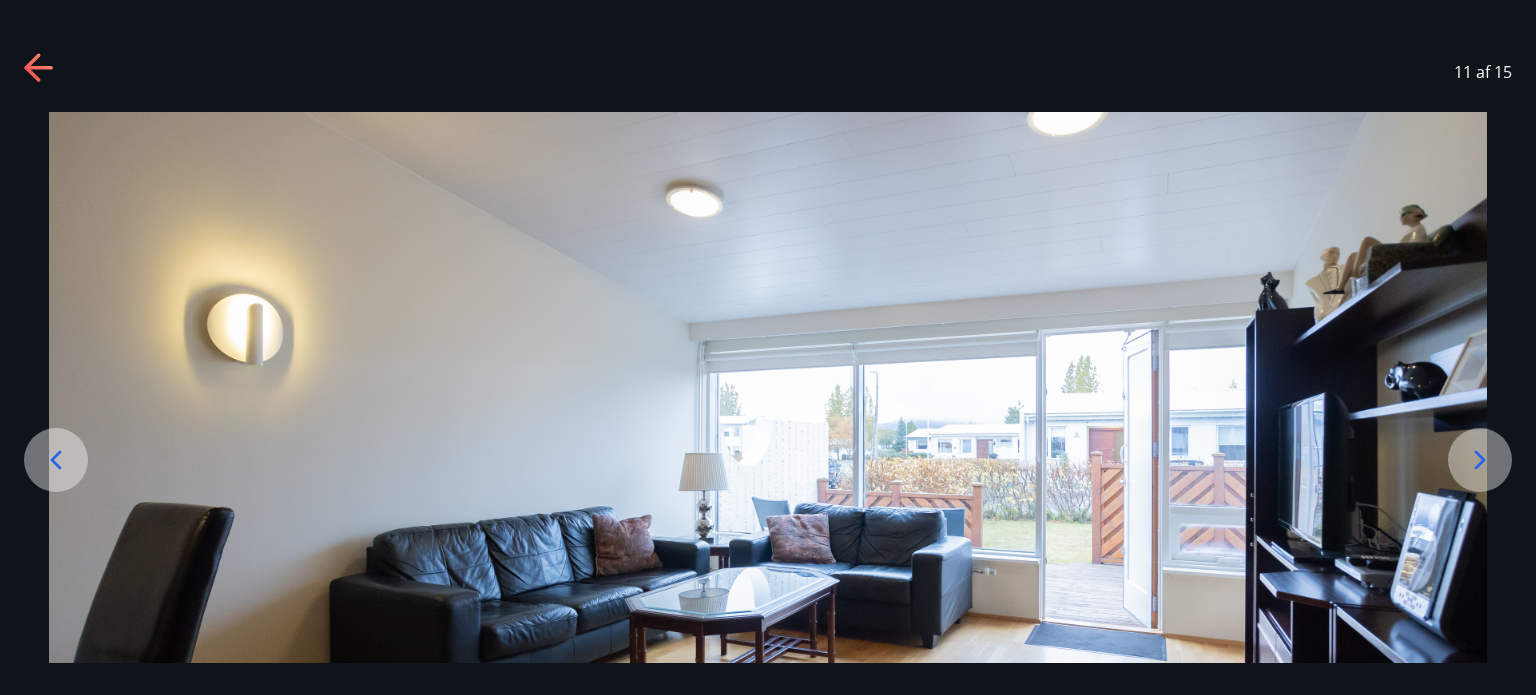 click 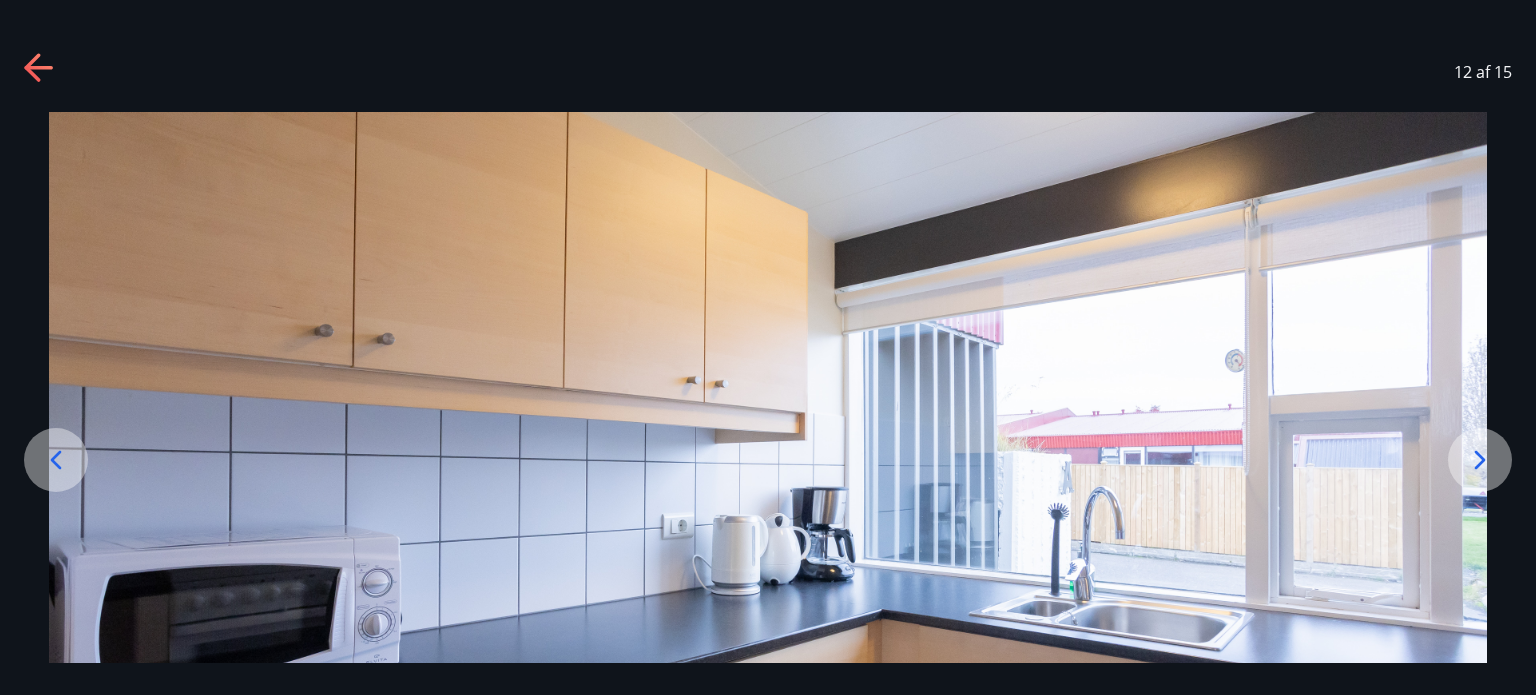 click 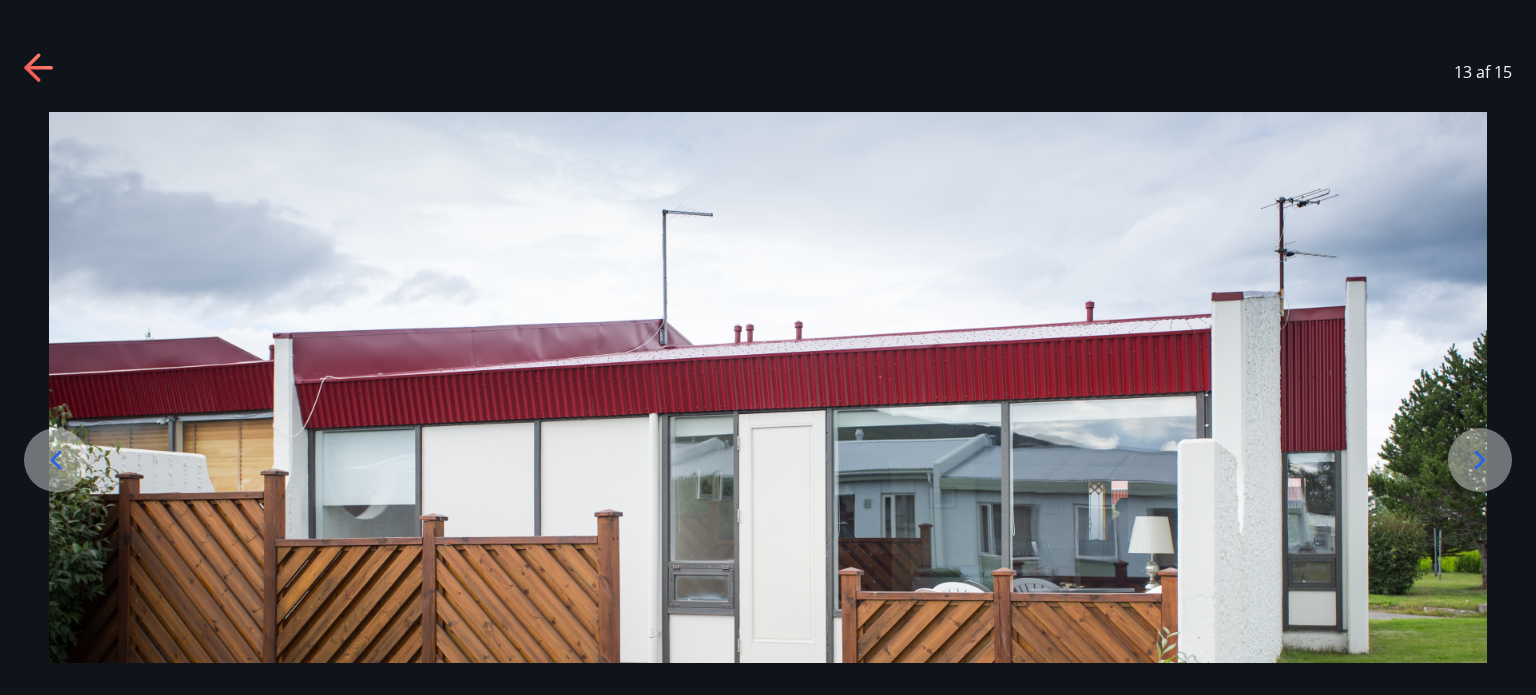 click 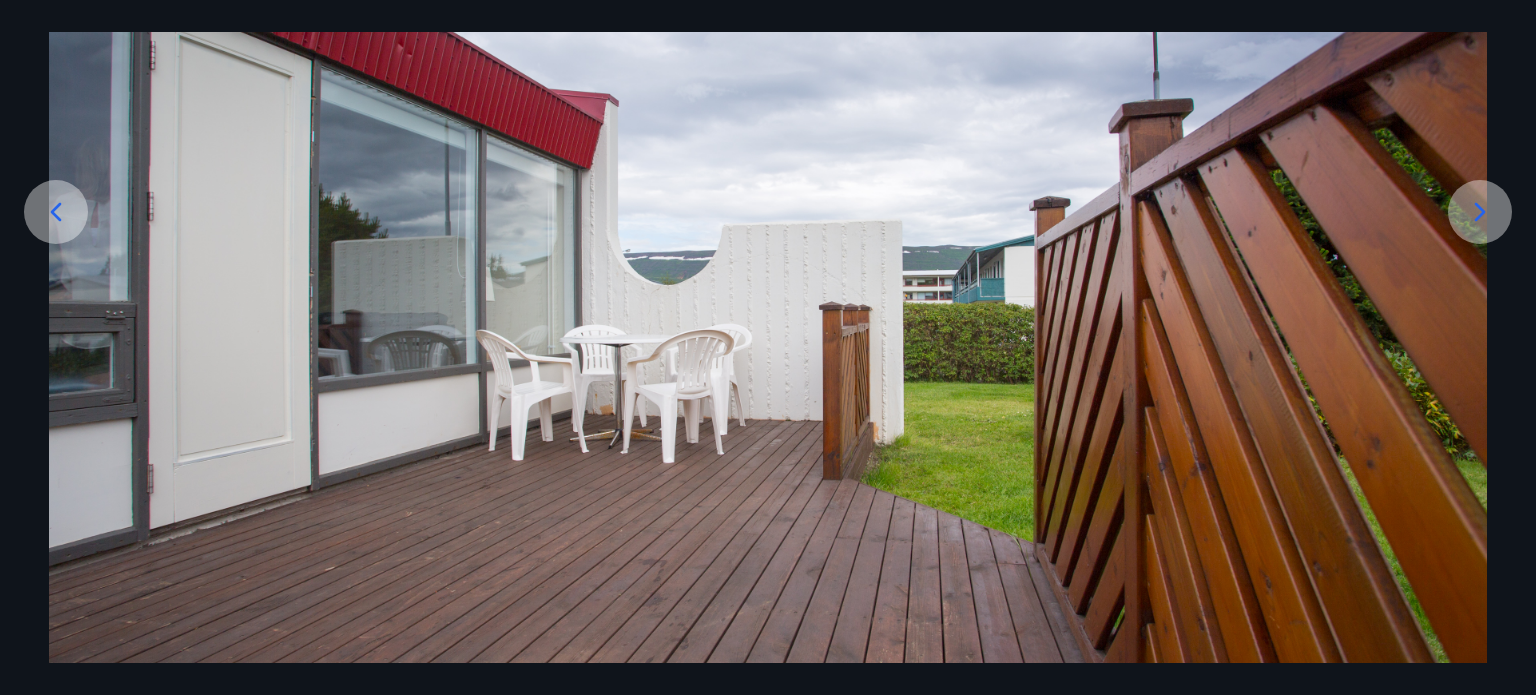 scroll, scrollTop: 0, scrollLeft: 0, axis: both 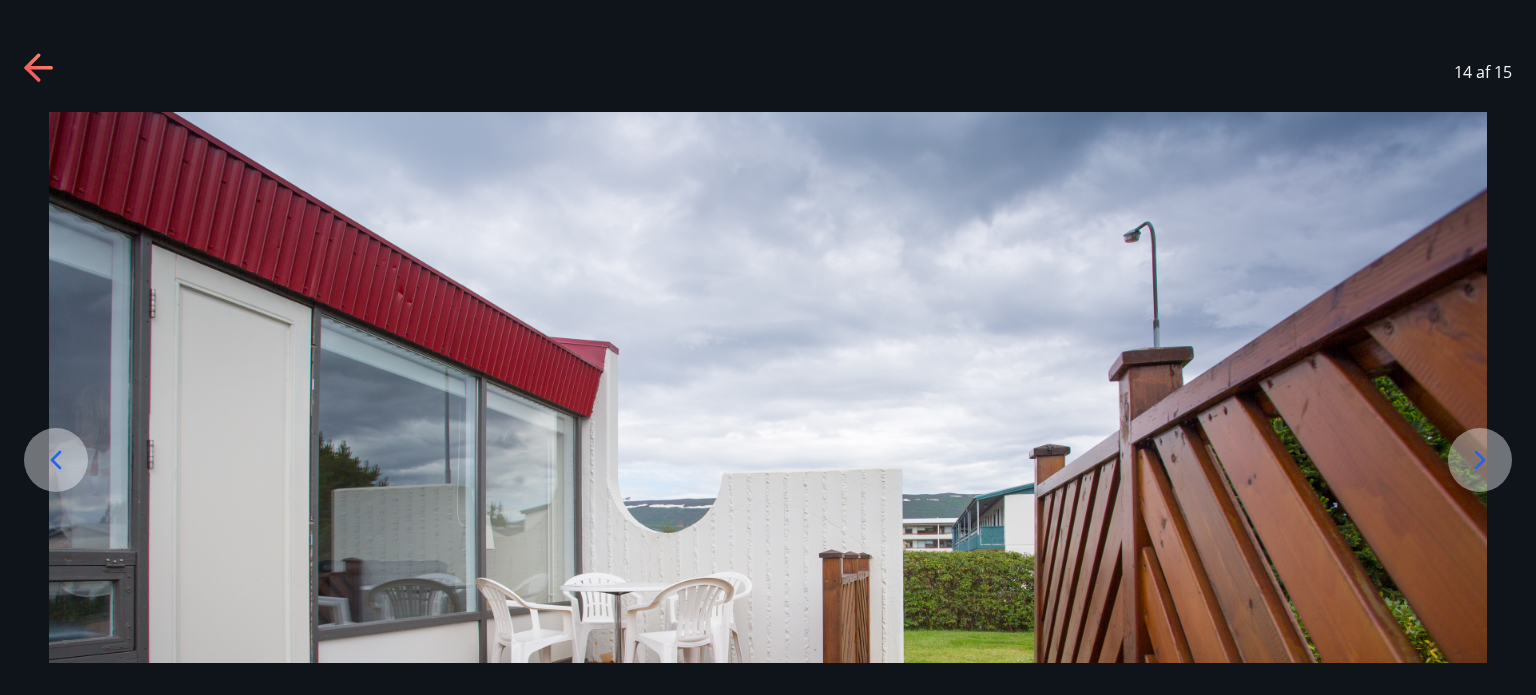 click 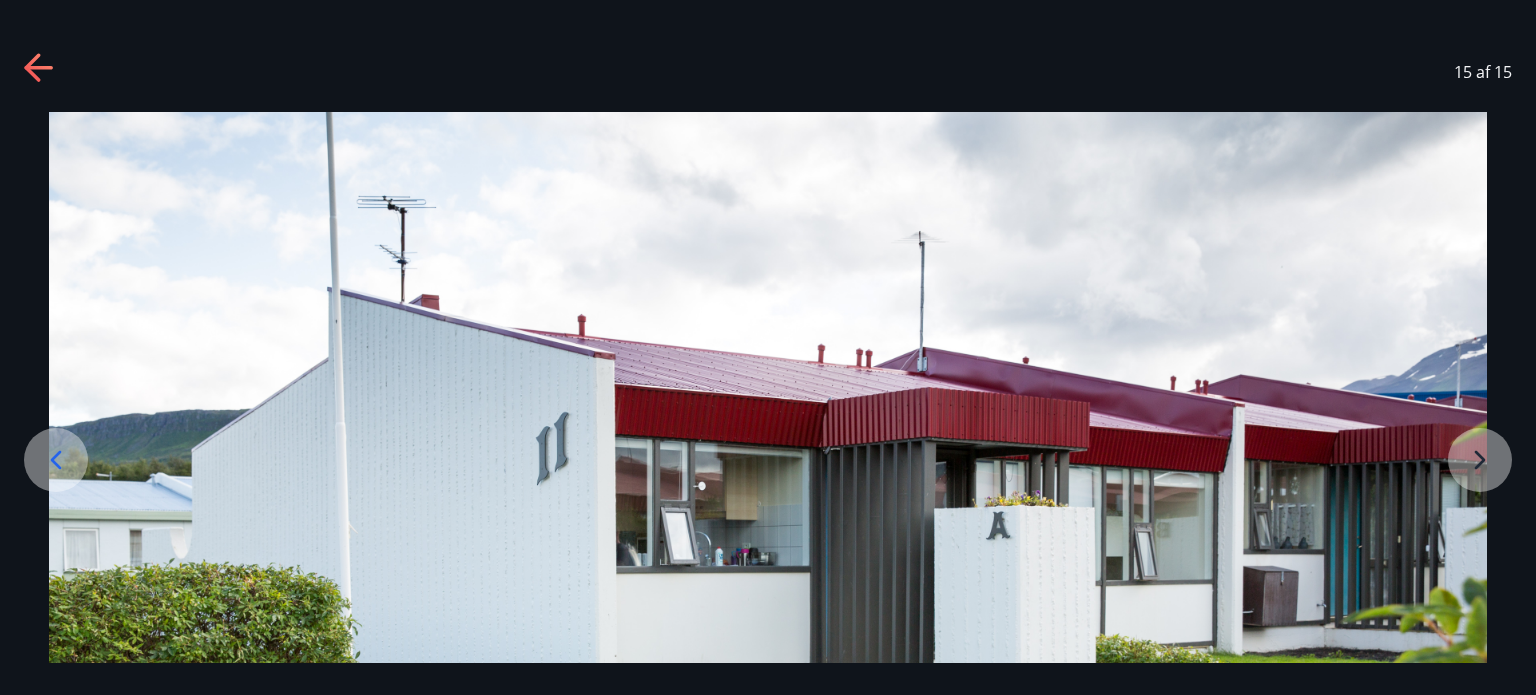 click at bounding box center [768, 511] 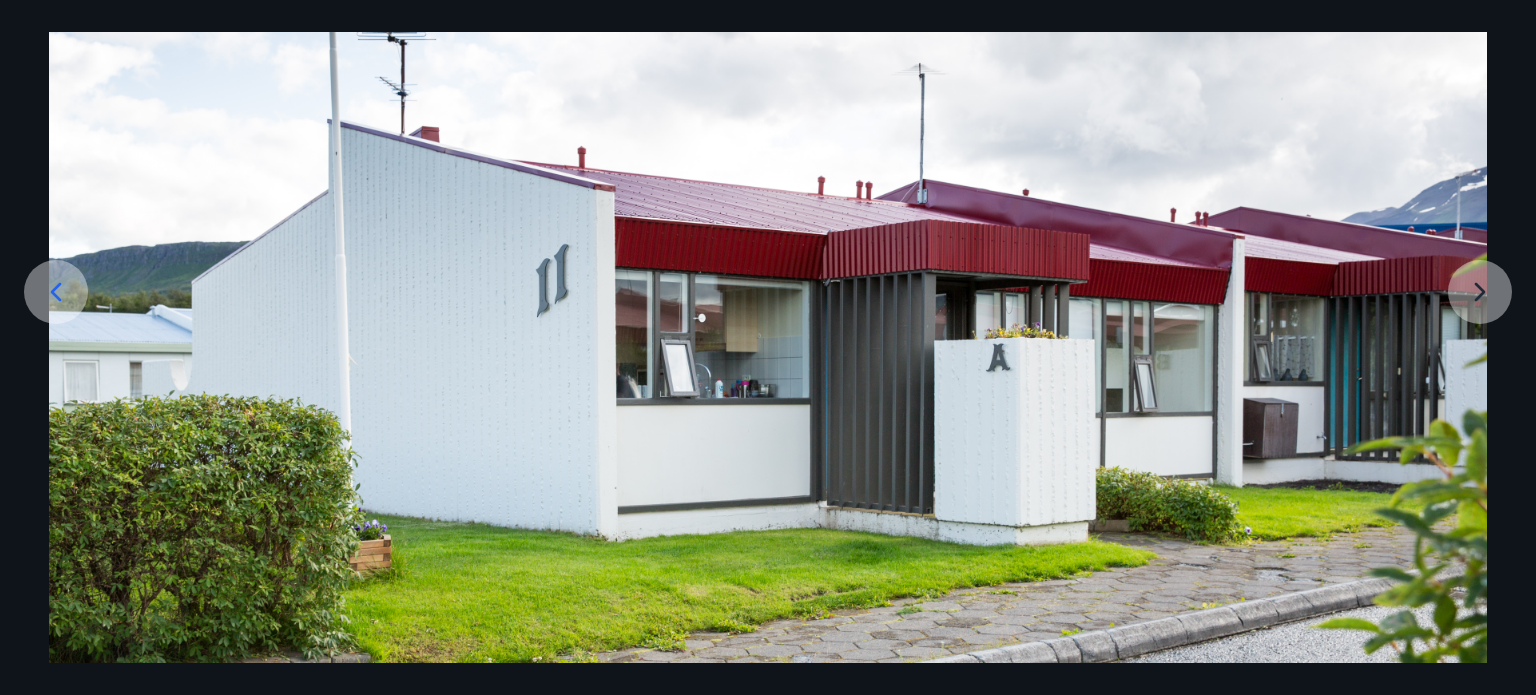 scroll, scrollTop: 48, scrollLeft: 0, axis: vertical 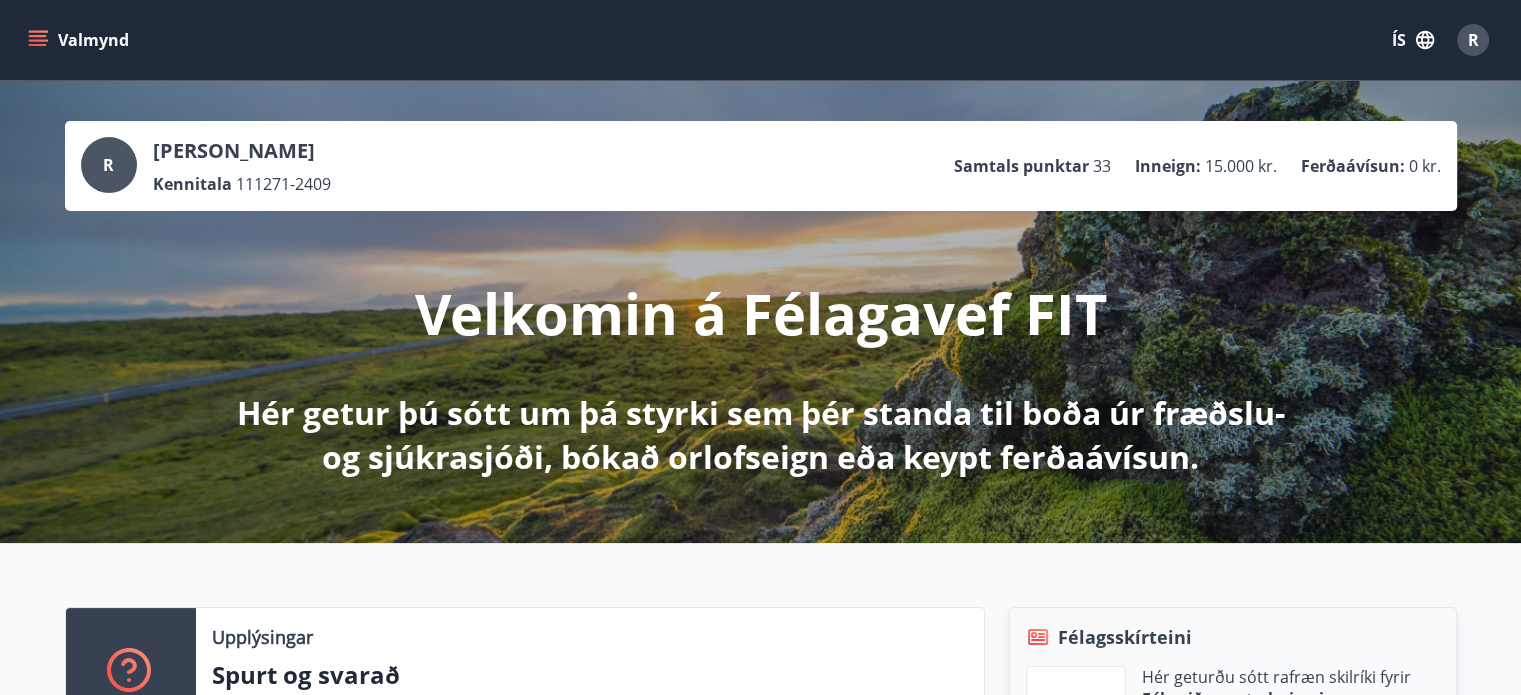 click on "ÍS" at bounding box center [1413, 40] 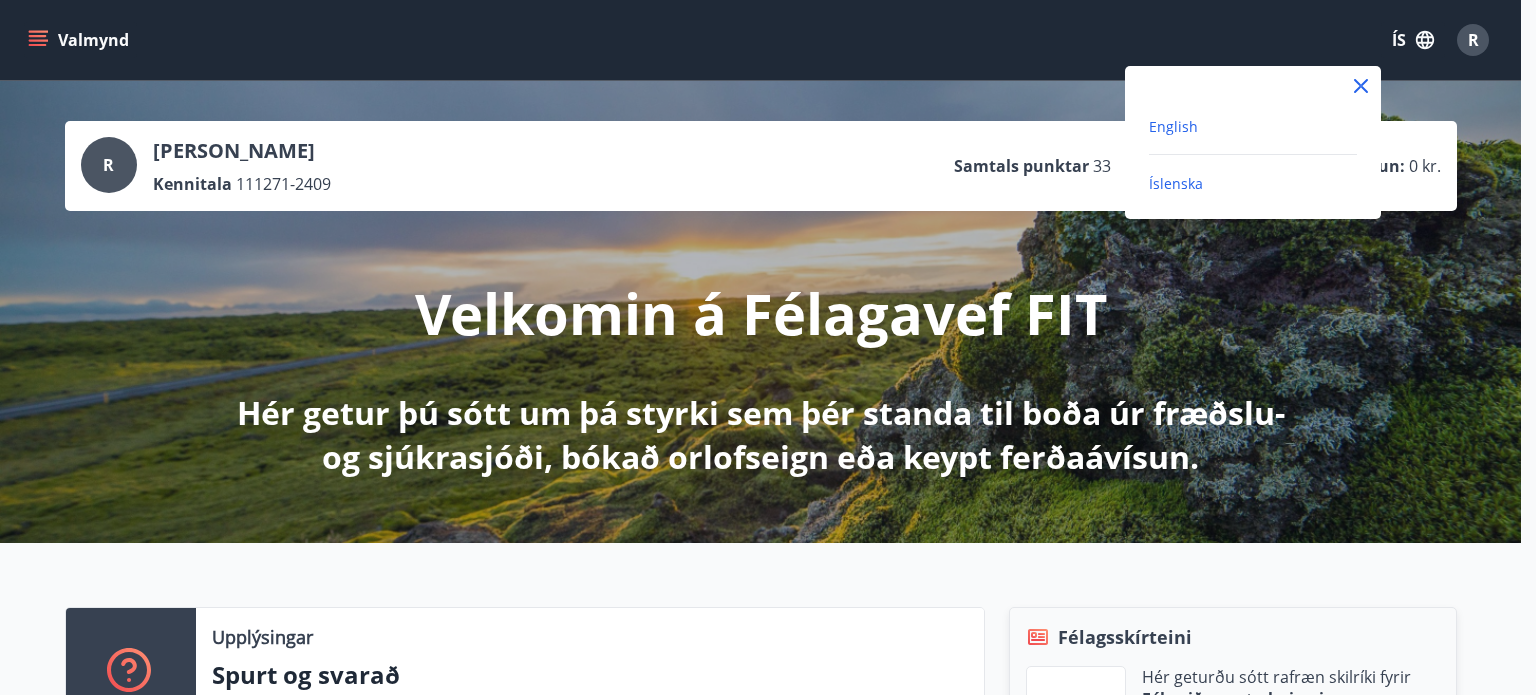 click on "English" at bounding box center [1173, 126] 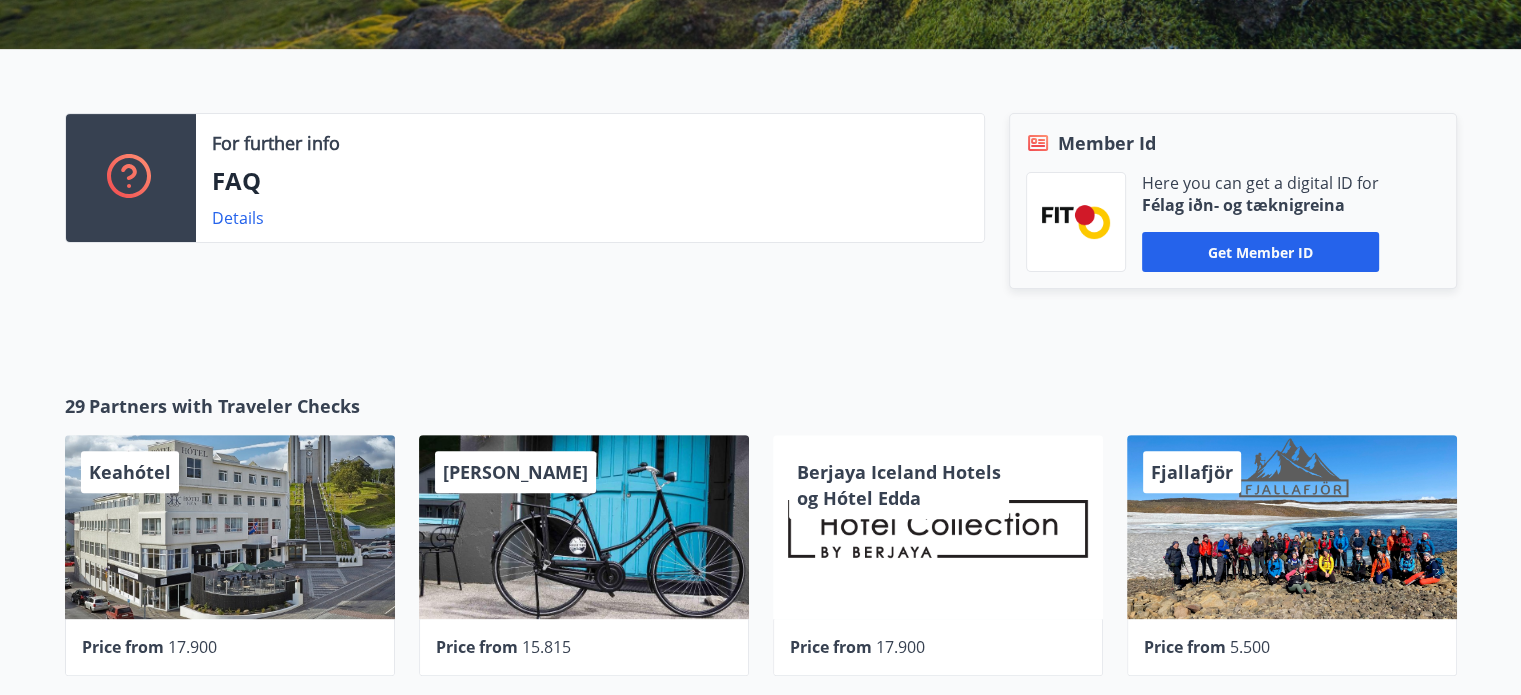 scroll, scrollTop: 400, scrollLeft: 0, axis: vertical 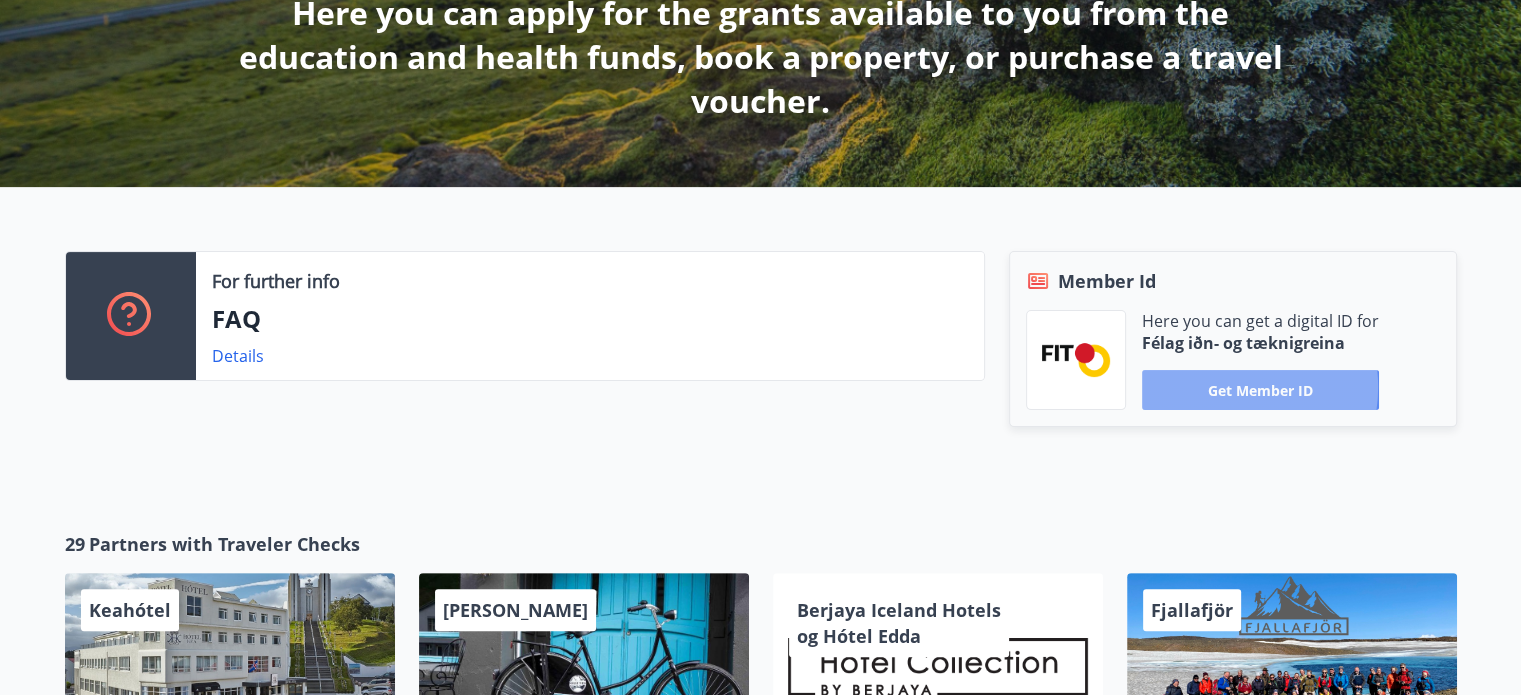 click on "Get member ID" at bounding box center (1260, 390) 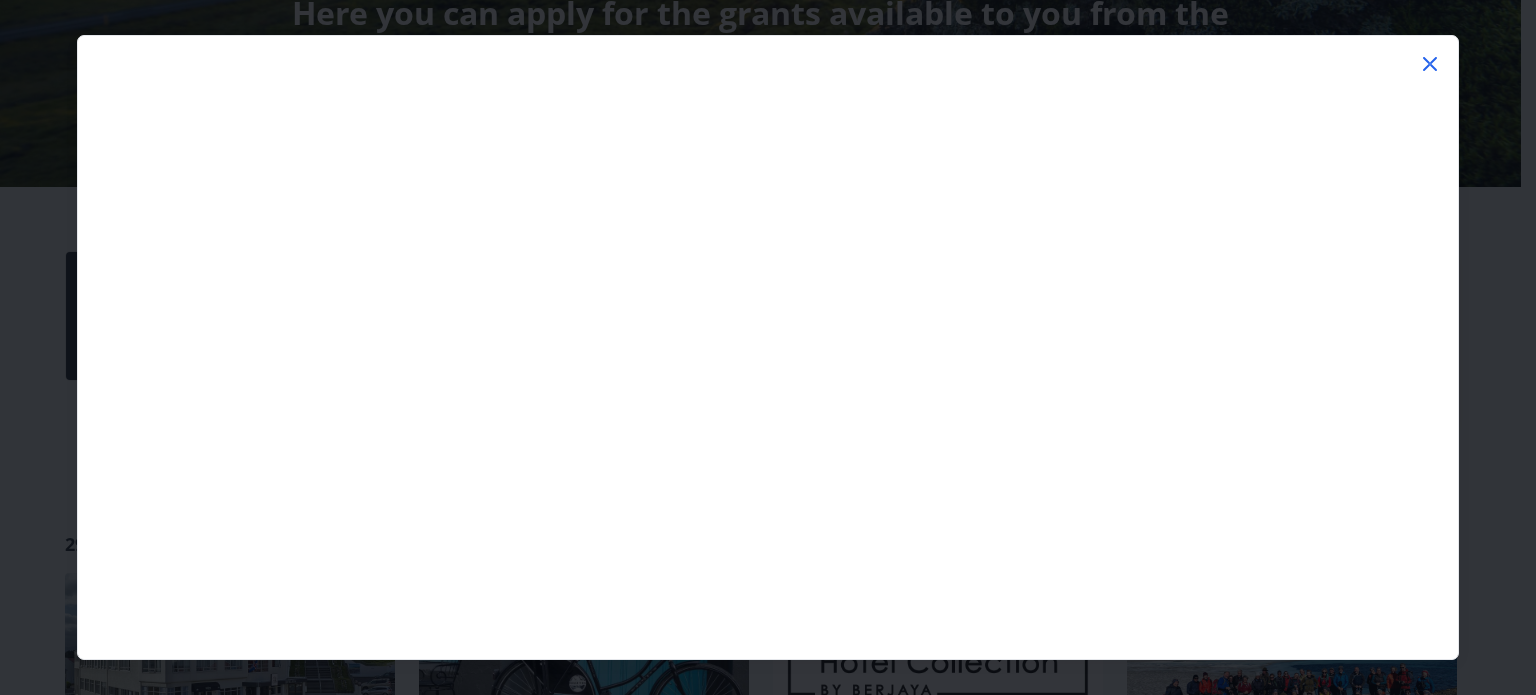 click 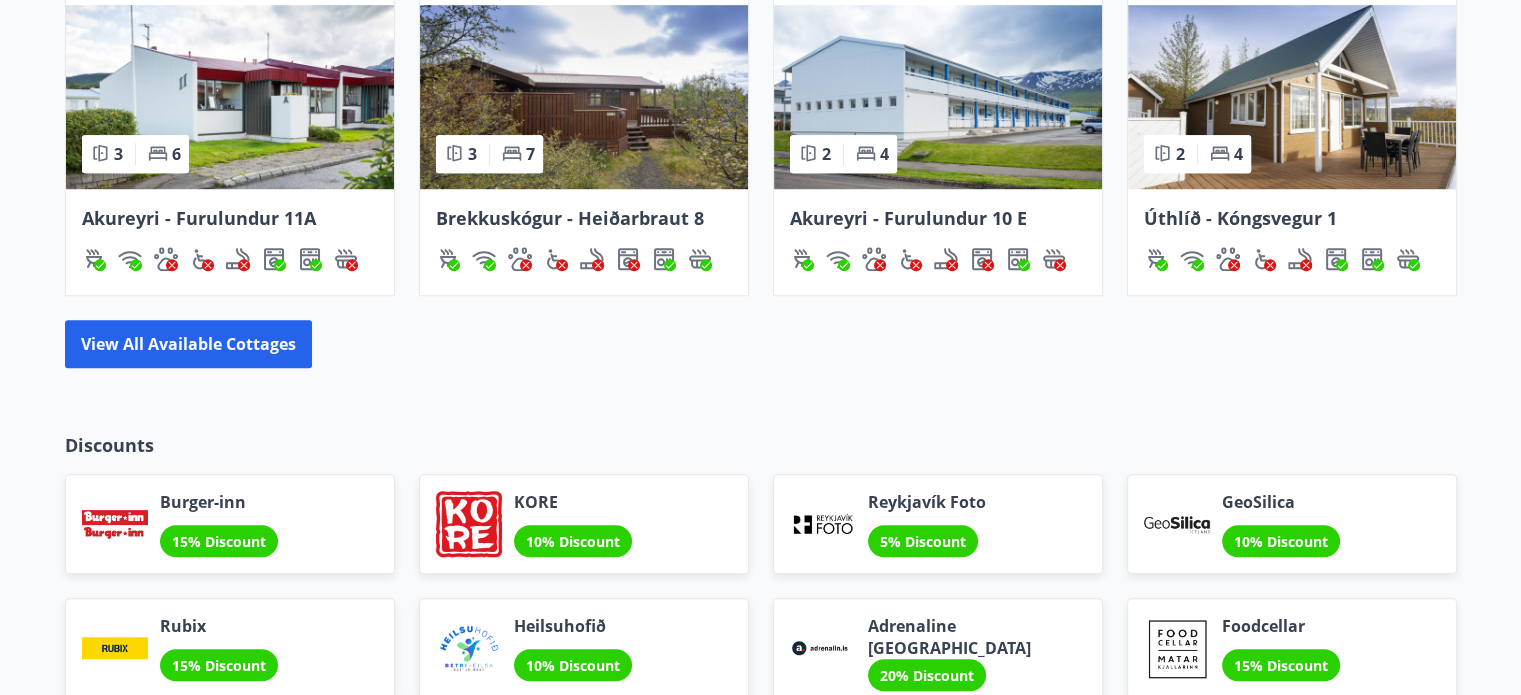 scroll, scrollTop: 1688, scrollLeft: 0, axis: vertical 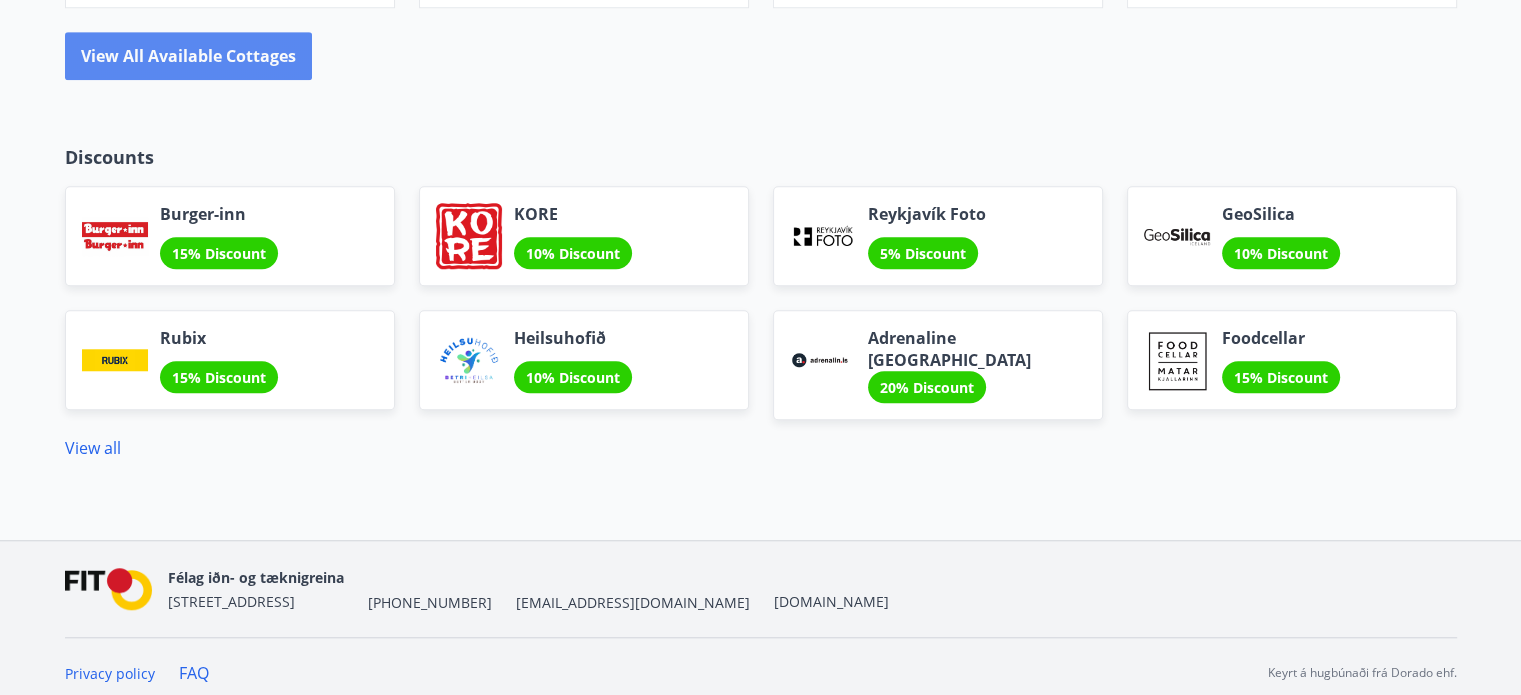 click on "View all available cottages" at bounding box center (188, 56) 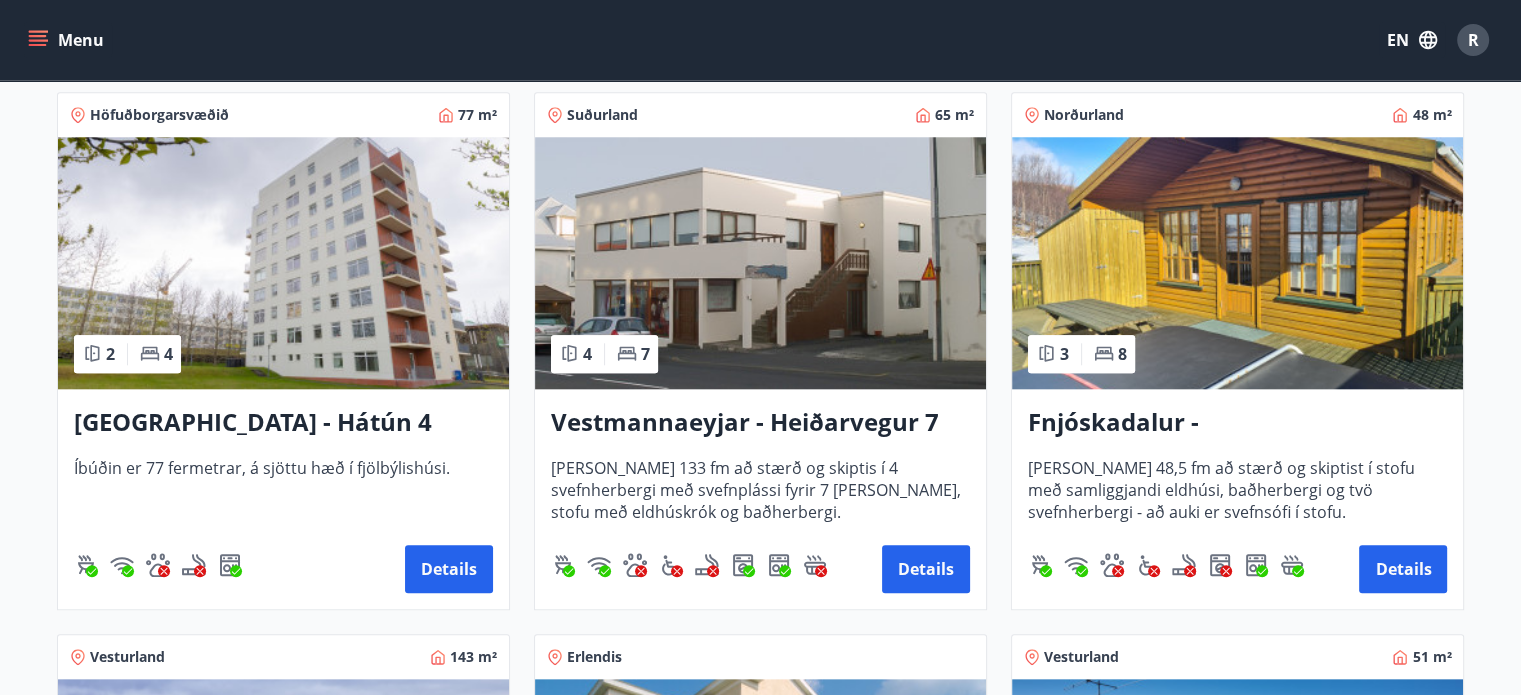 scroll, scrollTop: 2000, scrollLeft: 0, axis: vertical 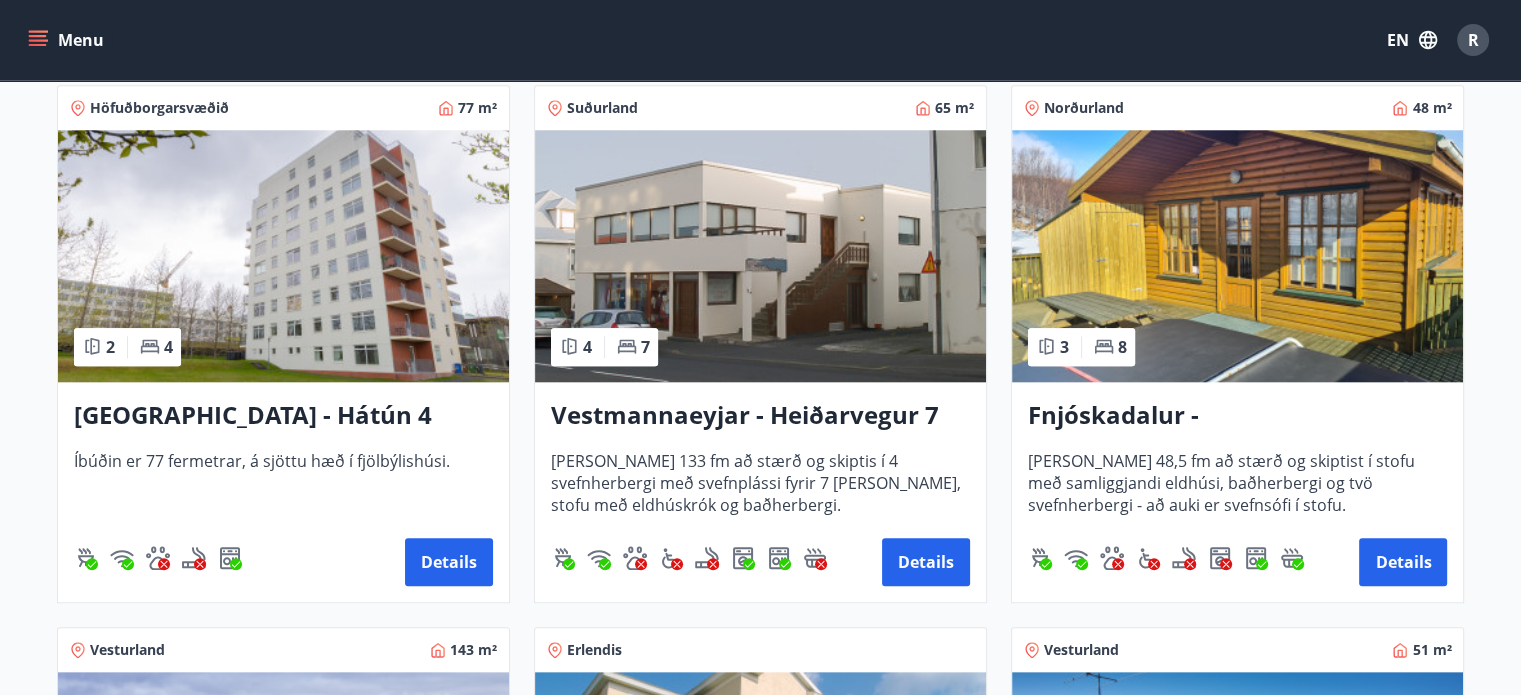 click at bounding box center [760, 256] 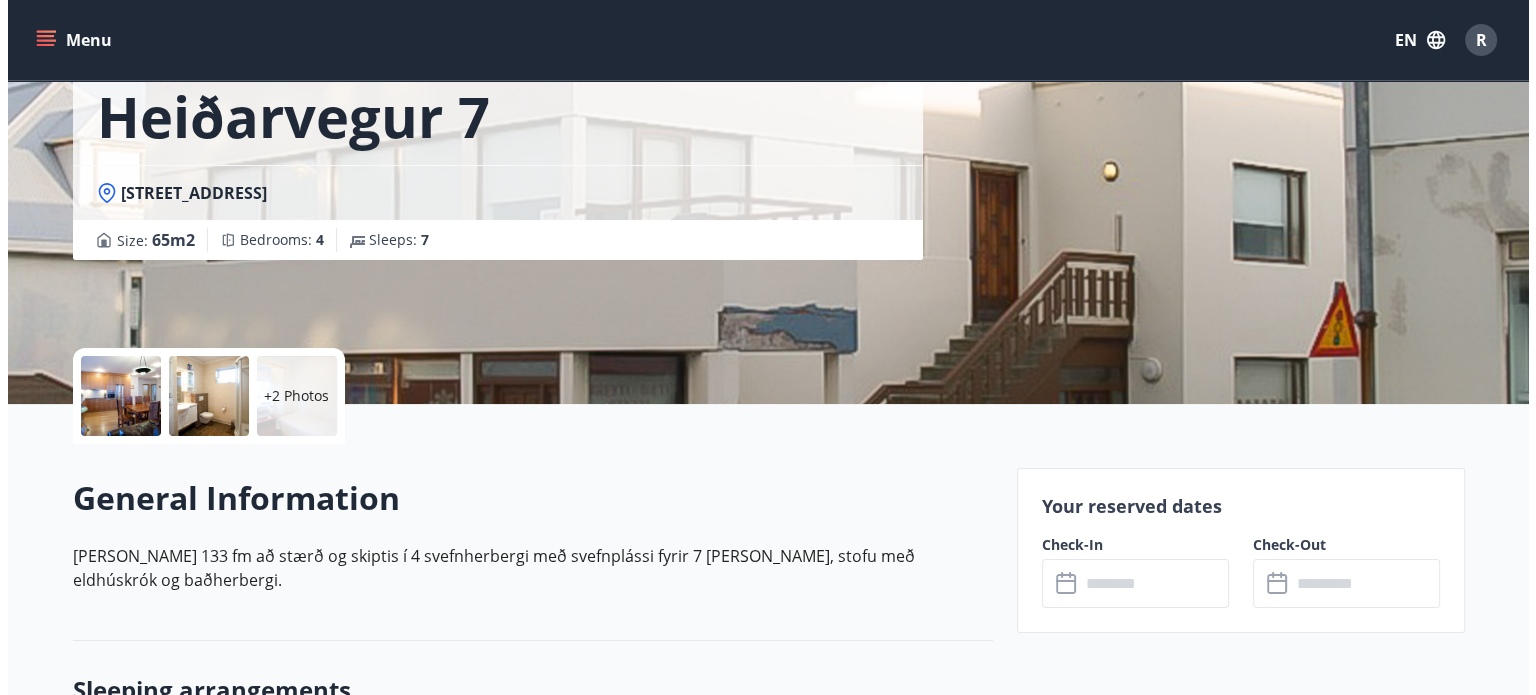 scroll, scrollTop: 200, scrollLeft: 0, axis: vertical 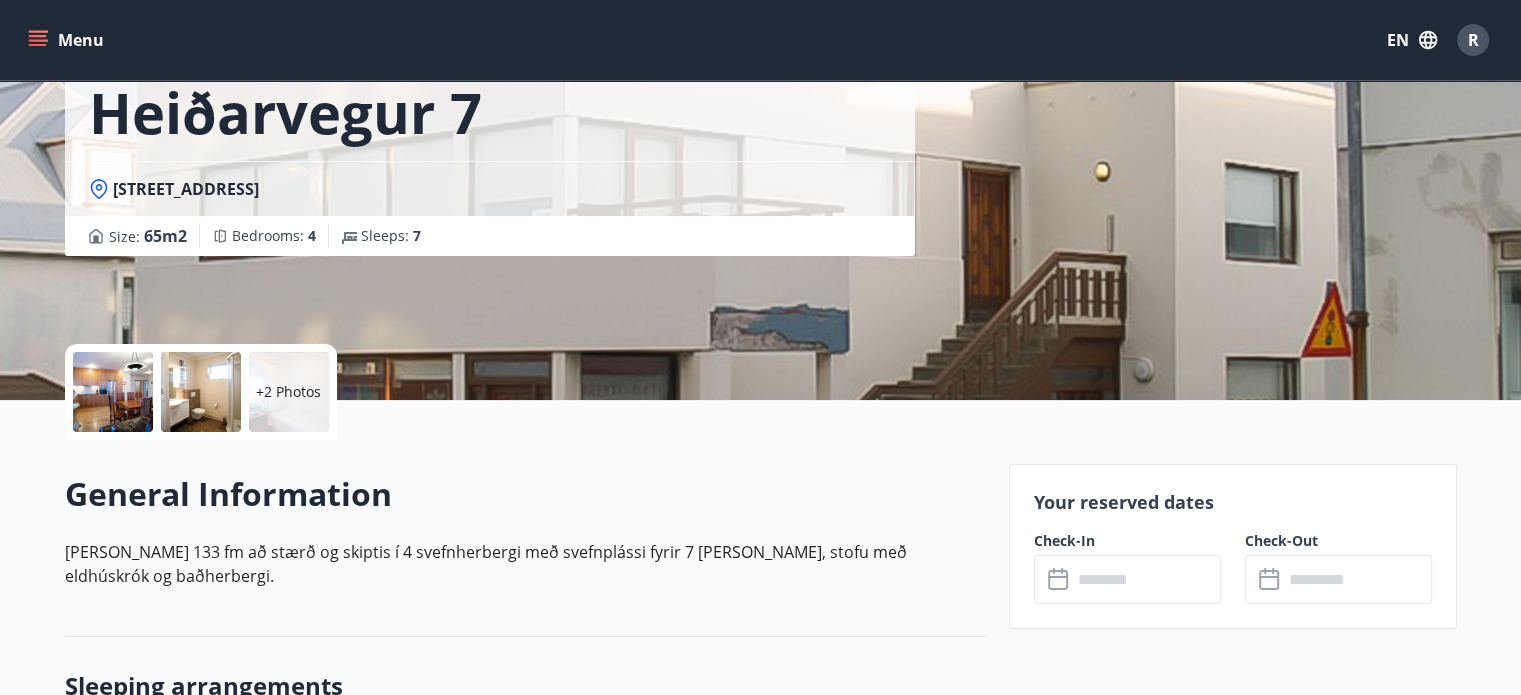 click at bounding box center [113, 392] 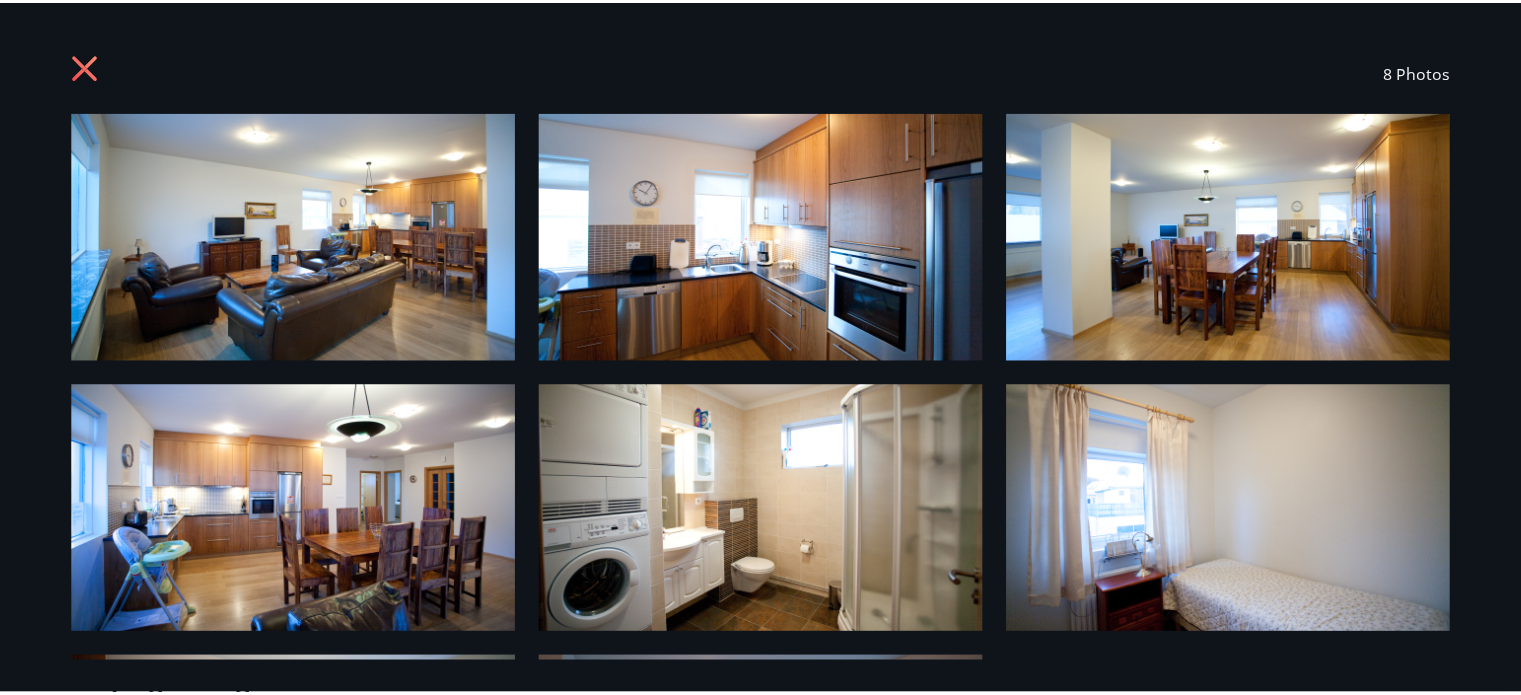 scroll, scrollTop: 0, scrollLeft: 0, axis: both 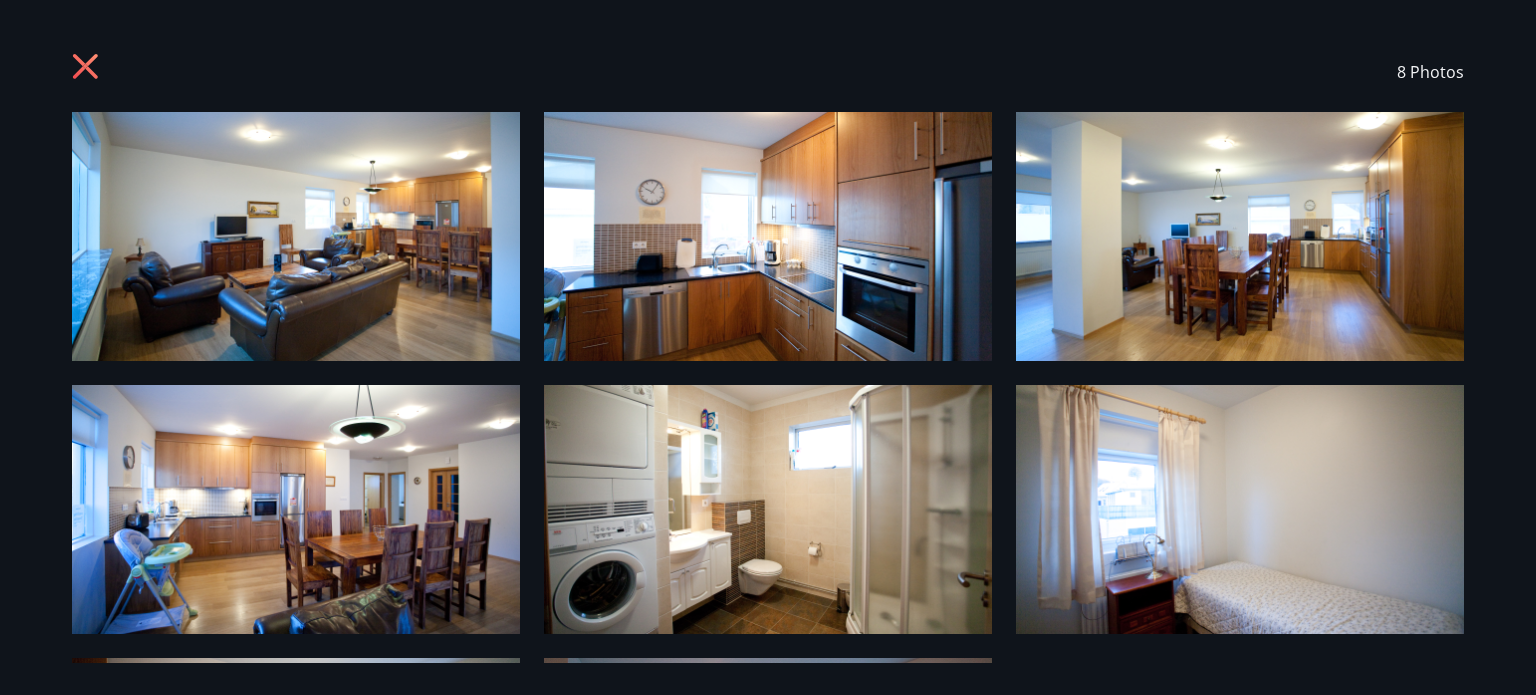 click 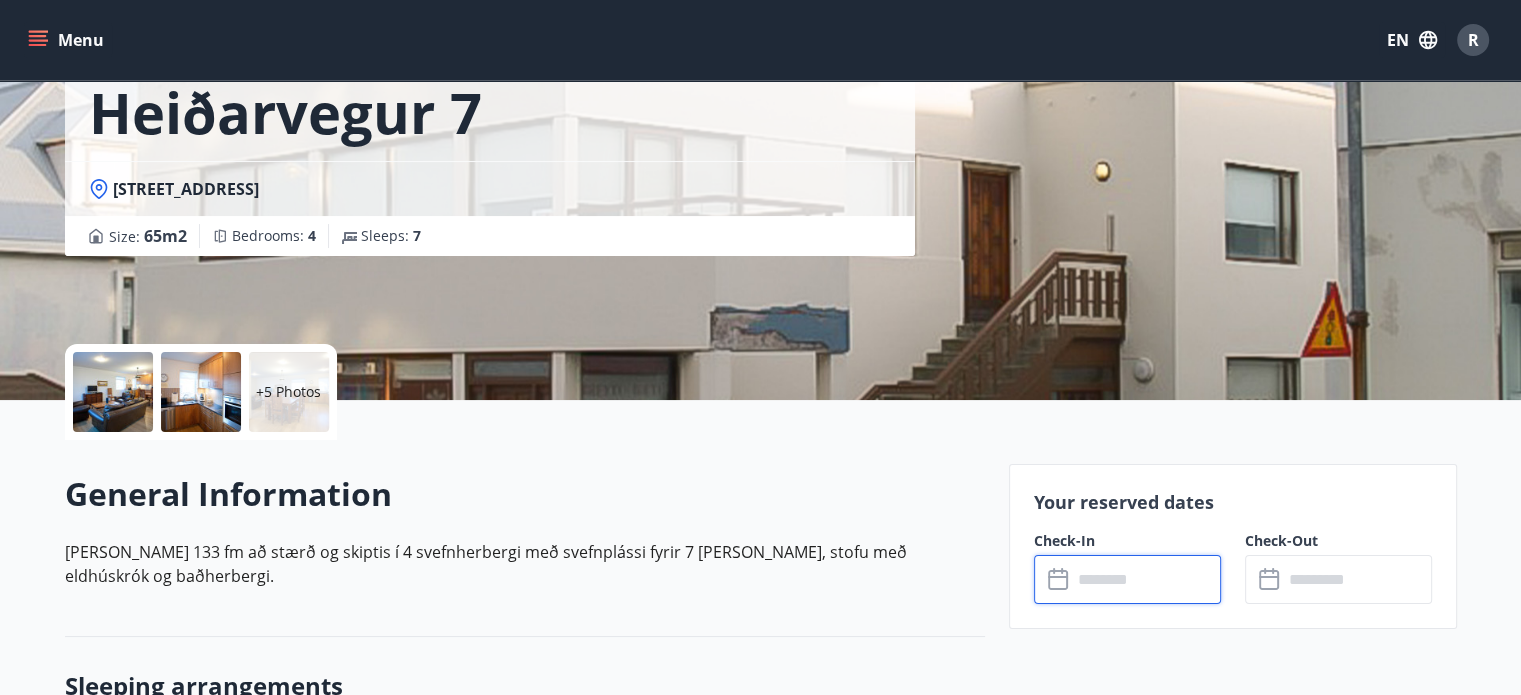 click at bounding box center [1146, 579] 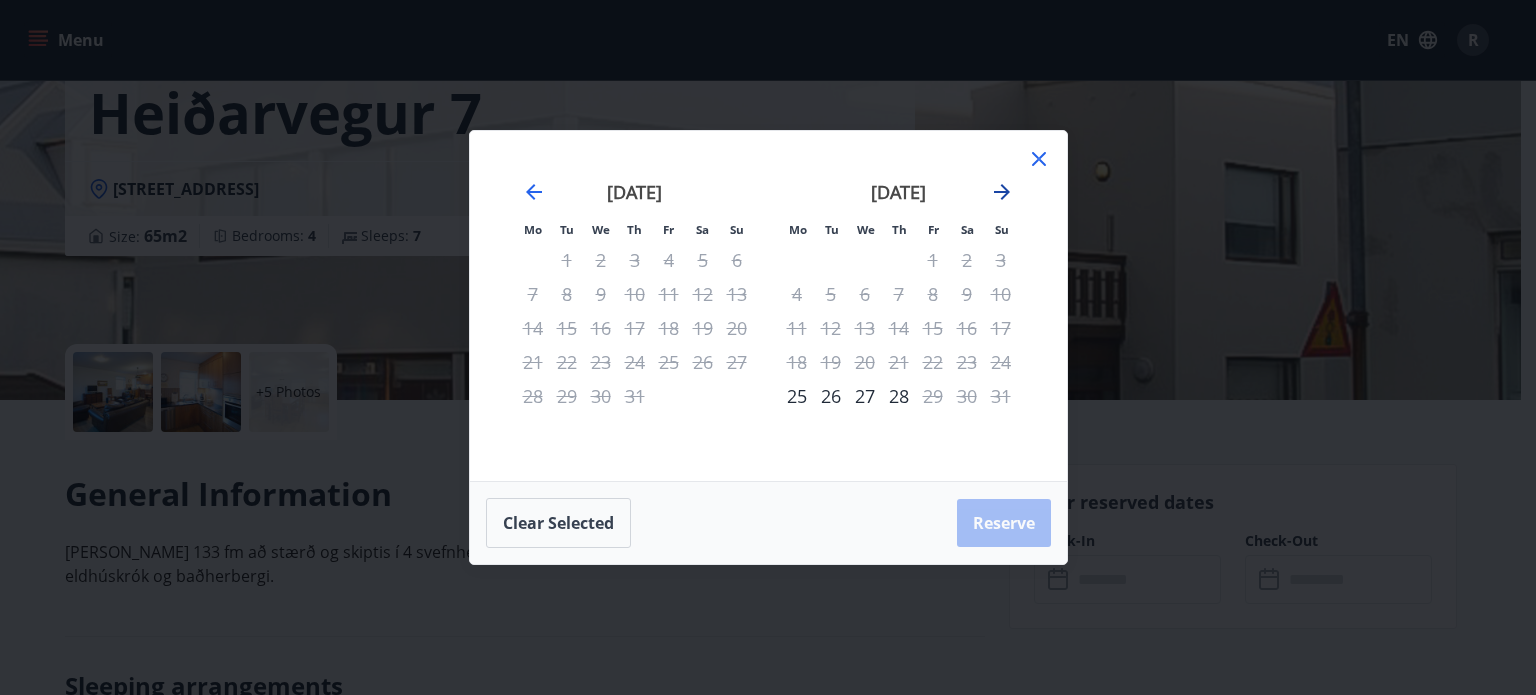 click 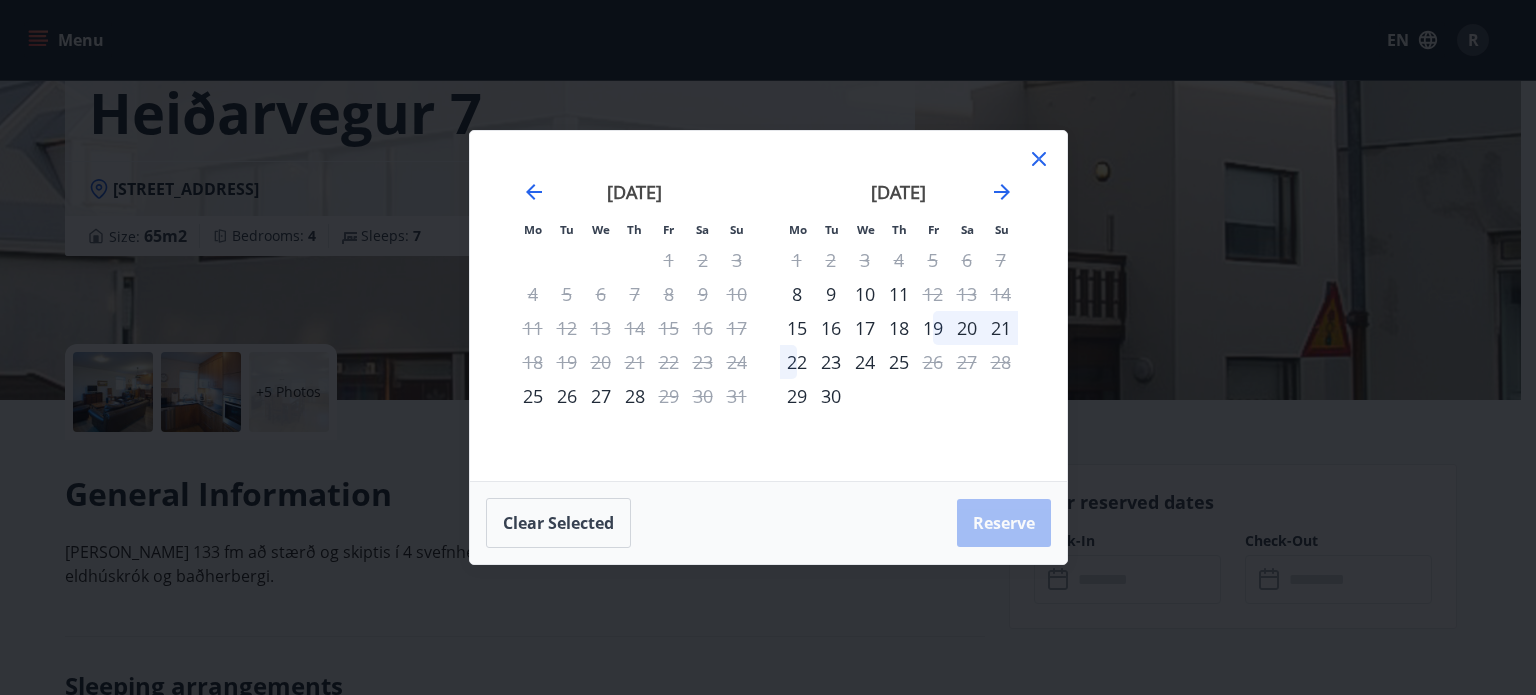 click on "19" at bounding box center [933, 328] 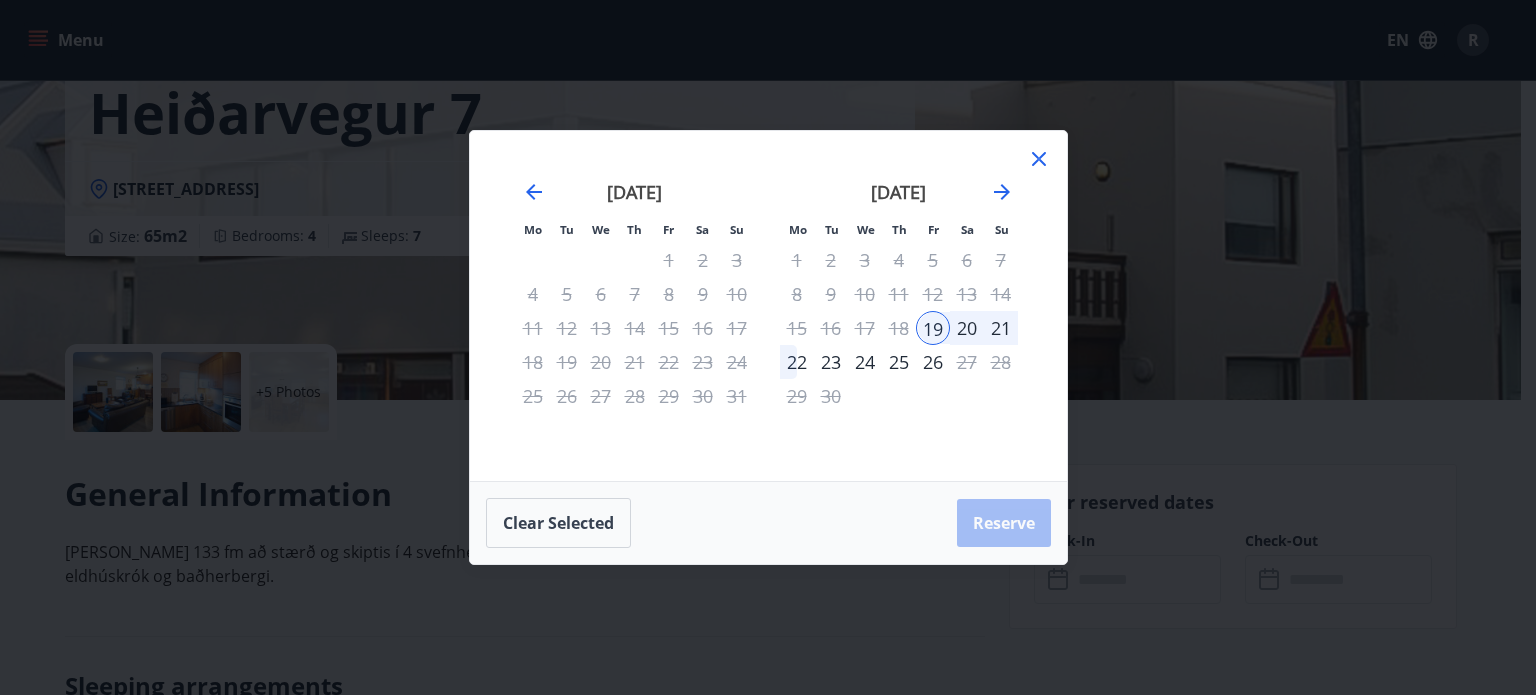 click on "22" at bounding box center (797, 362) 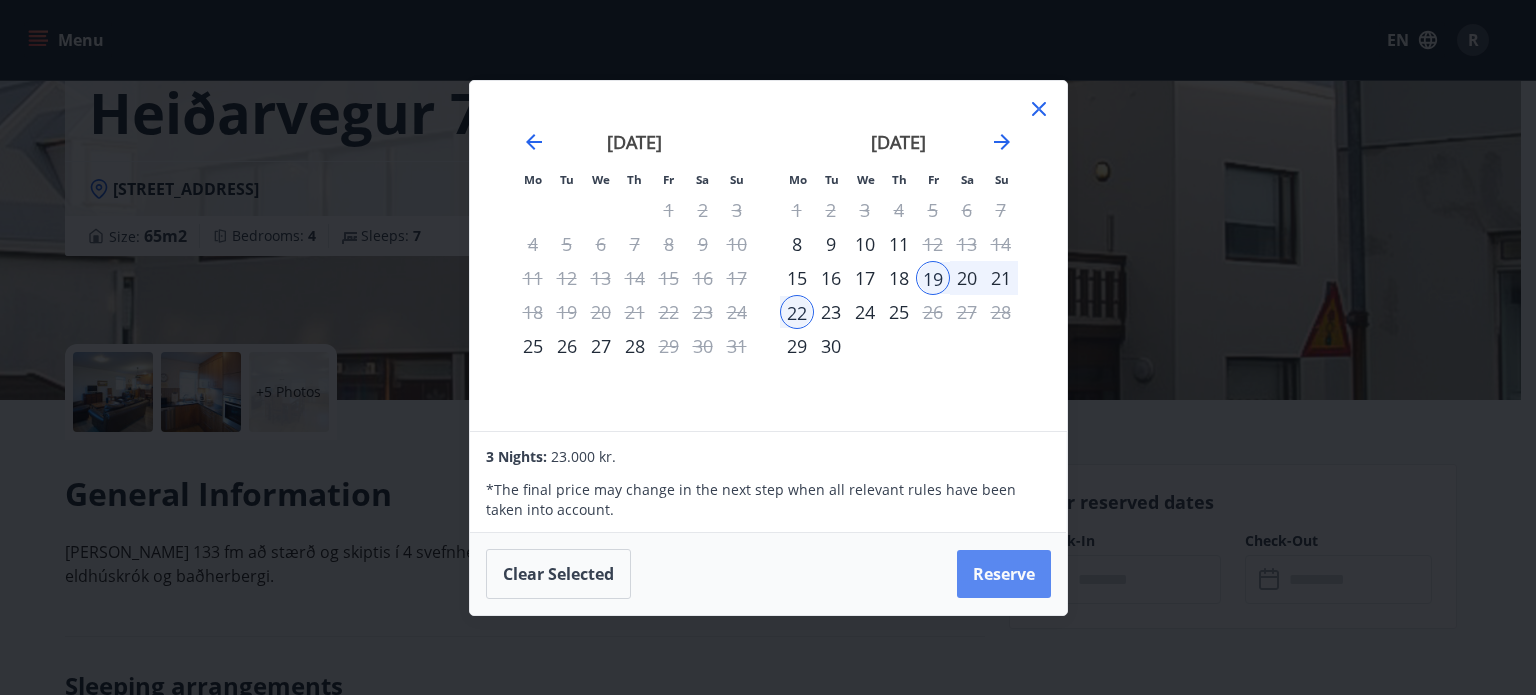 click on "Reserve" at bounding box center (1004, 574) 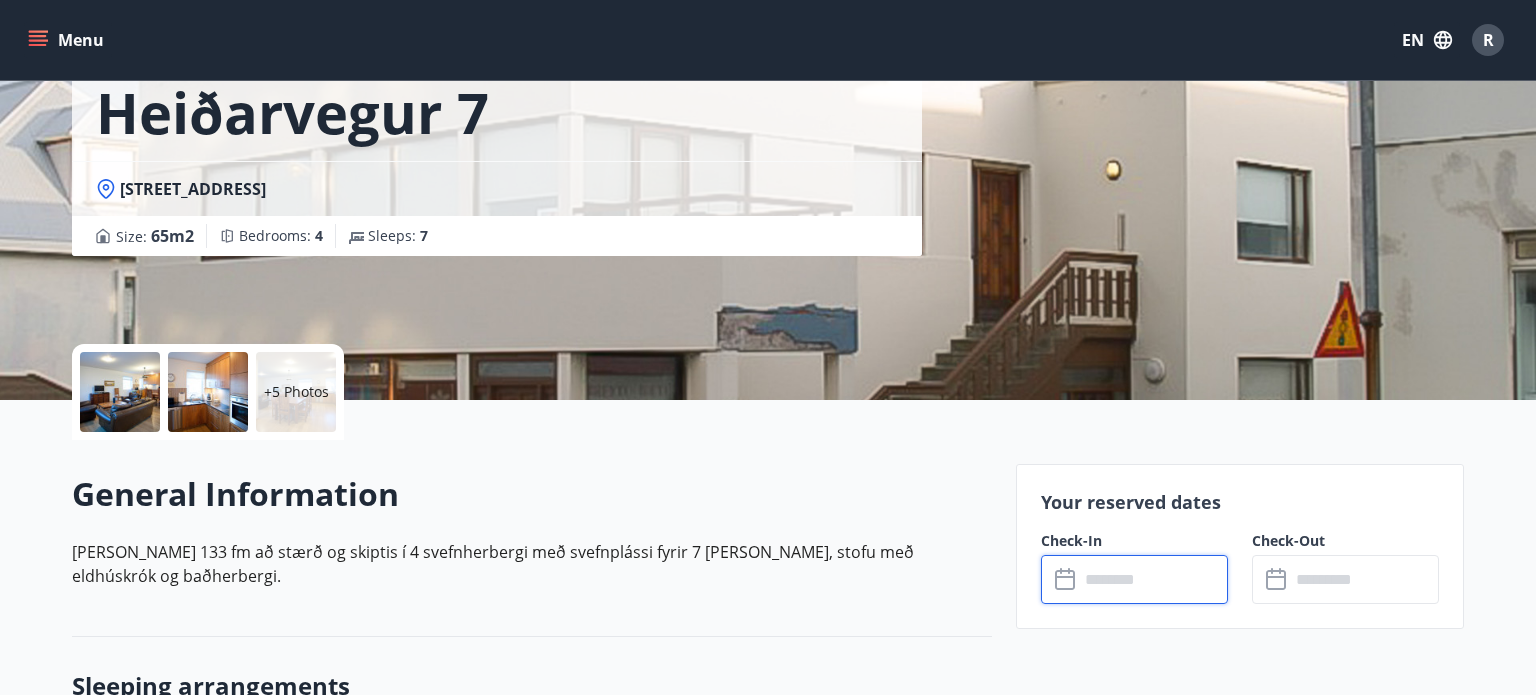 type on "******" 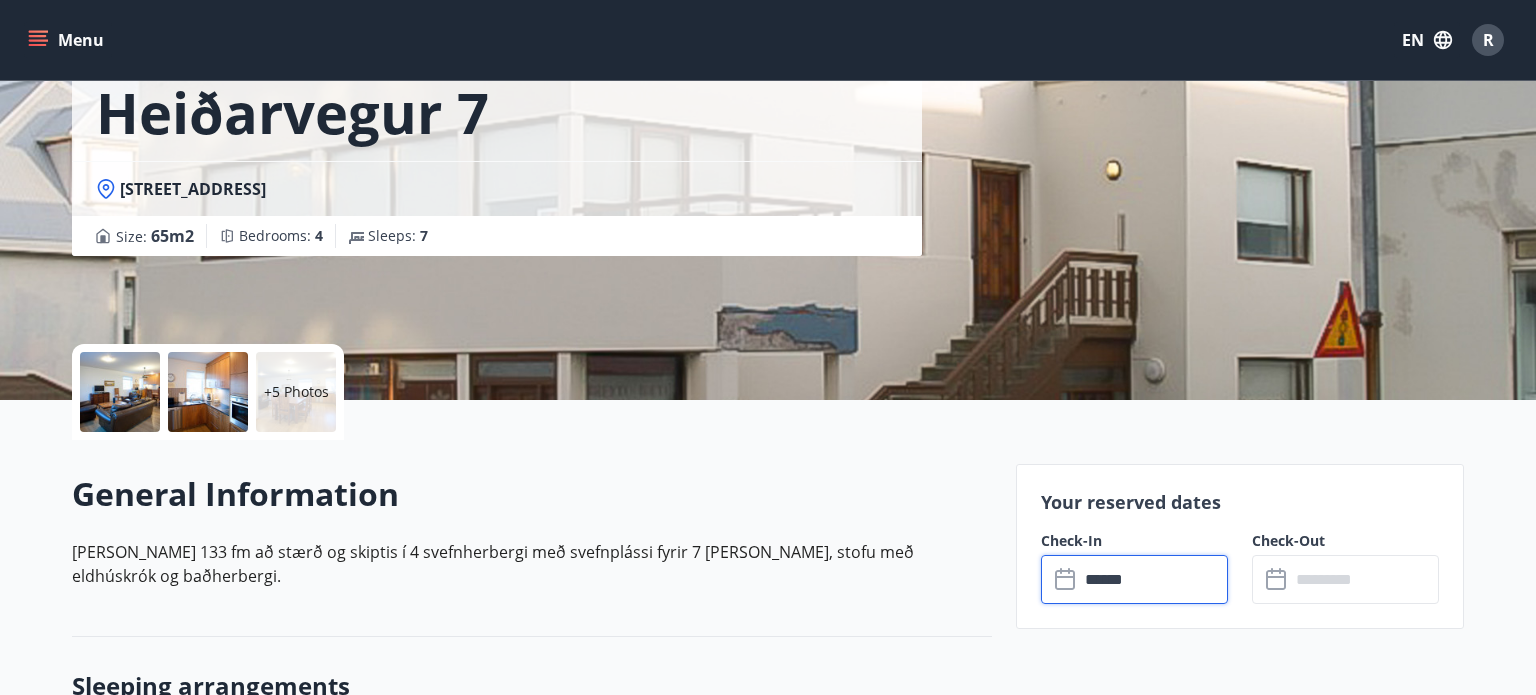type on "******" 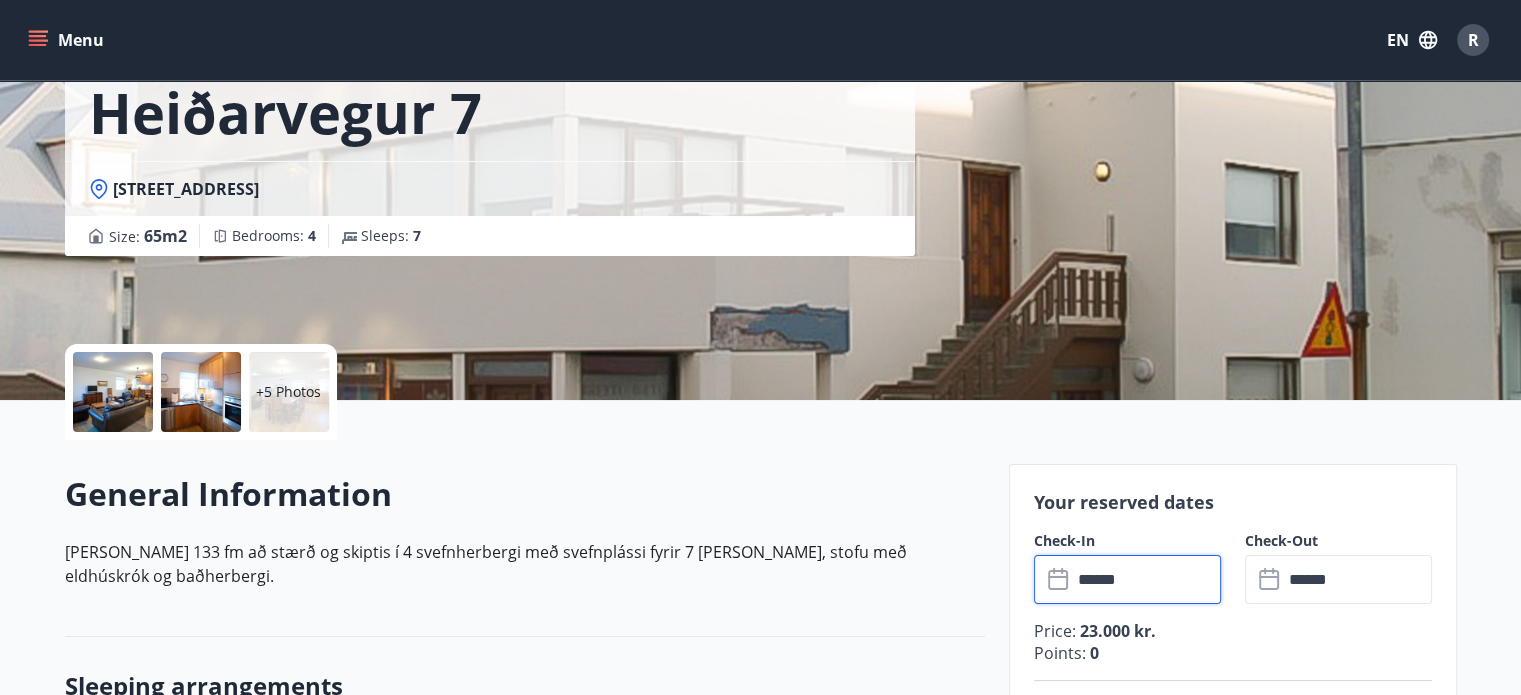 click on "******" at bounding box center [1357, 579] 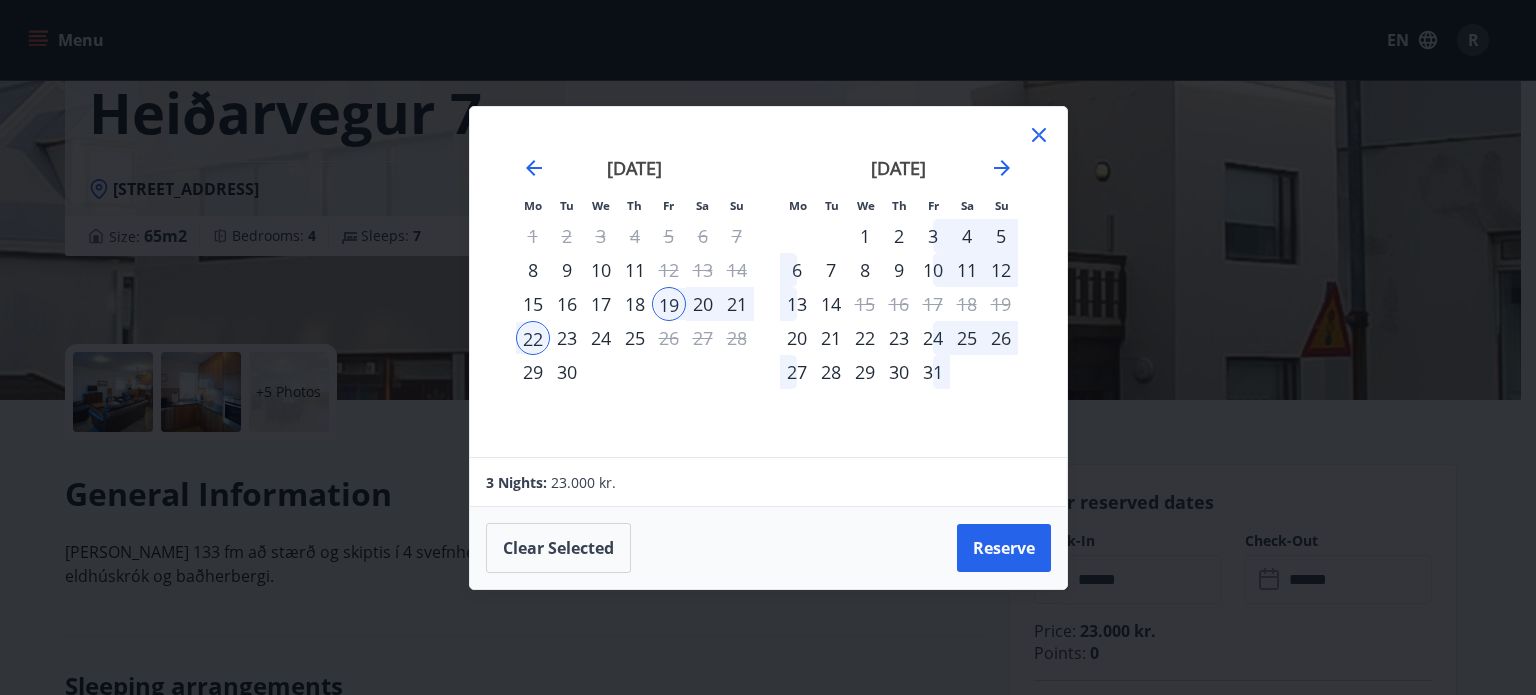 click on "22" at bounding box center [533, 338] 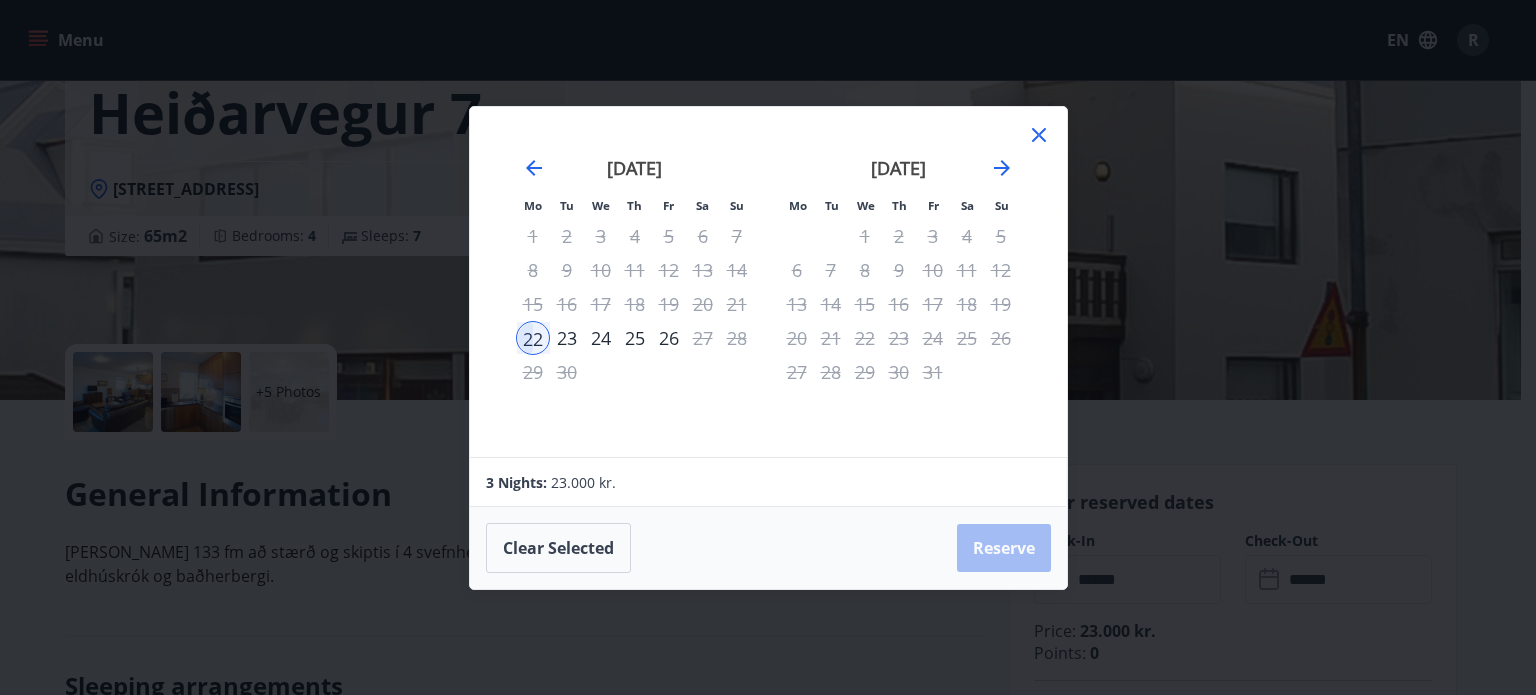 click on "Clear selected Reserve" at bounding box center (768, 548) 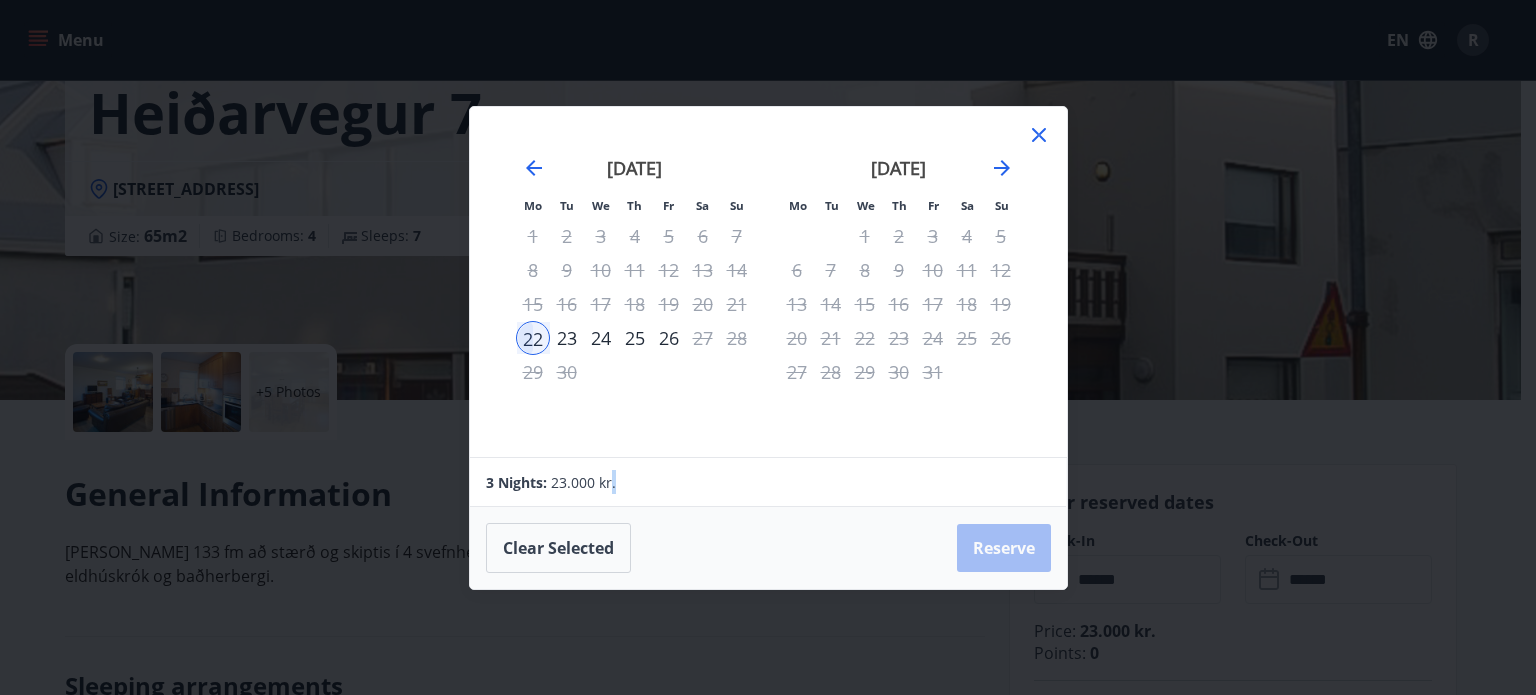 click on "Clear selected Reserve" at bounding box center [768, 548] 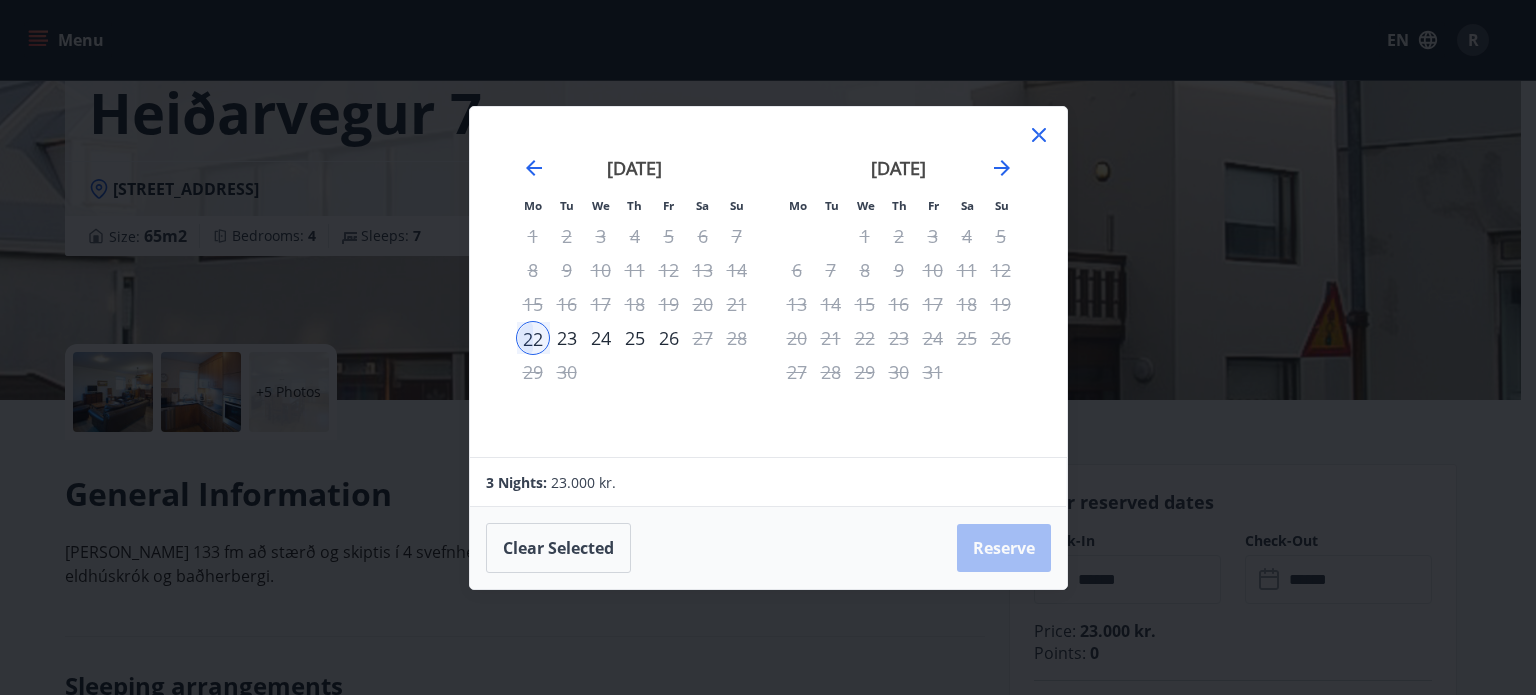 click on "Clear selected Reserve" at bounding box center (768, 548) 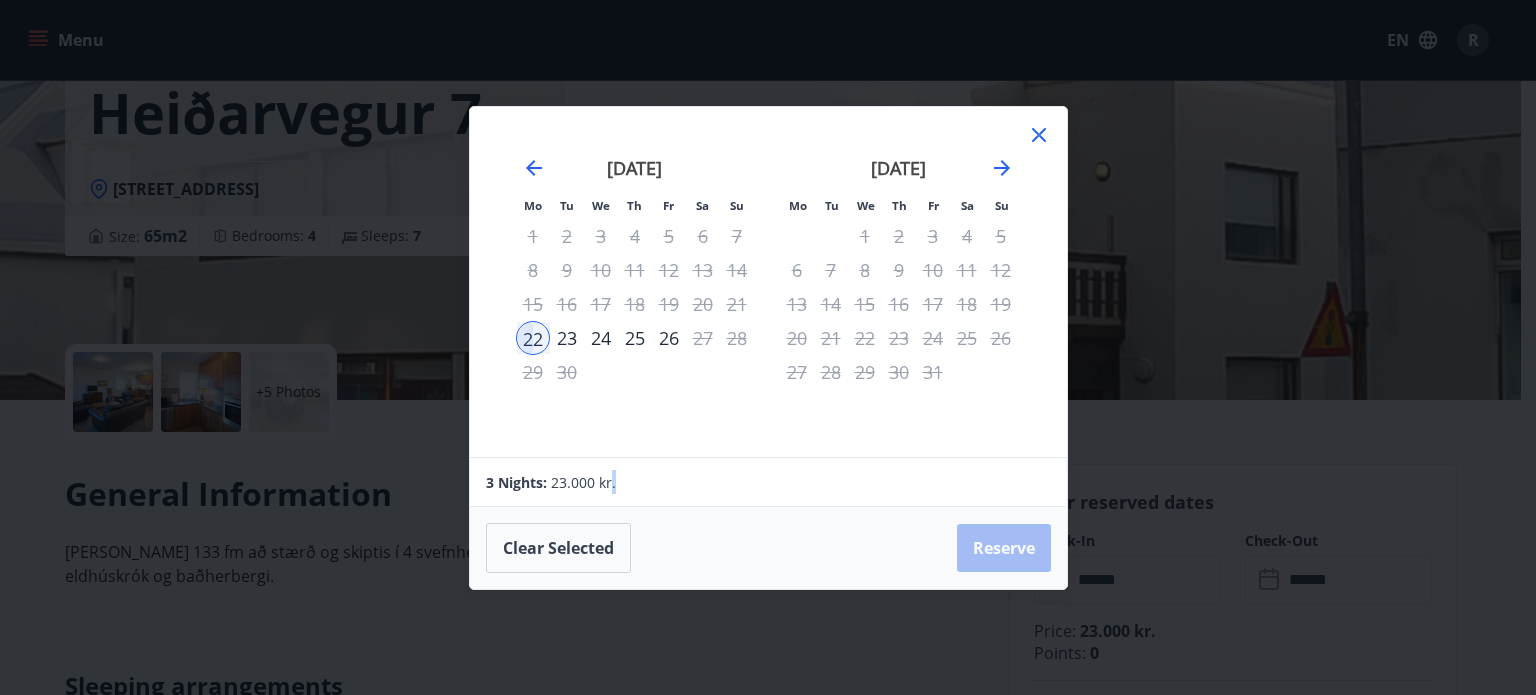 click on "Clear selected Reserve" at bounding box center (768, 548) 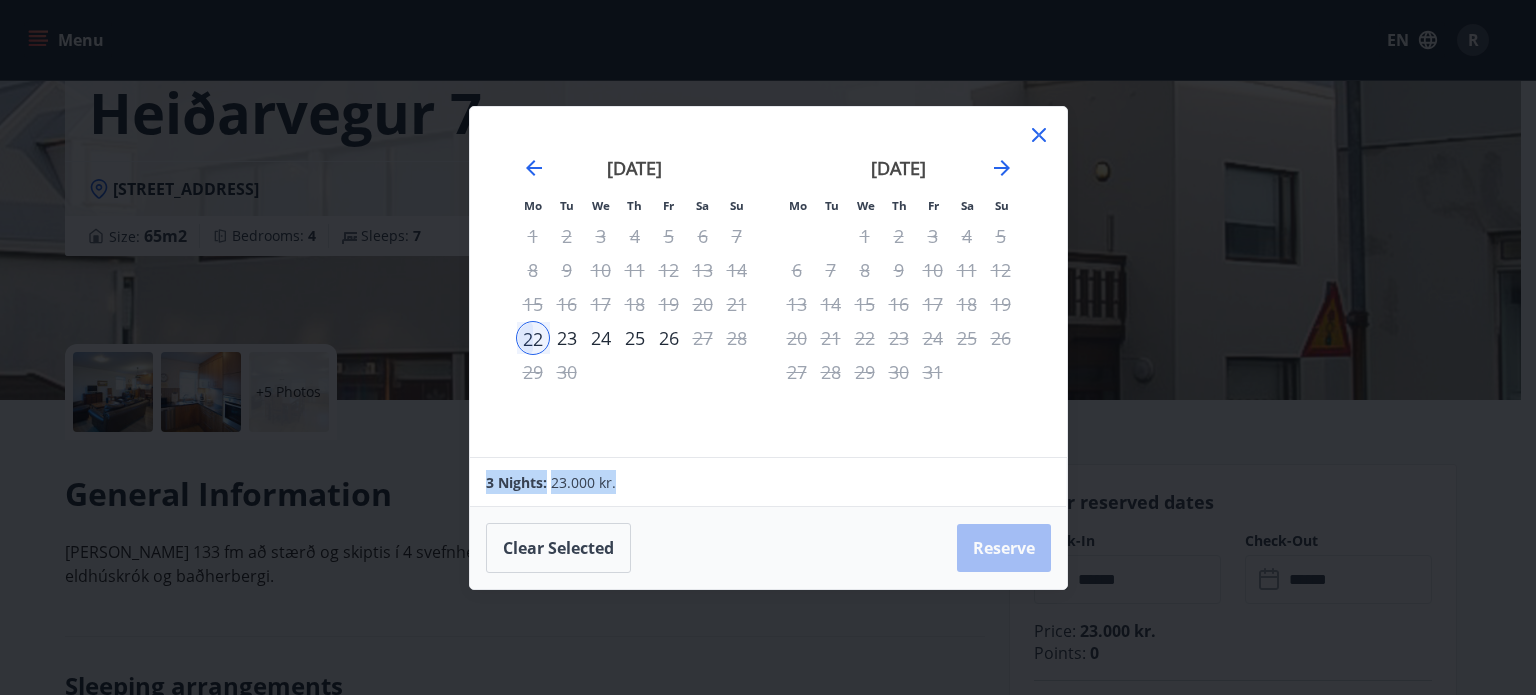 click on "Clear selected Reserve" at bounding box center (768, 548) 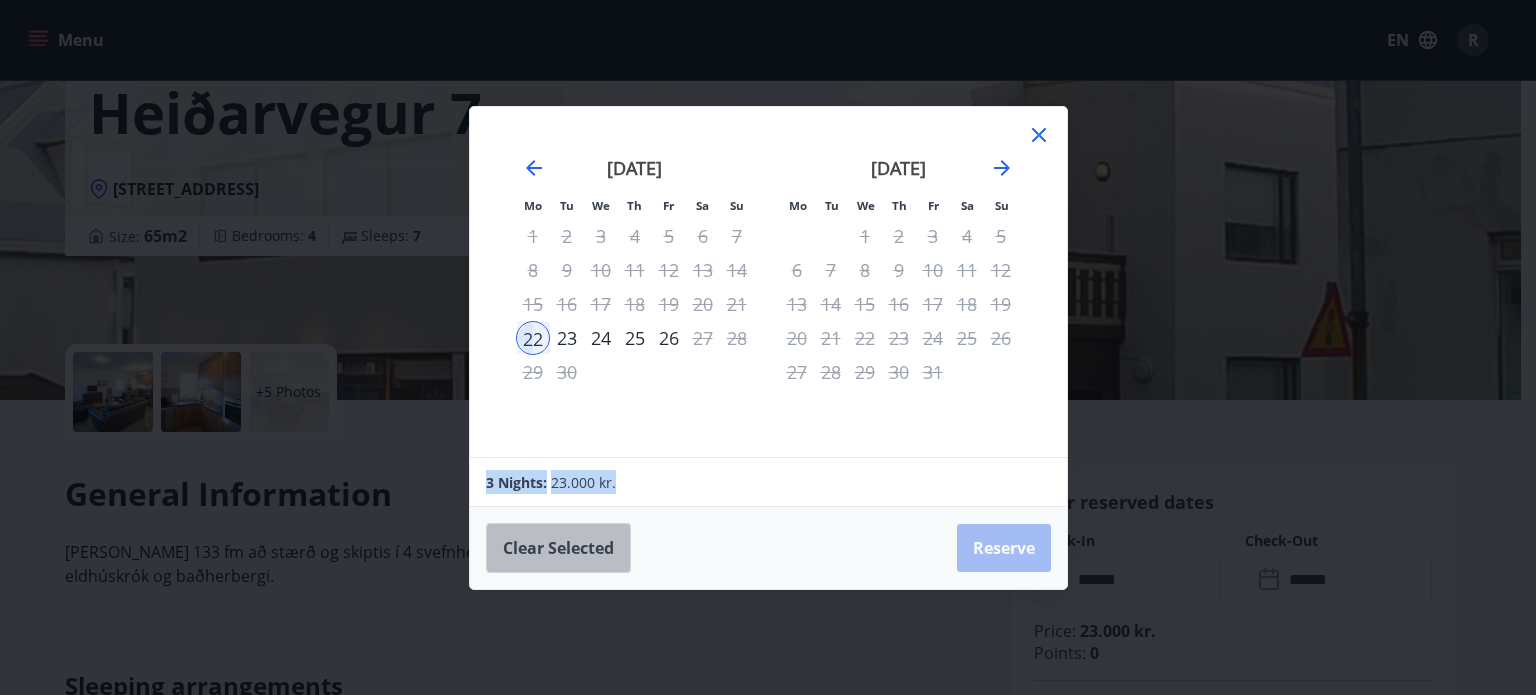 click on "Clear selected" at bounding box center [558, 548] 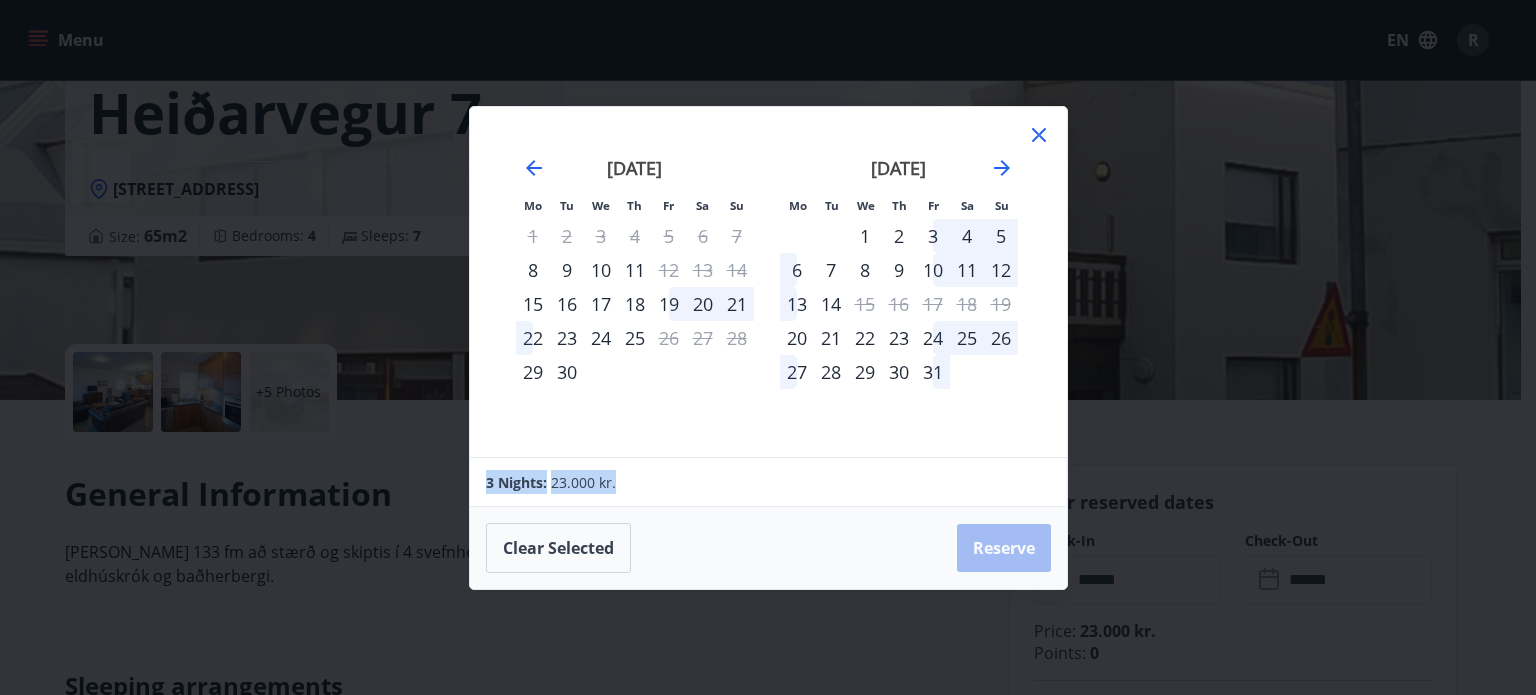 click on "22" at bounding box center [533, 338] 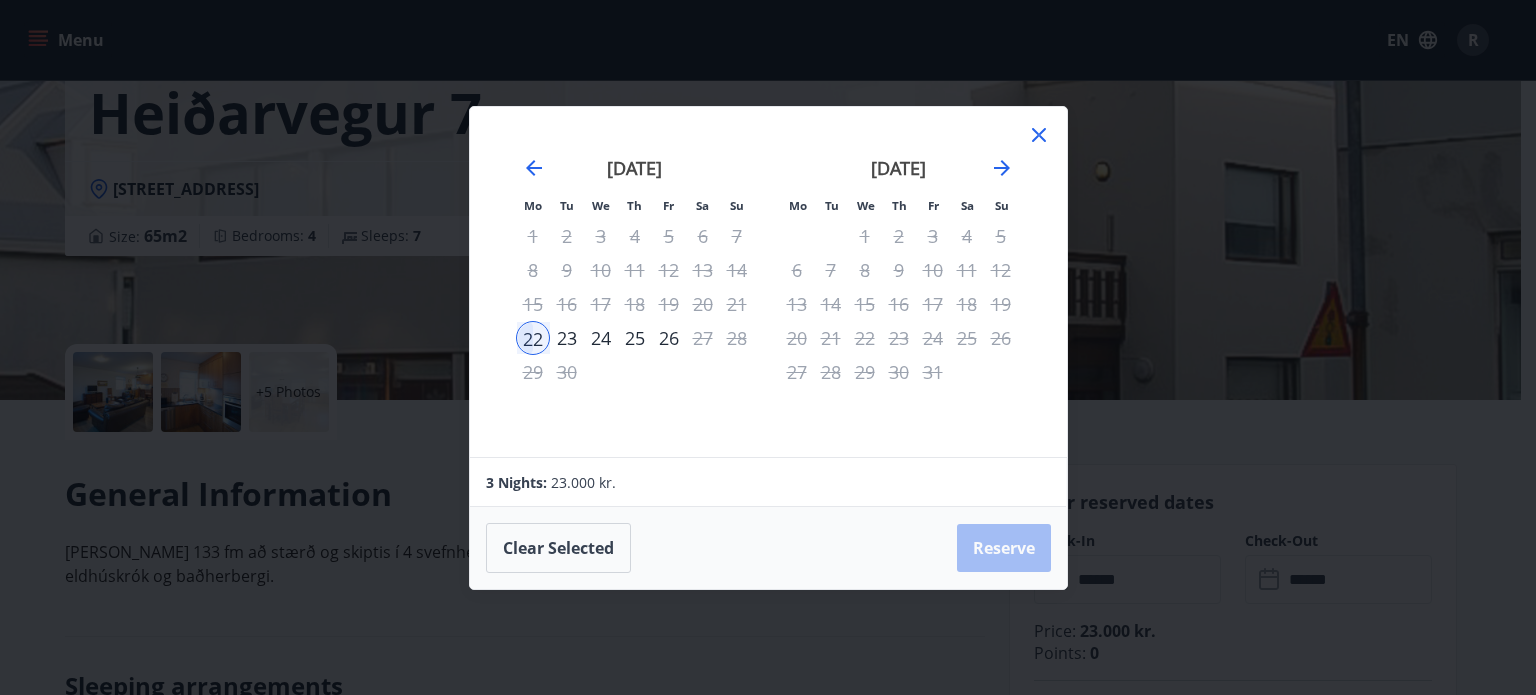 click on "Clear selected Reserve" at bounding box center (768, 548) 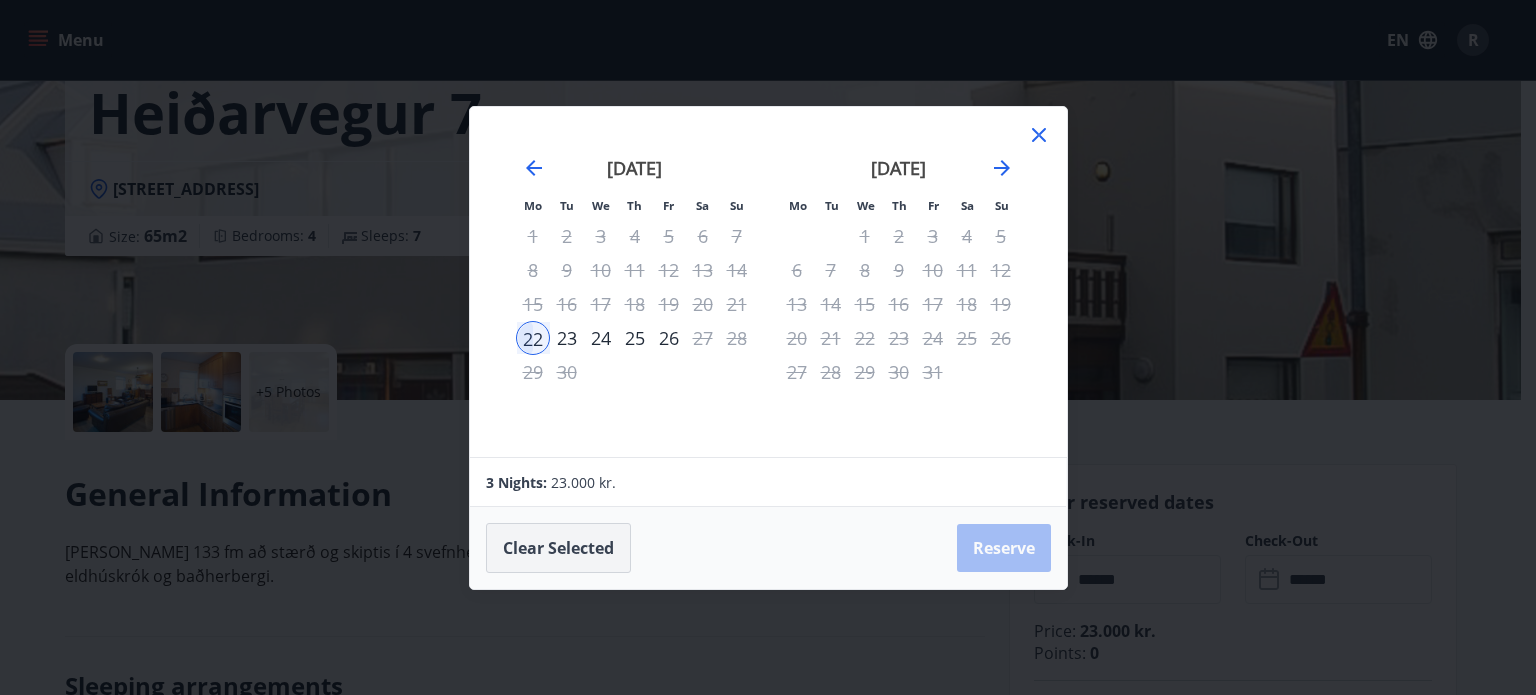 click on "Clear selected" at bounding box center (558, 548) 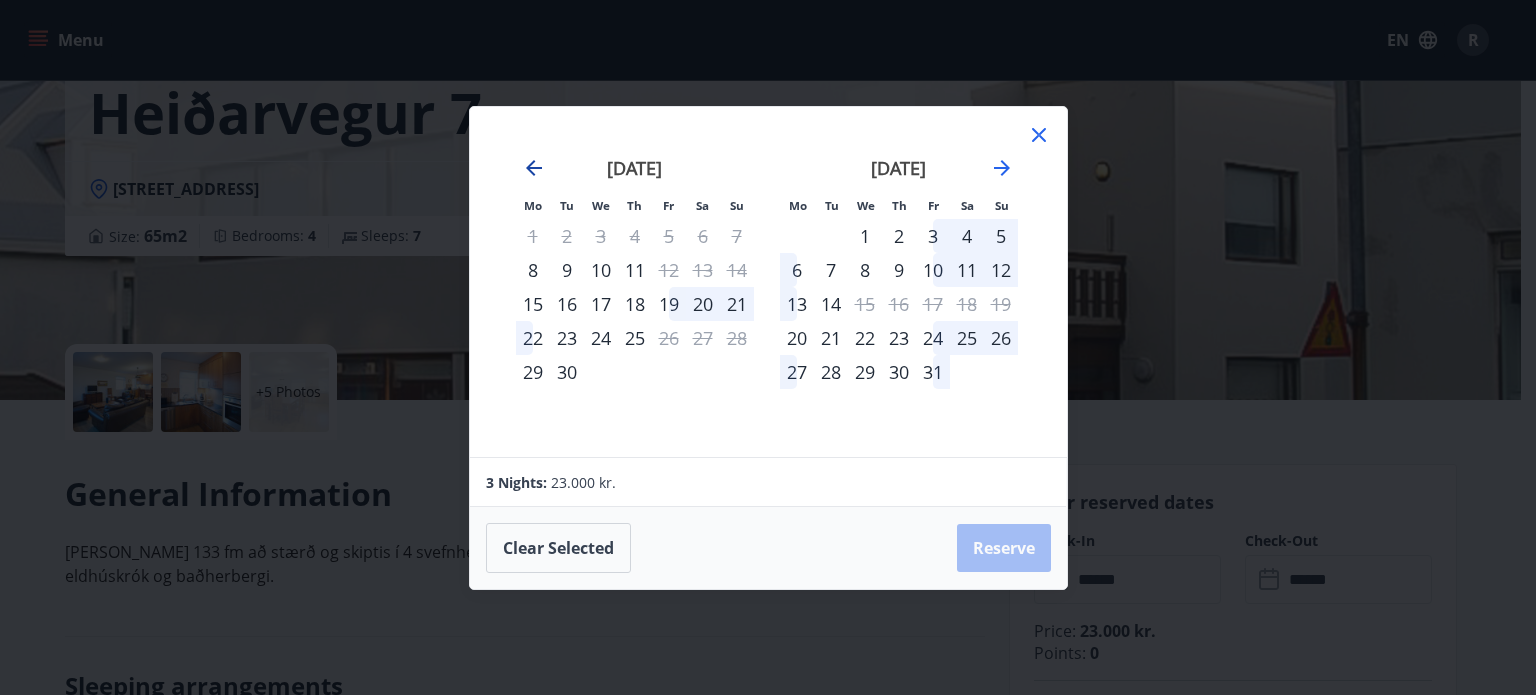 click 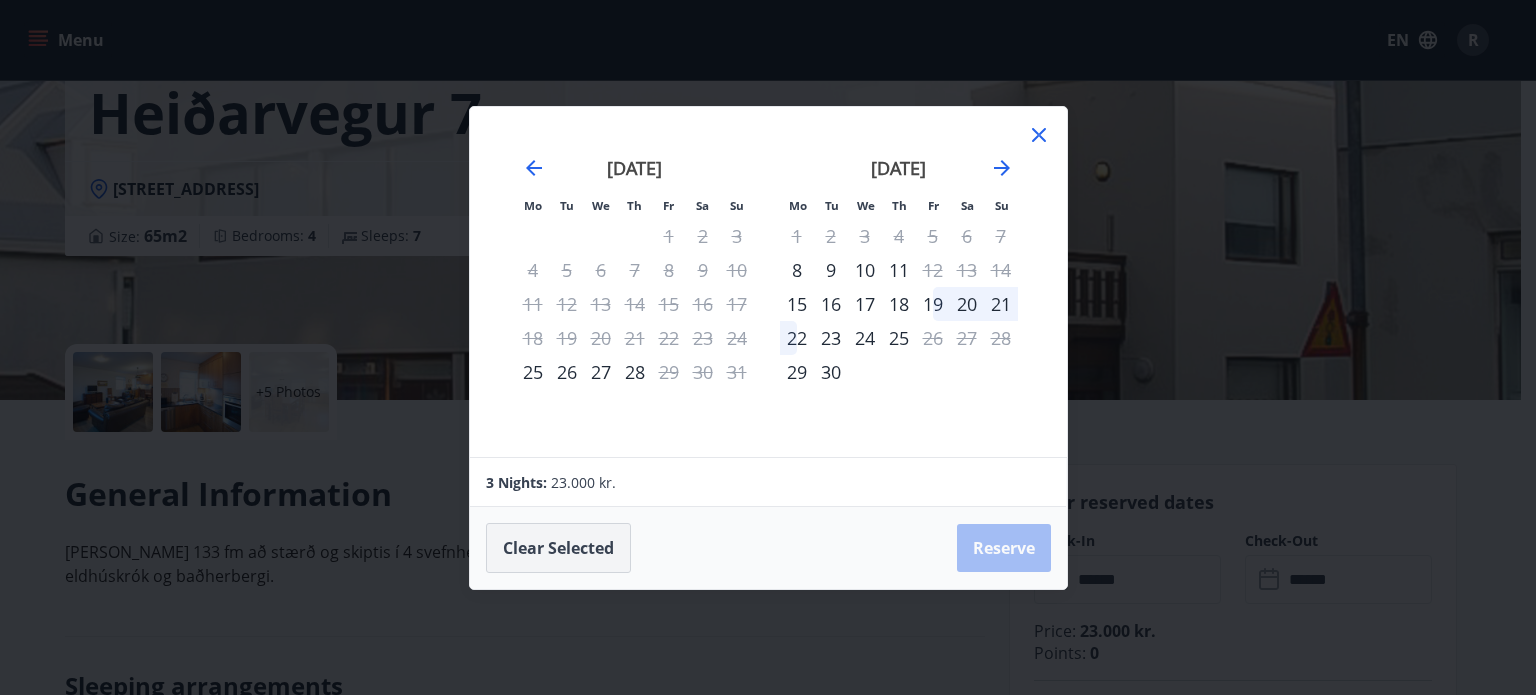 click on "Clear selected" at bounding box center (558, 548) 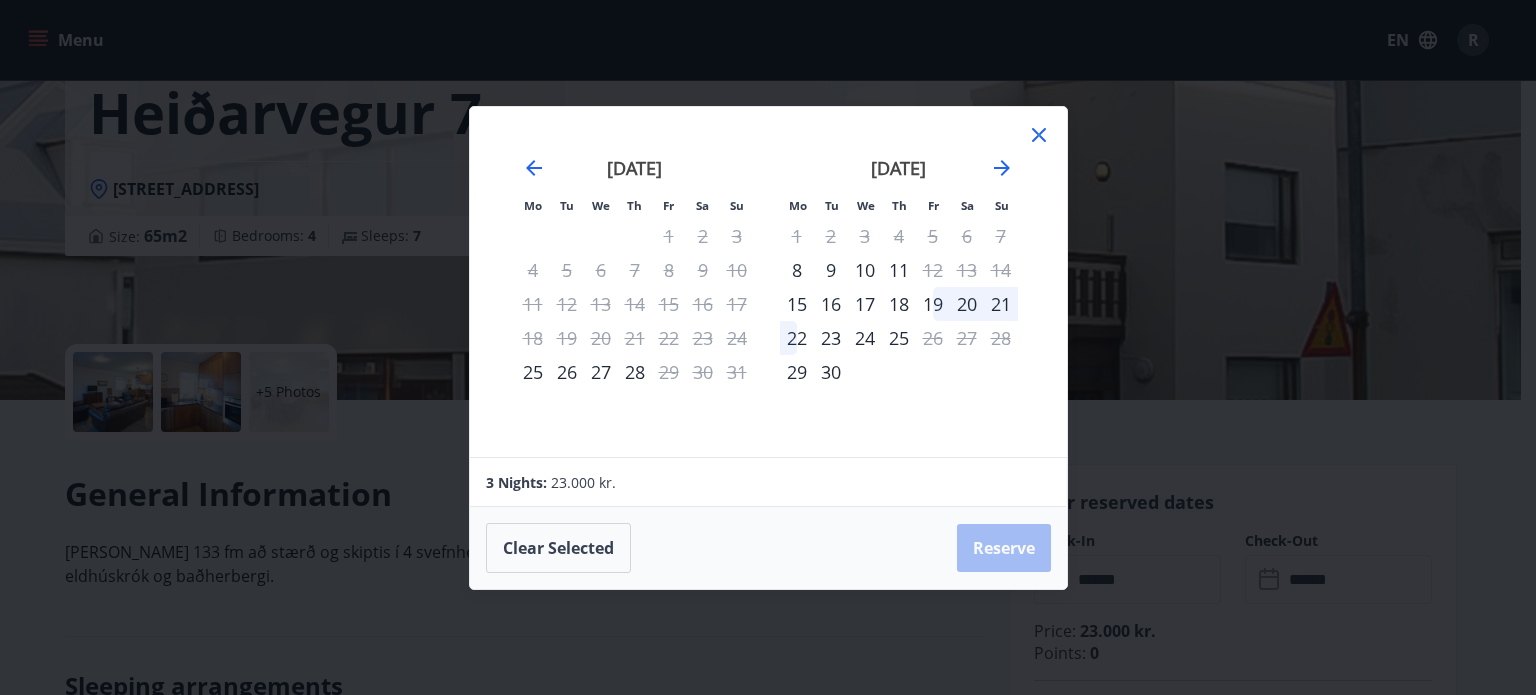 click on "Clear selected Reserve" at bounding box center (768, 548) 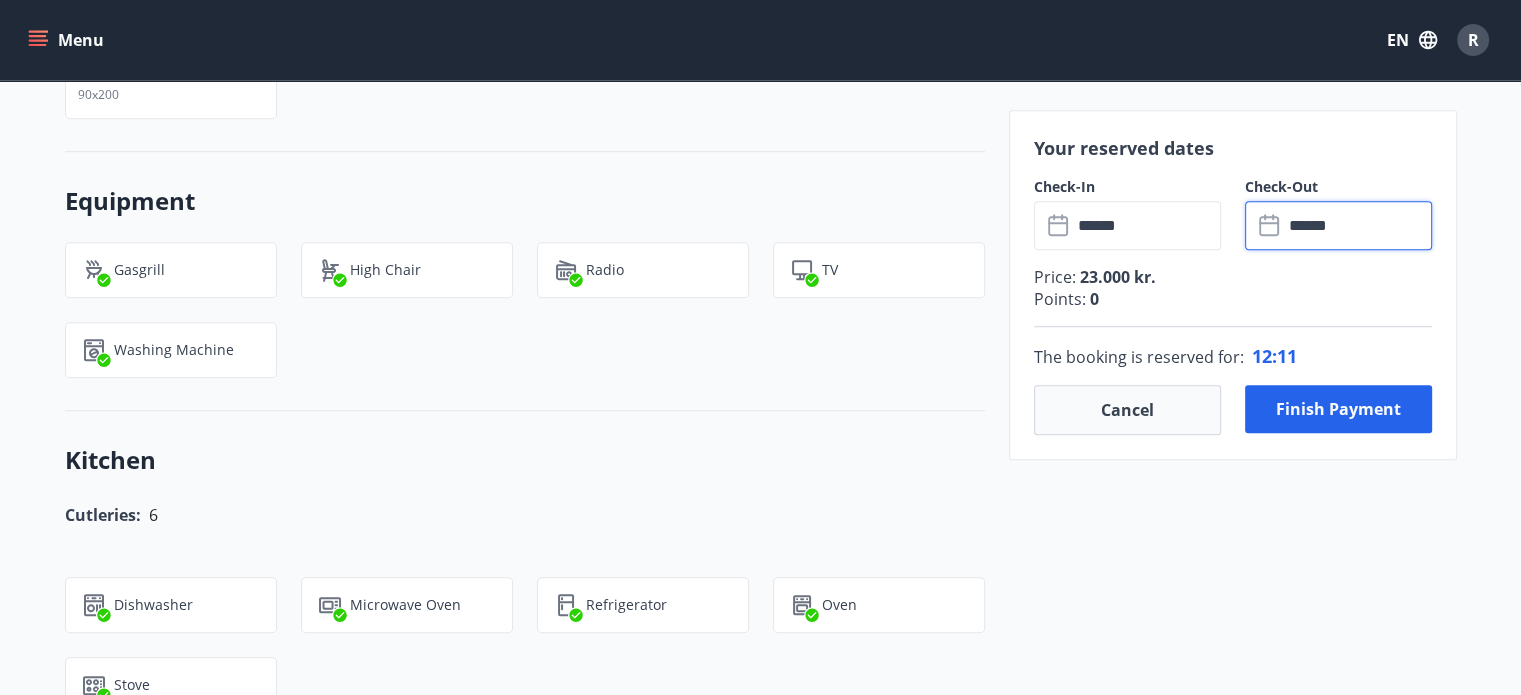 scroll, scrollTop: 1400, scrollLeft: 0, axis: vertical 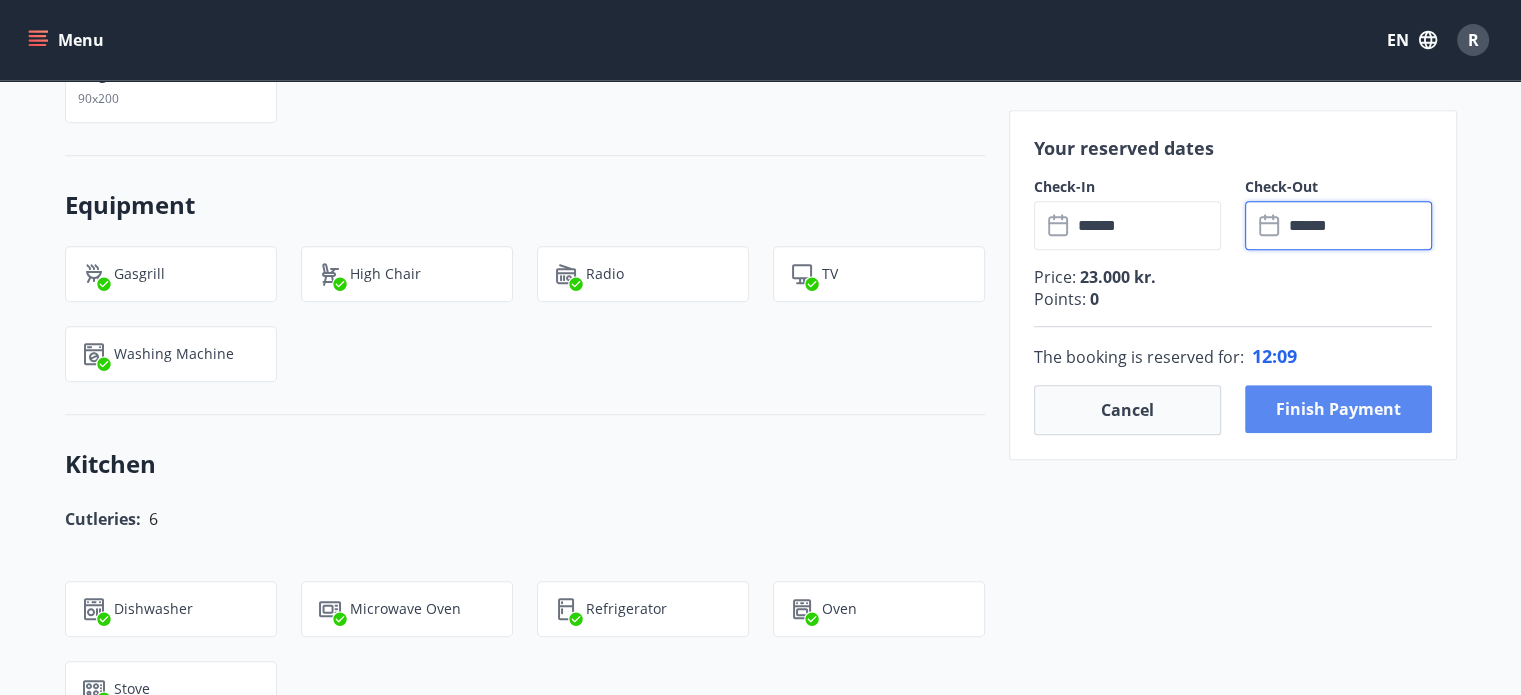 click on "Finish payment" at bounding box center [1338, 409] 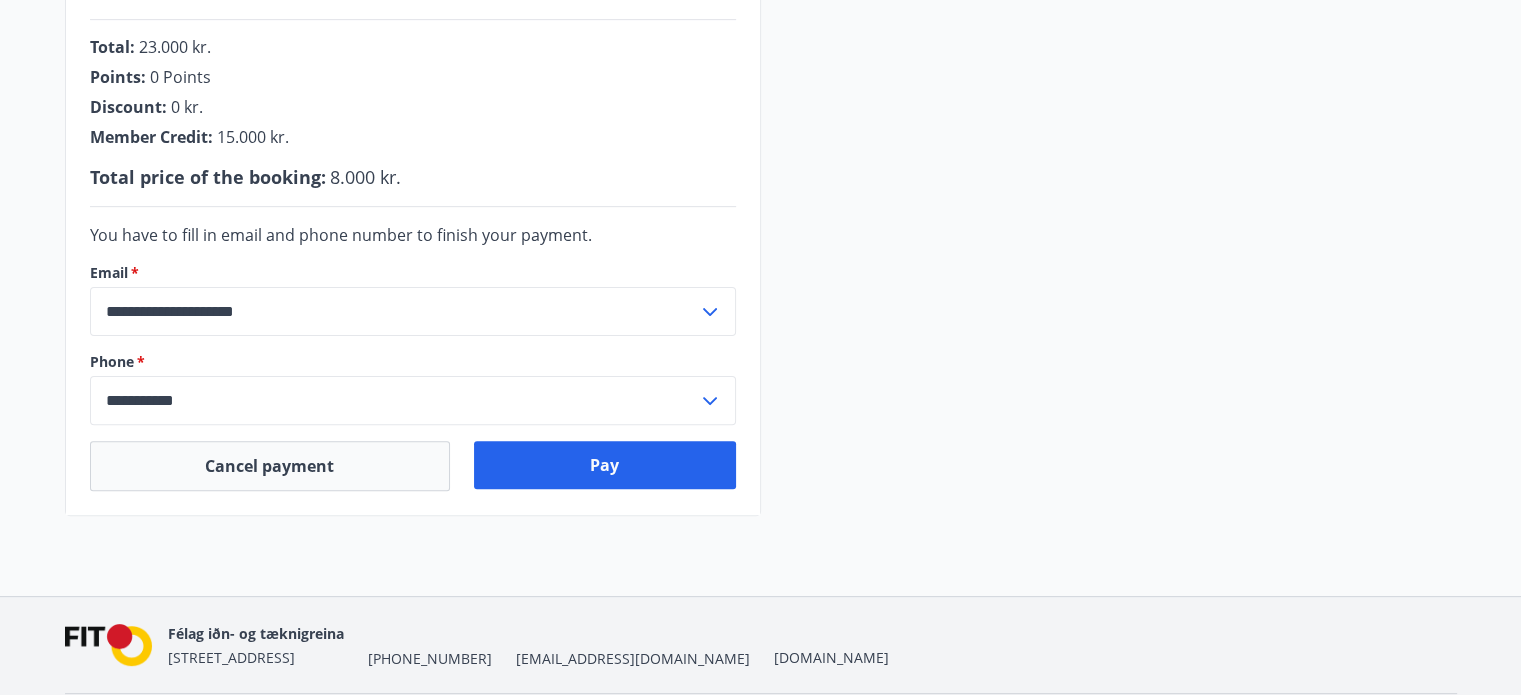 scroll, scrollTop: 532, scrollLeft: 0, axis: vertical 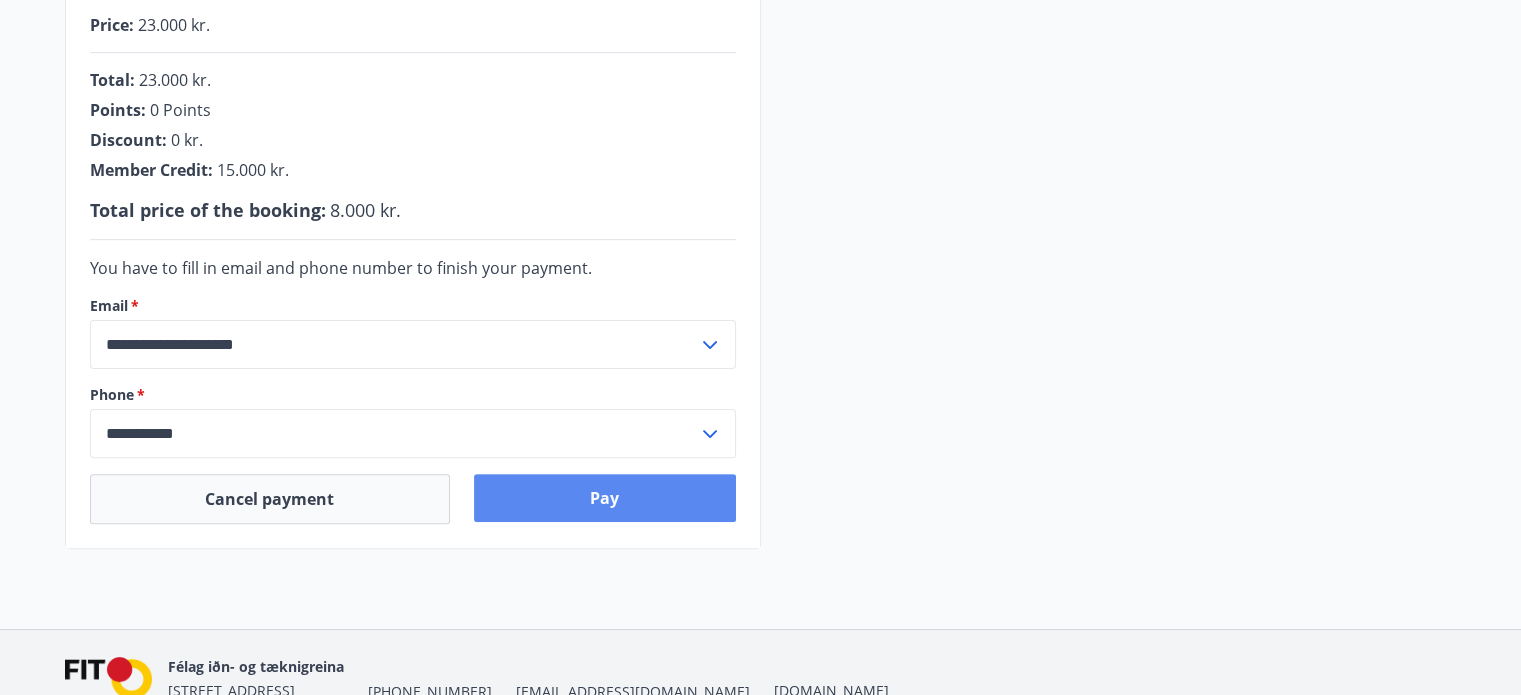 click on "Pay" at bounding box center [605, 498] 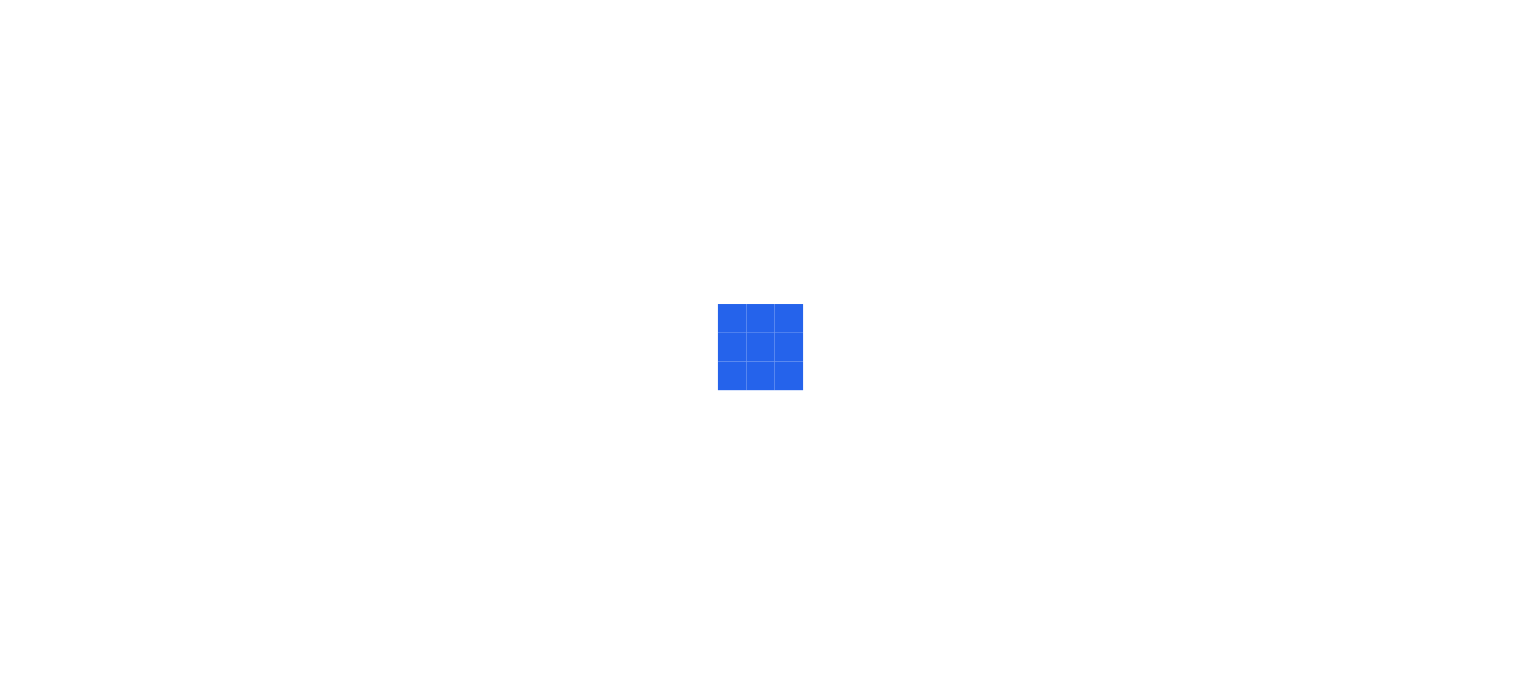 scroll, scrollTop: 0, scrollLeft: 0, axis: both 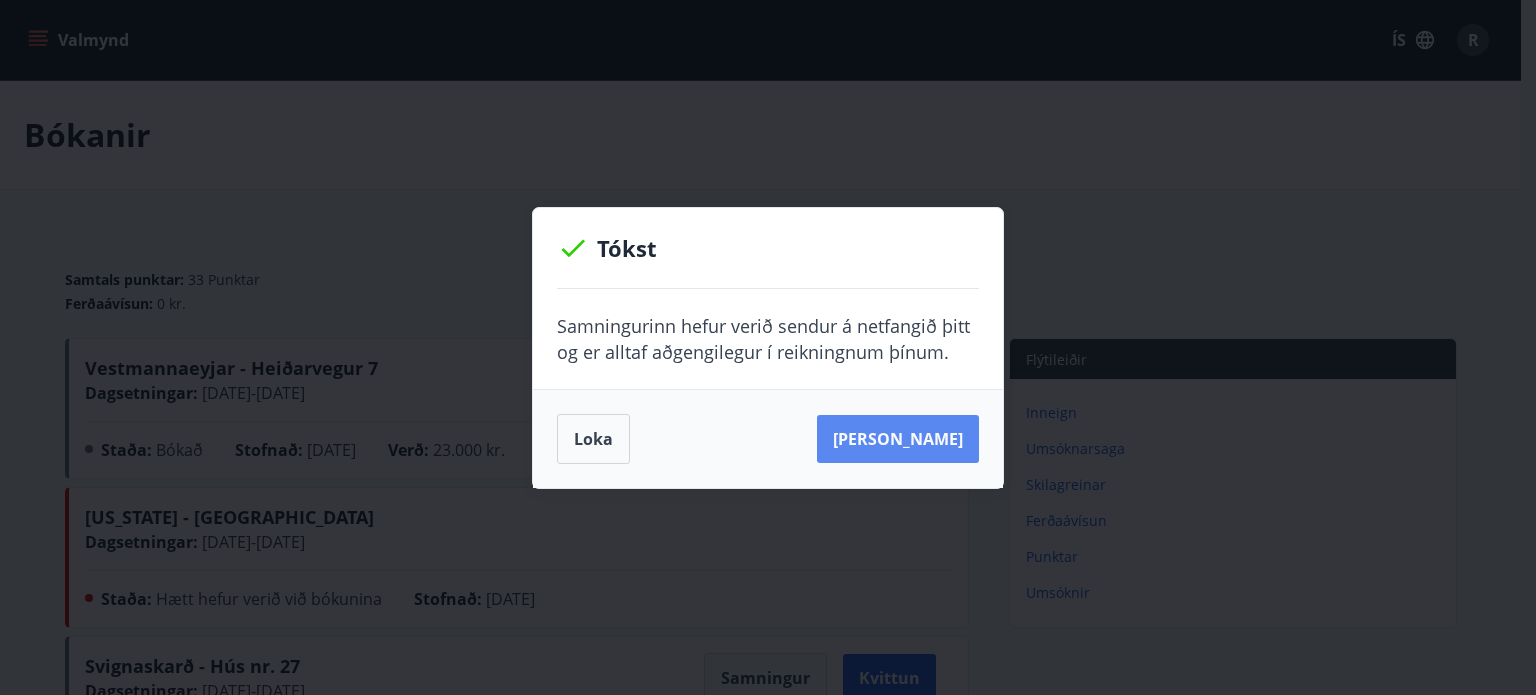 click on "Sjá samning" at bounding box center (898, 439) 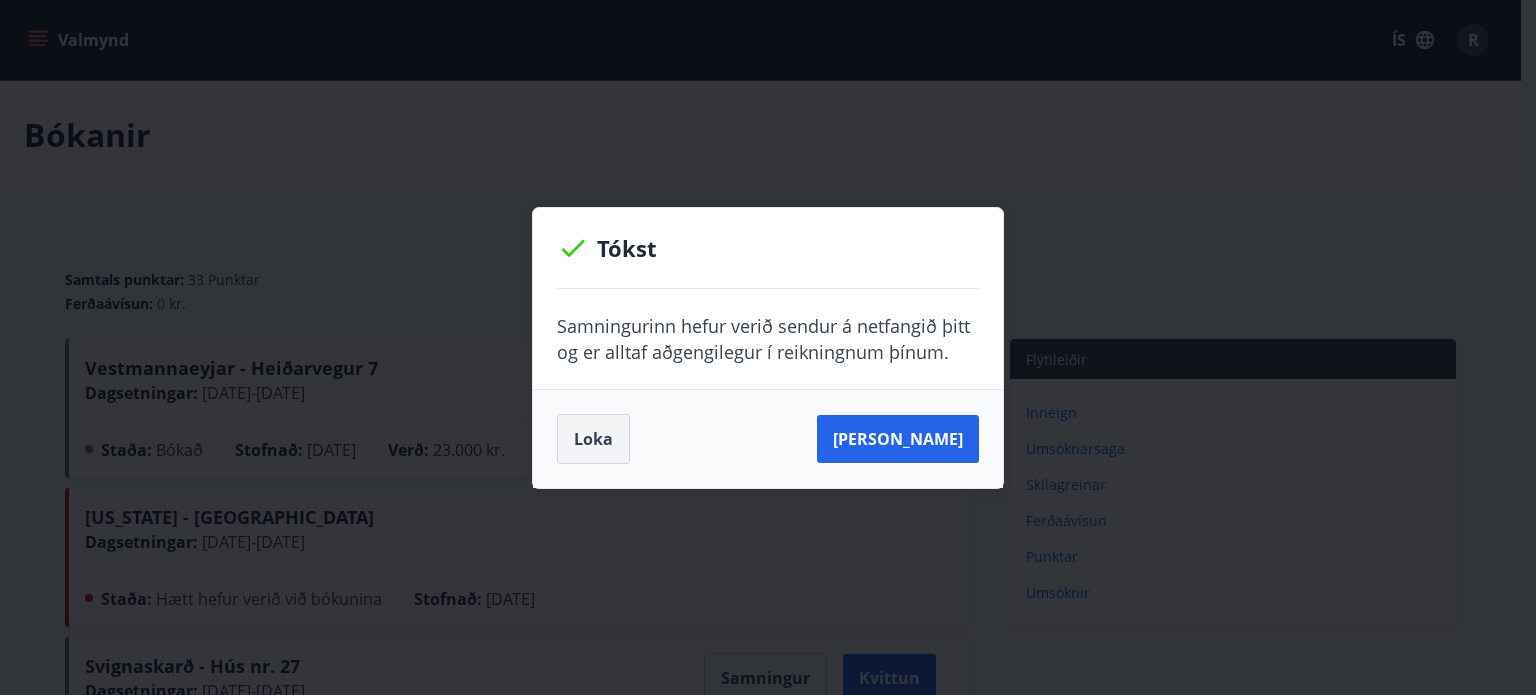 click on "Loka" at bounding box center (593, 439) 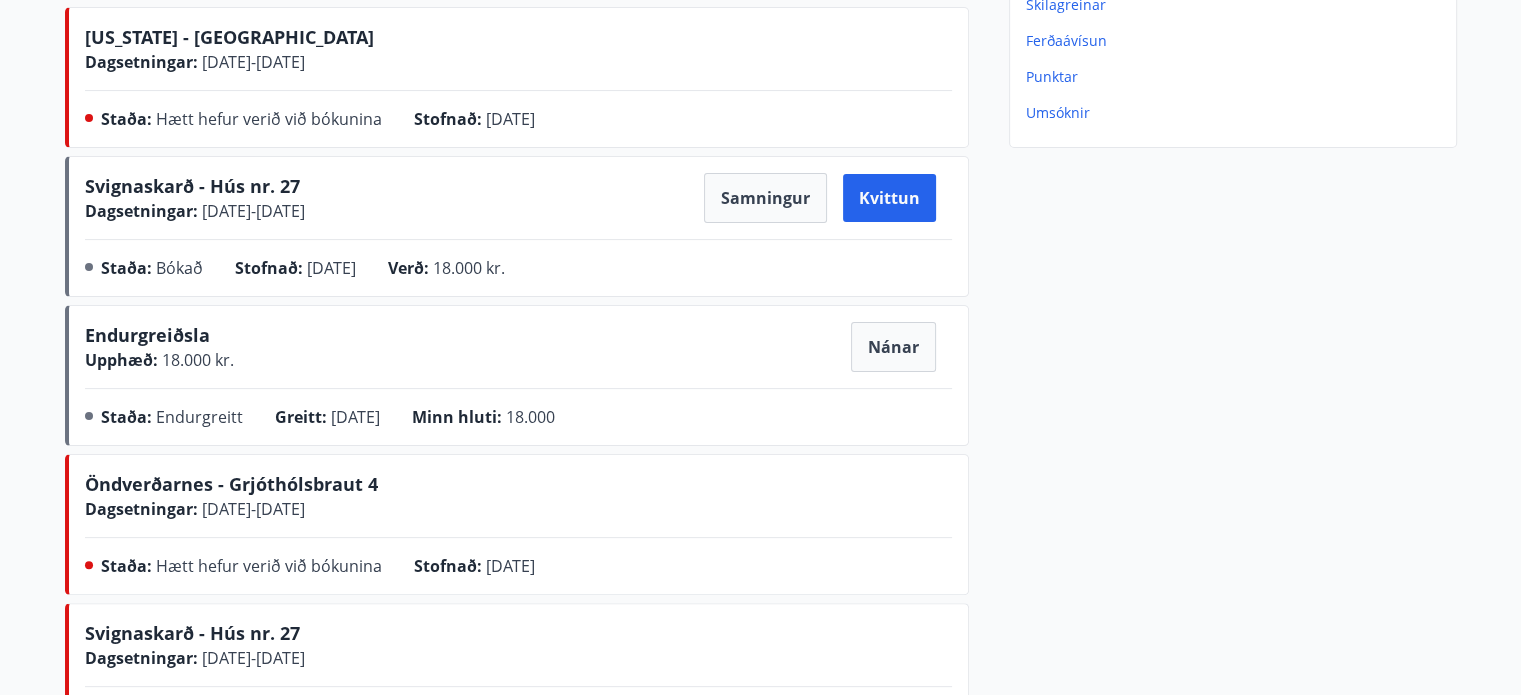 scroll, scrollTop: 580, scrollLeft: 0, axis: vertical 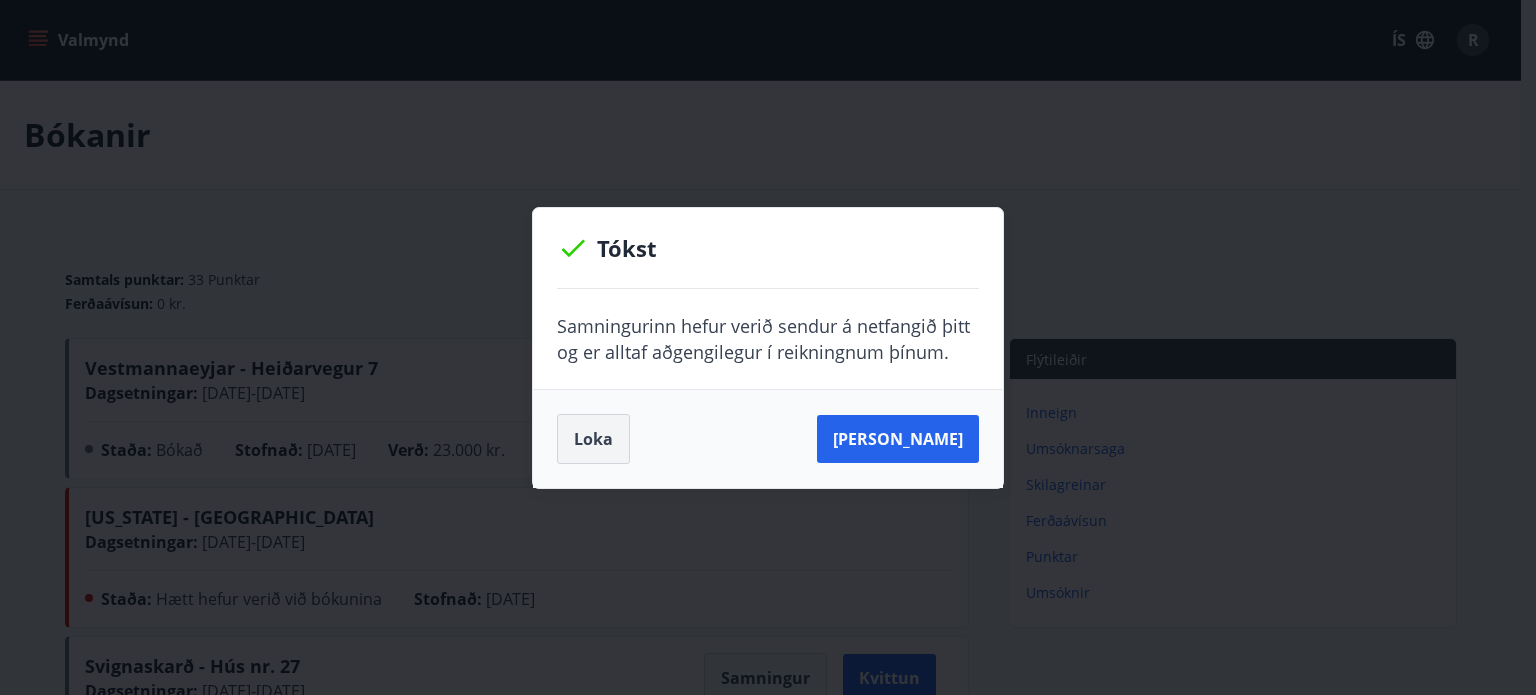 click on "Loka" at bounding box center (593, 439) 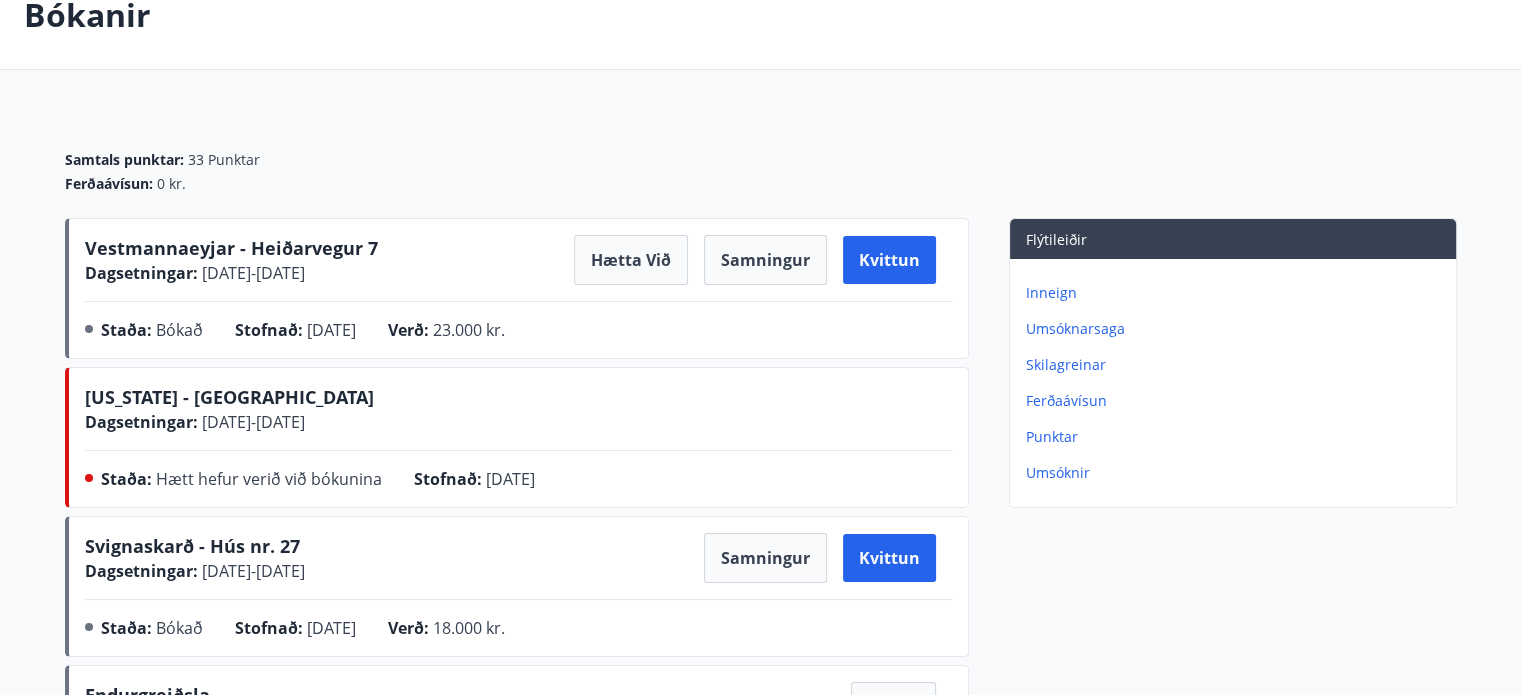 scroll, scrollTop: 0, scrollLeft: 0, axis: both 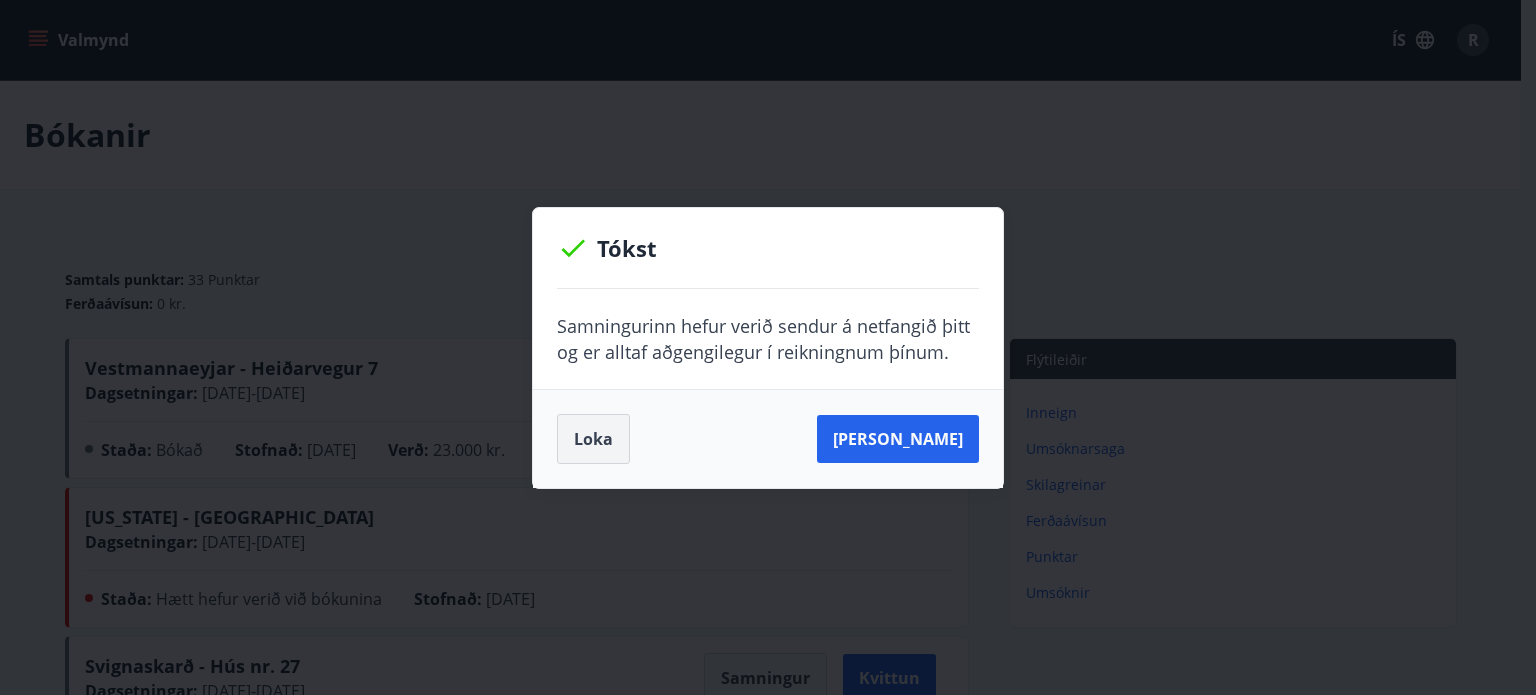 click on "Loka" at bounding box center [593, 439] 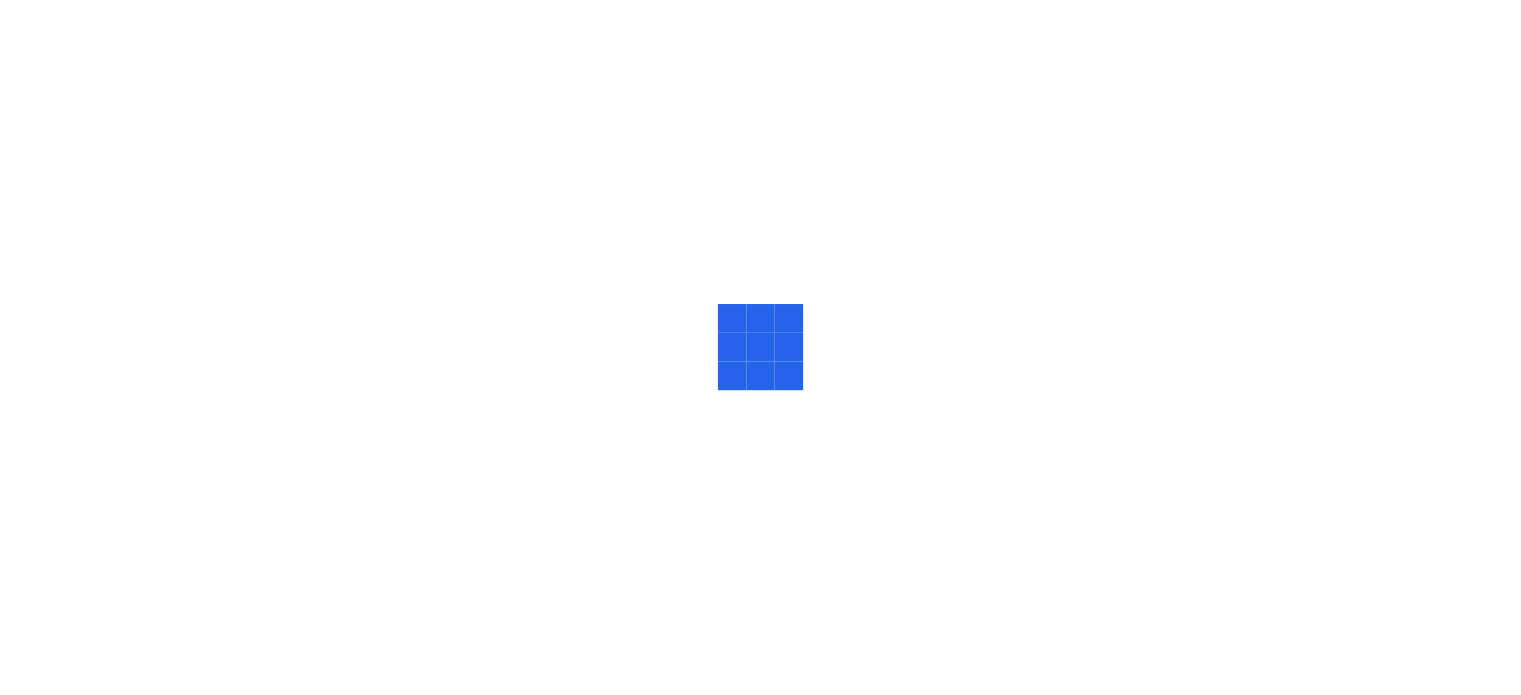 scroll, scrollTop: 0, scrollLeft: 0, axis: both 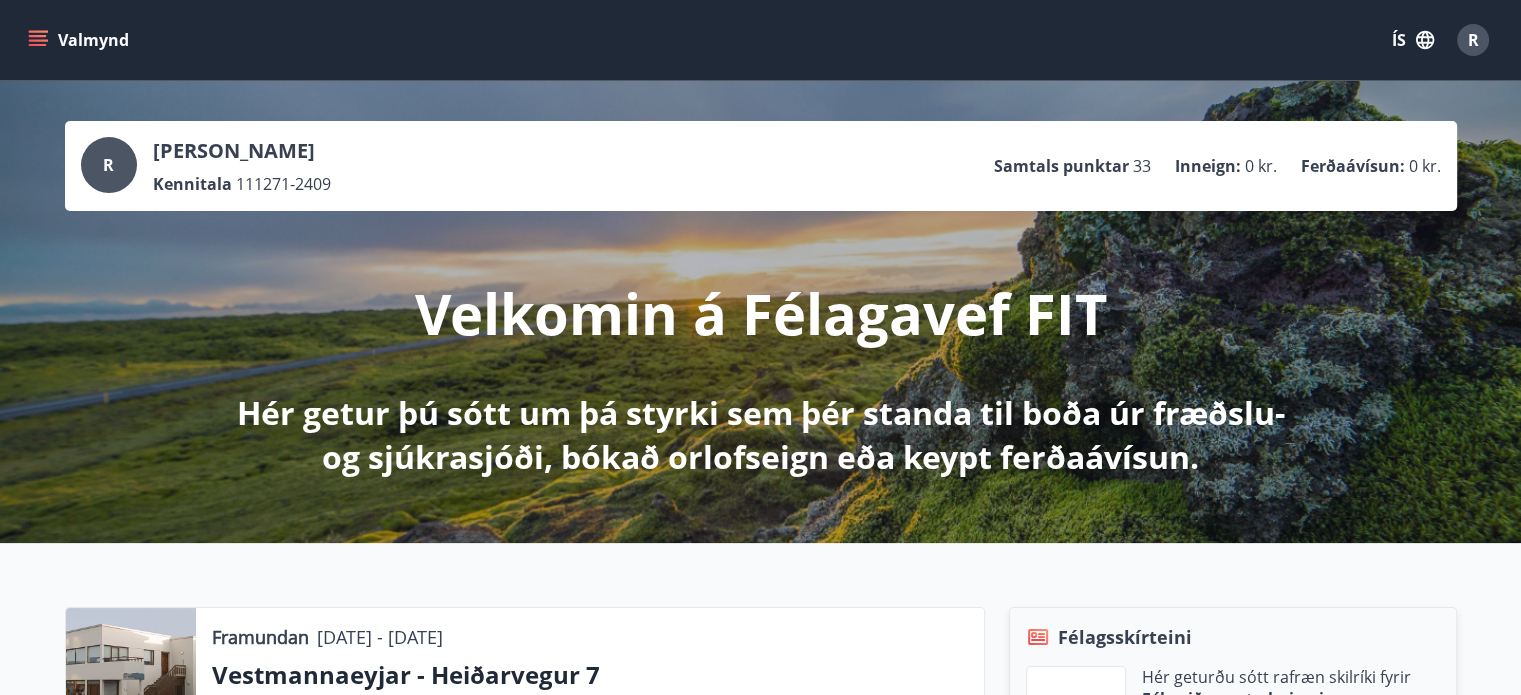 click on "ÍS" at bounding box center [1413, 40] 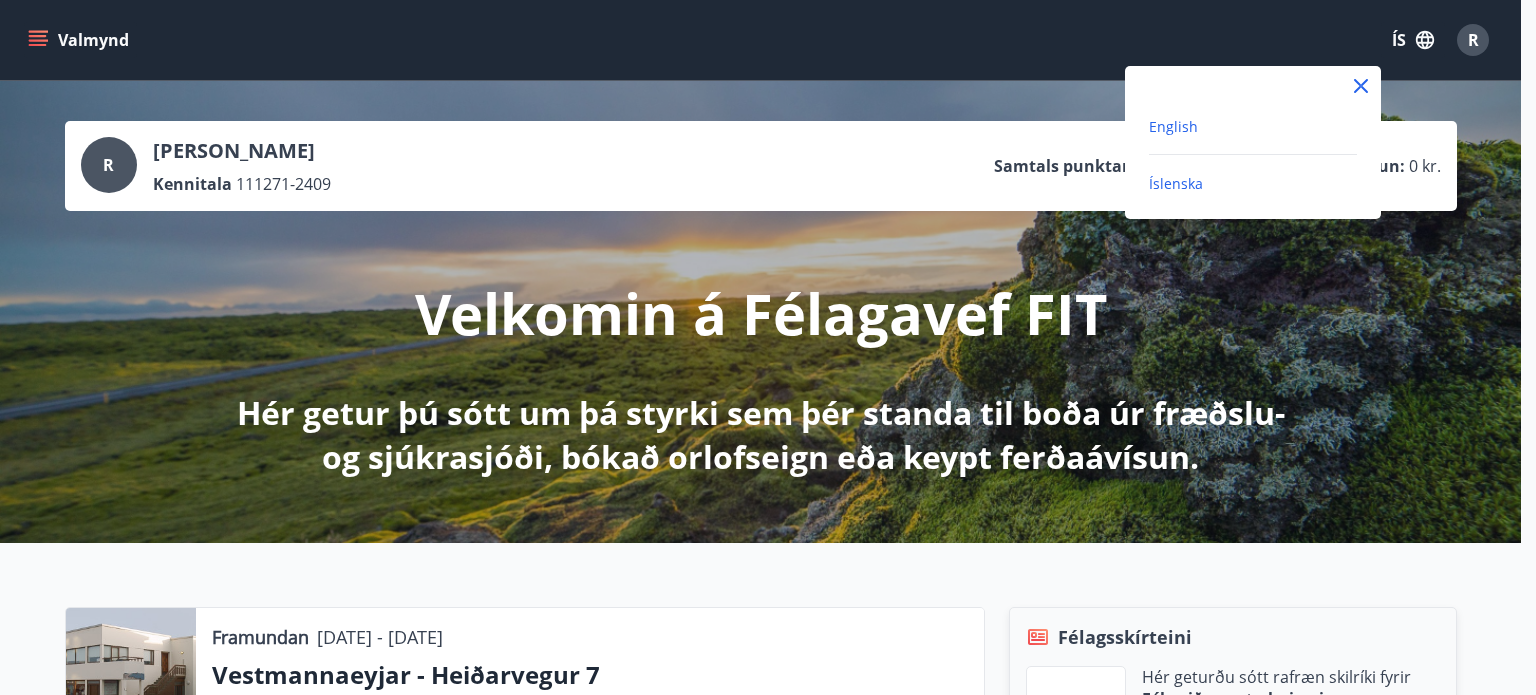click on "English" at bounding box center (1173, 126) 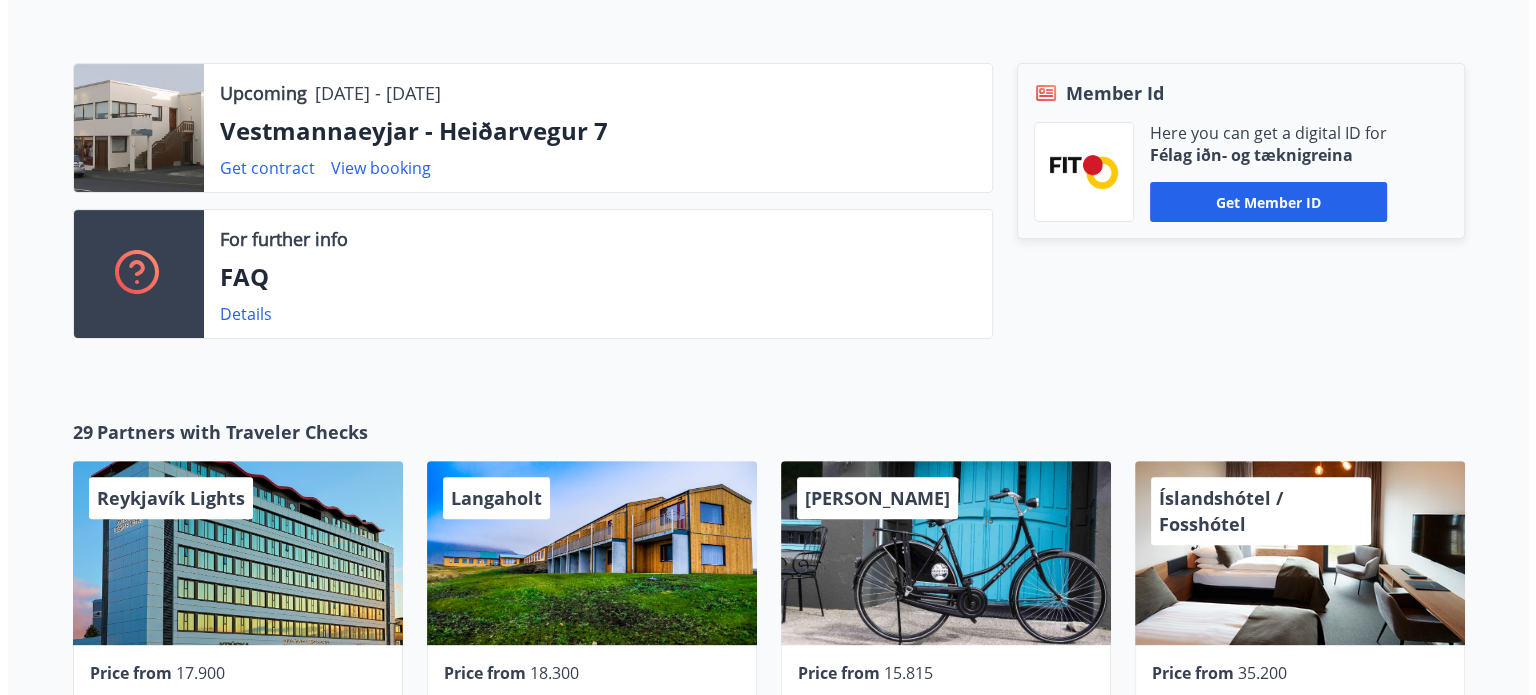 scroll, scrollTop: 700, scrollLeft: 0, axis: vertical 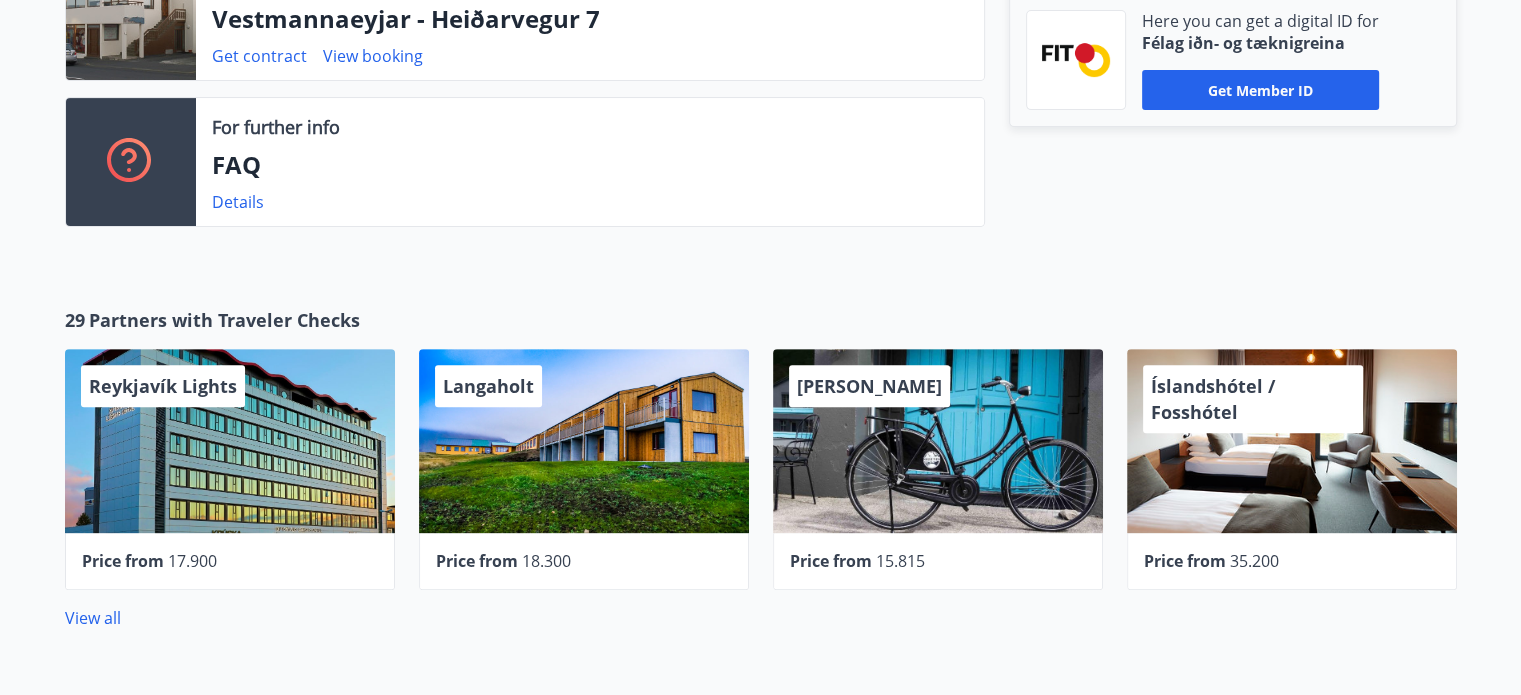 click on "Reykjavík Lights" at bounding box center [230, 441] 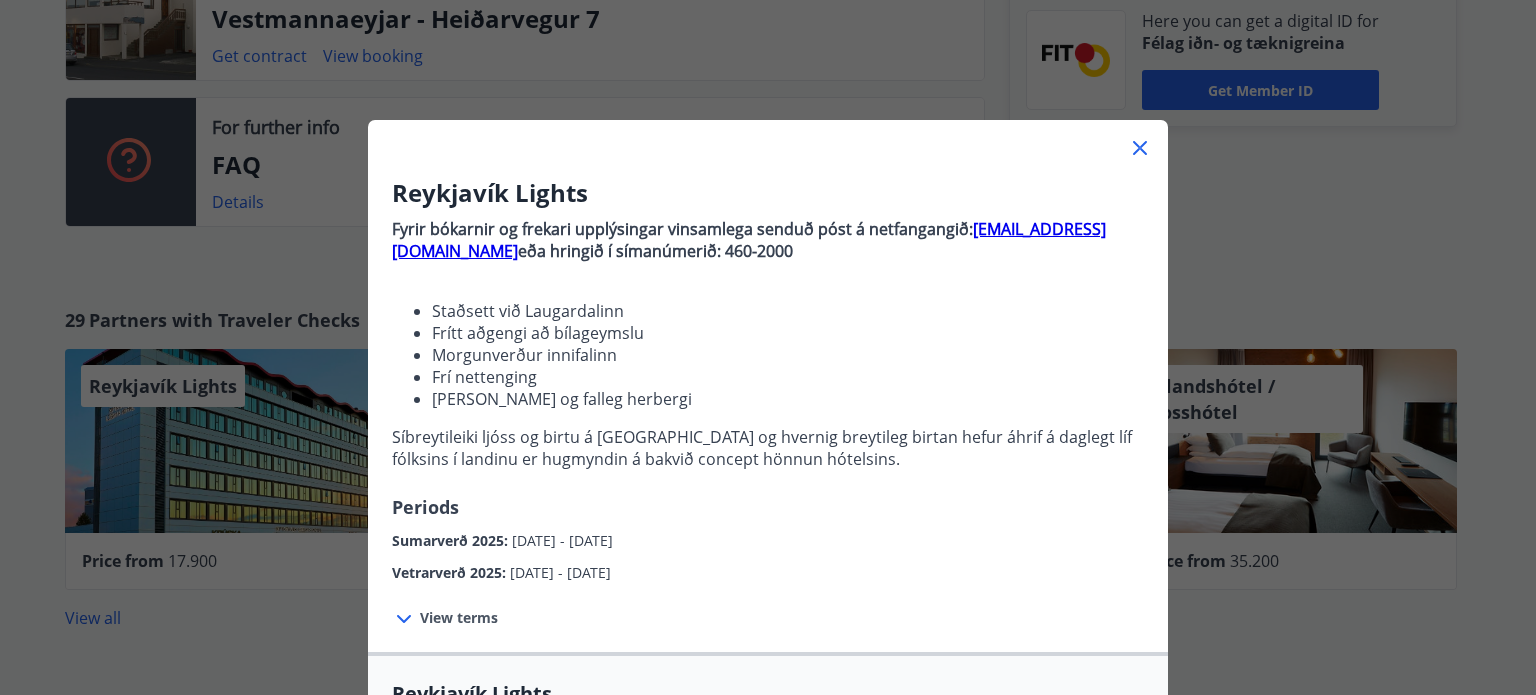 click on "View terms" at bounding box center [459, 618] 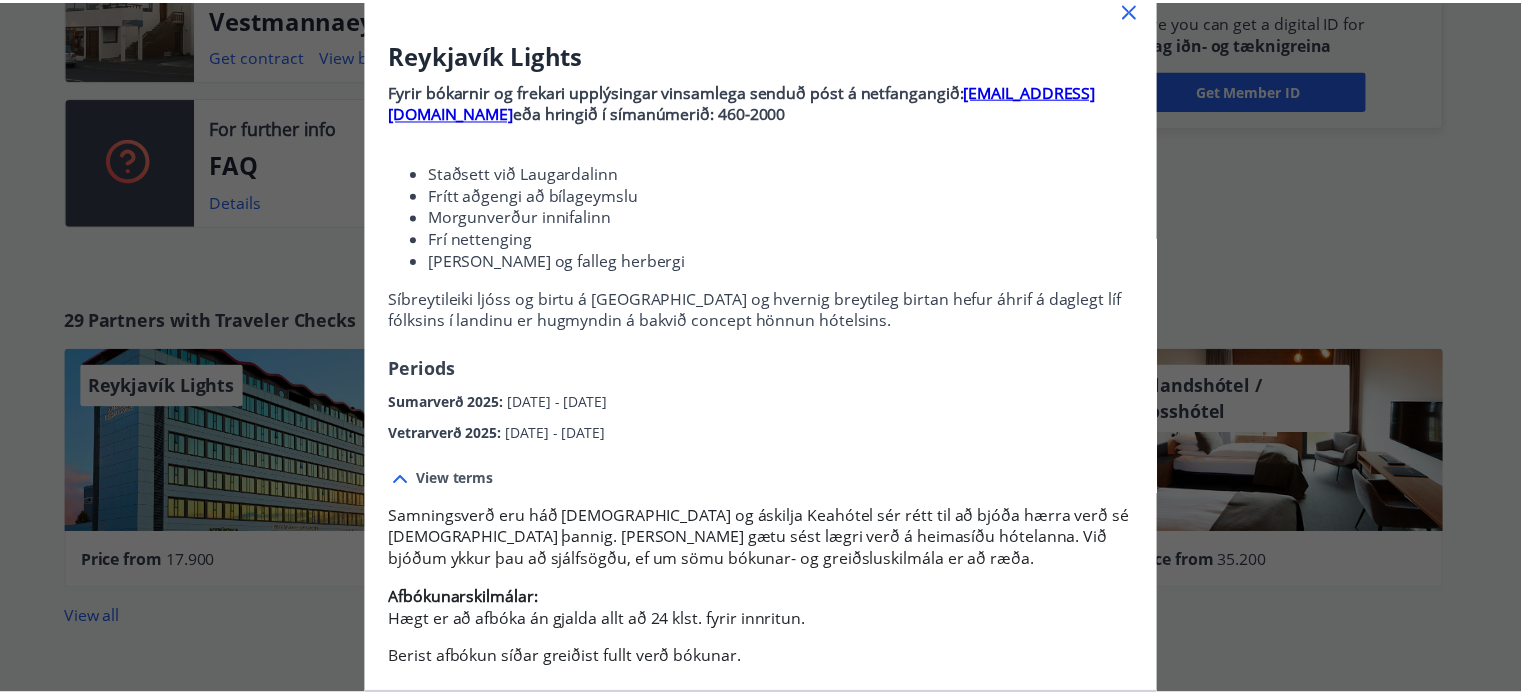 scroll, scrollTop: 0, scrollLeft: 0, axis: both 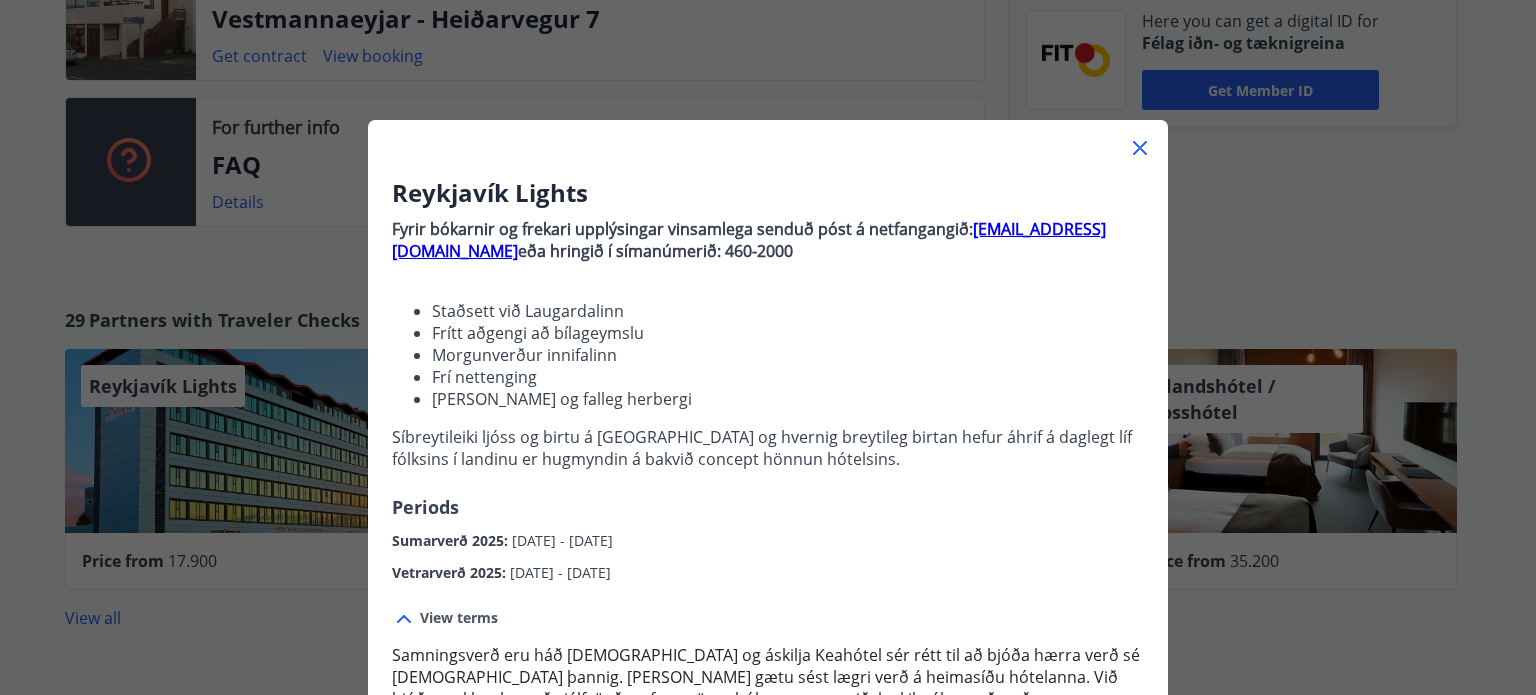 click 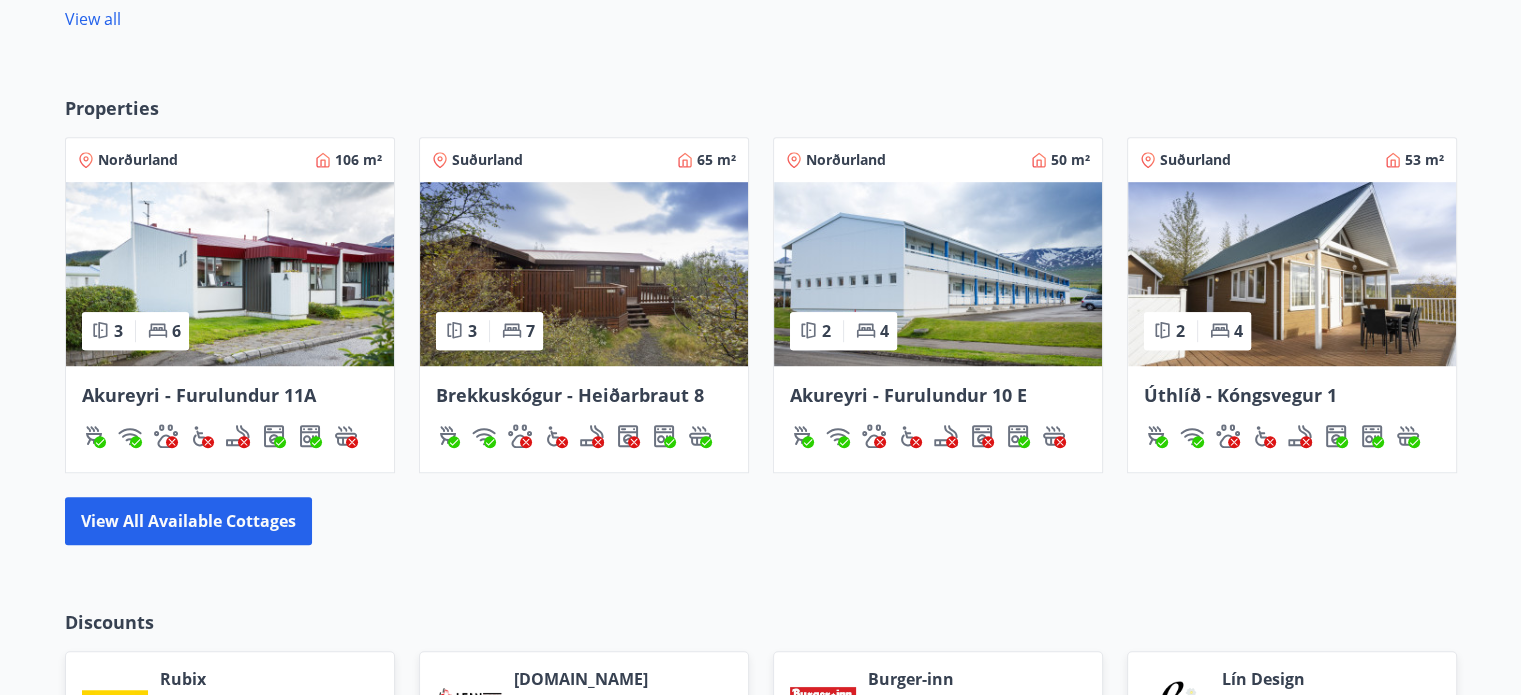 scroll, scrollTop: 1264, scrollLeft: 0, axis: vertical 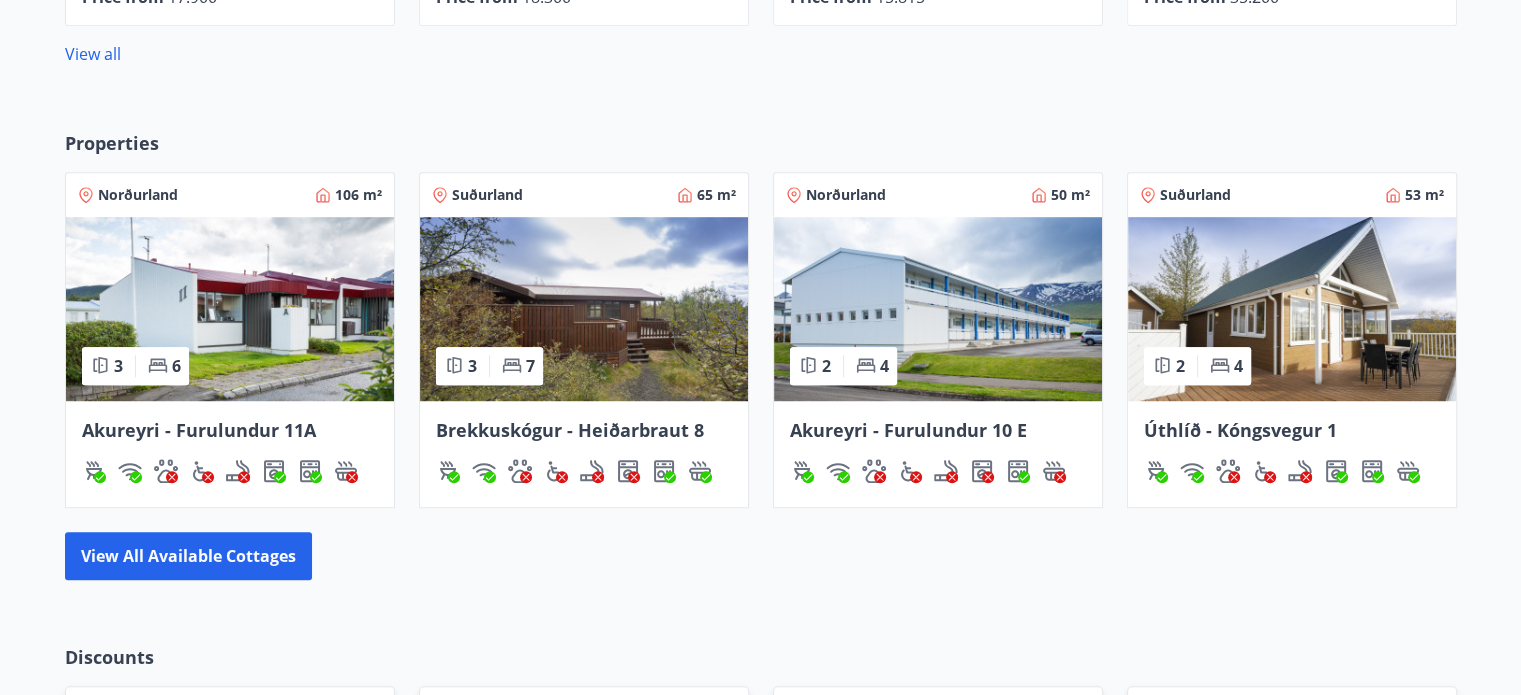 click at bounding box center [230, 309] 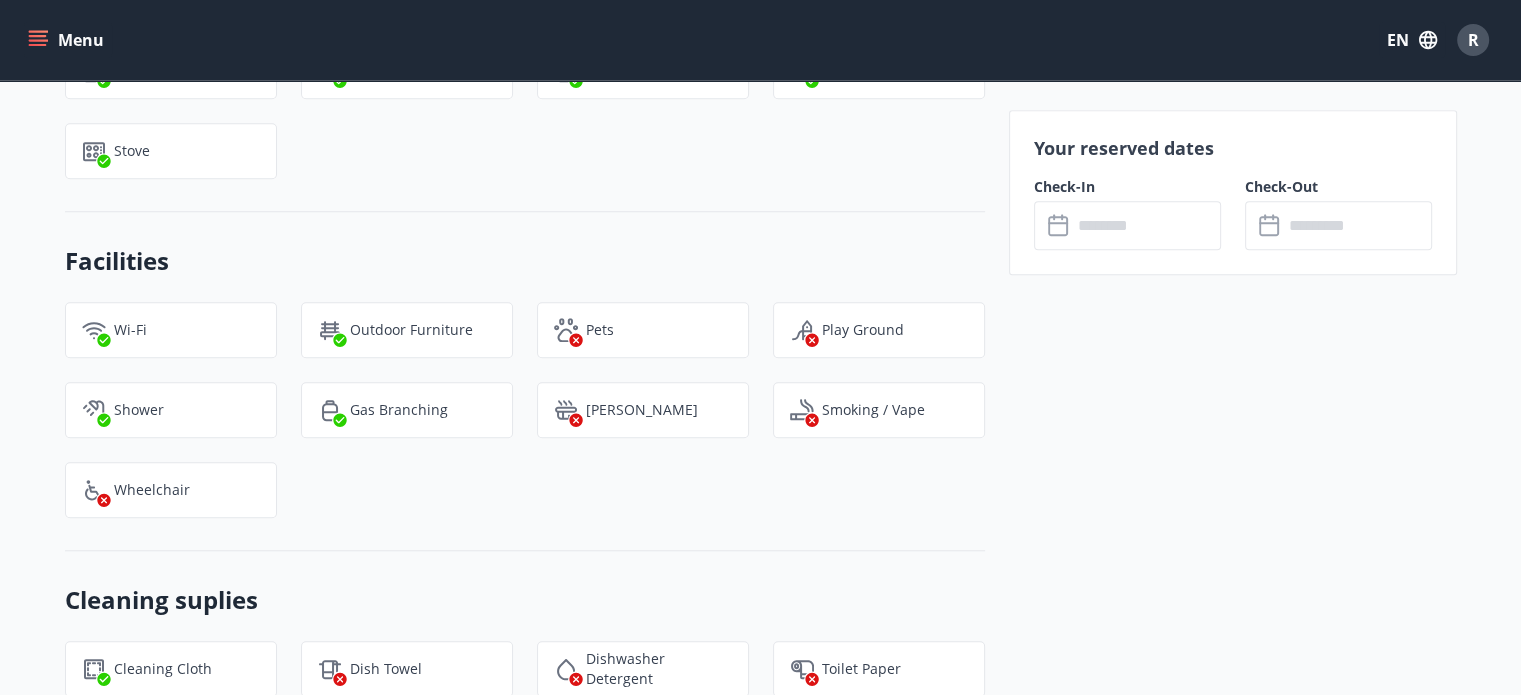 scroll, scrollTop: 1500, scrollLeft: 0, axis: vertical 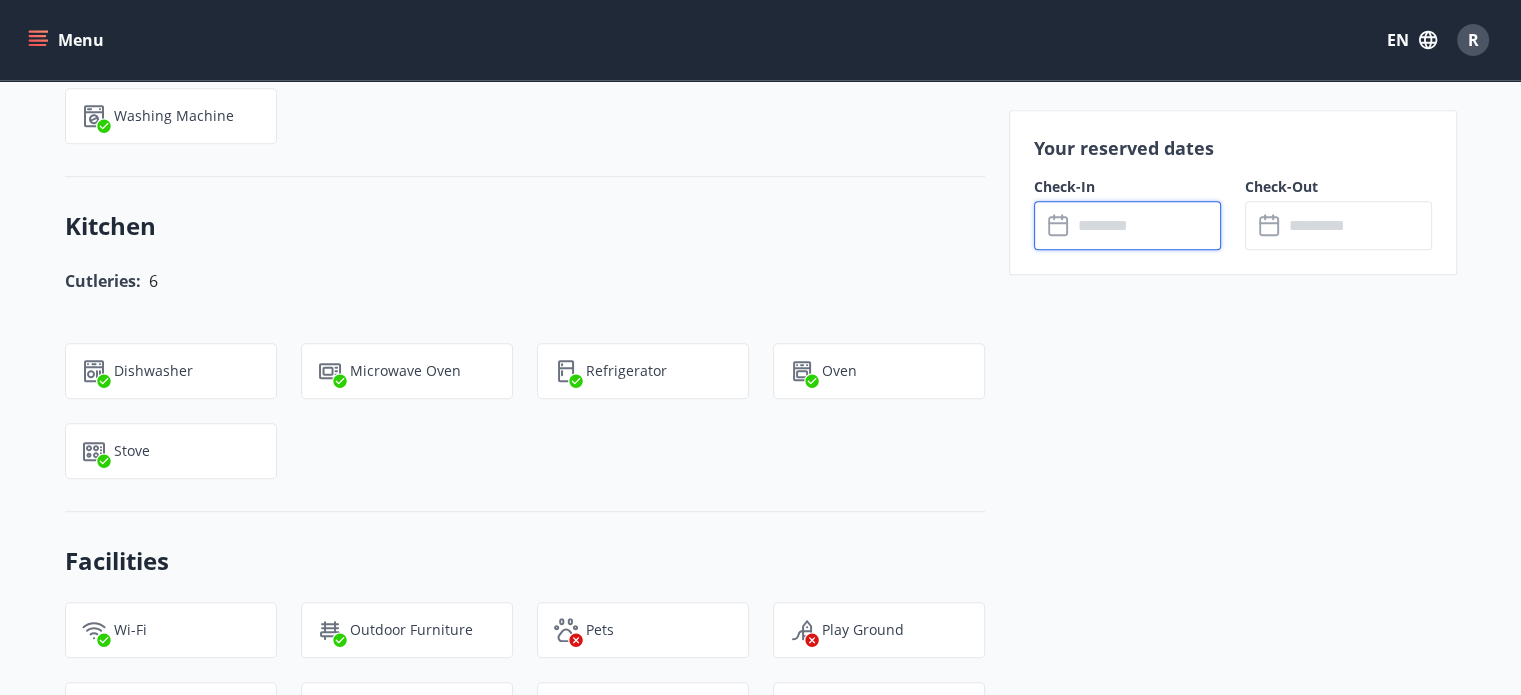 click at bounding box center [1146, 225] 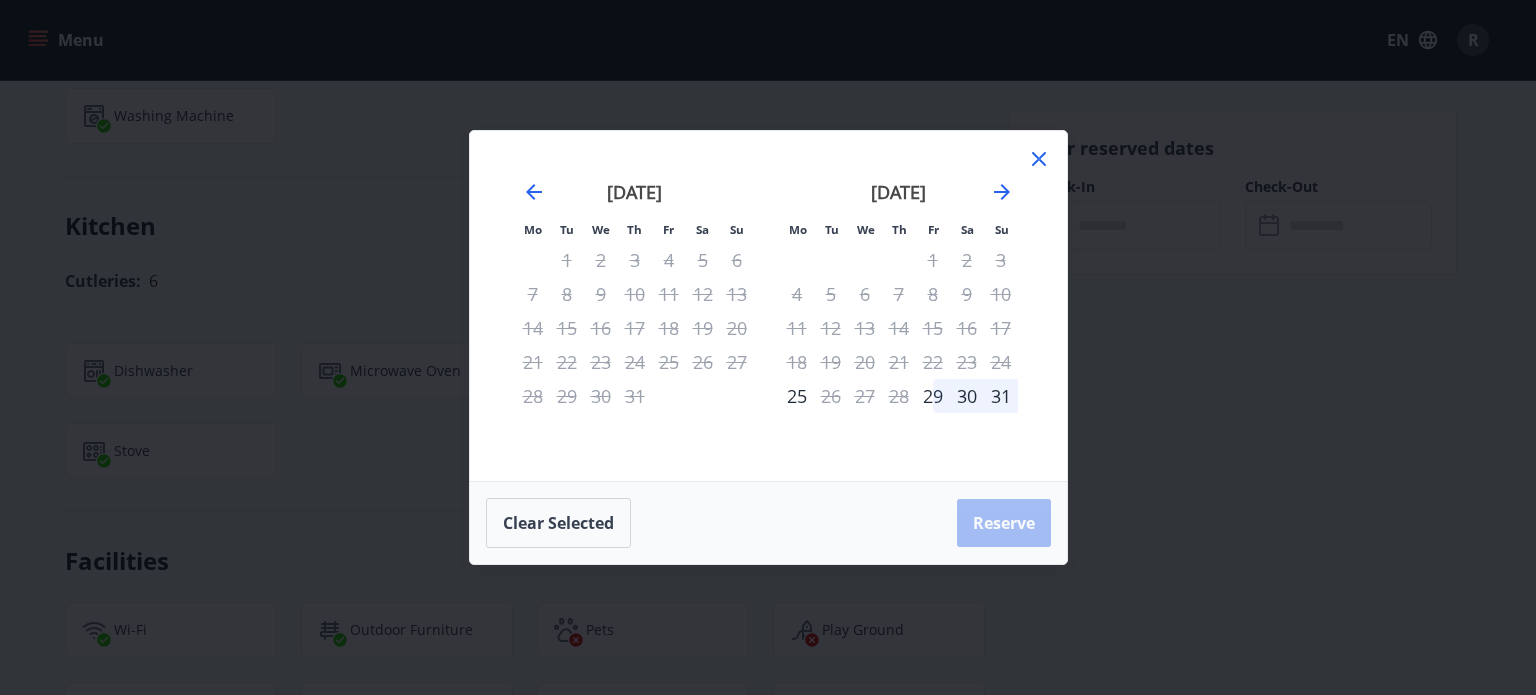 click 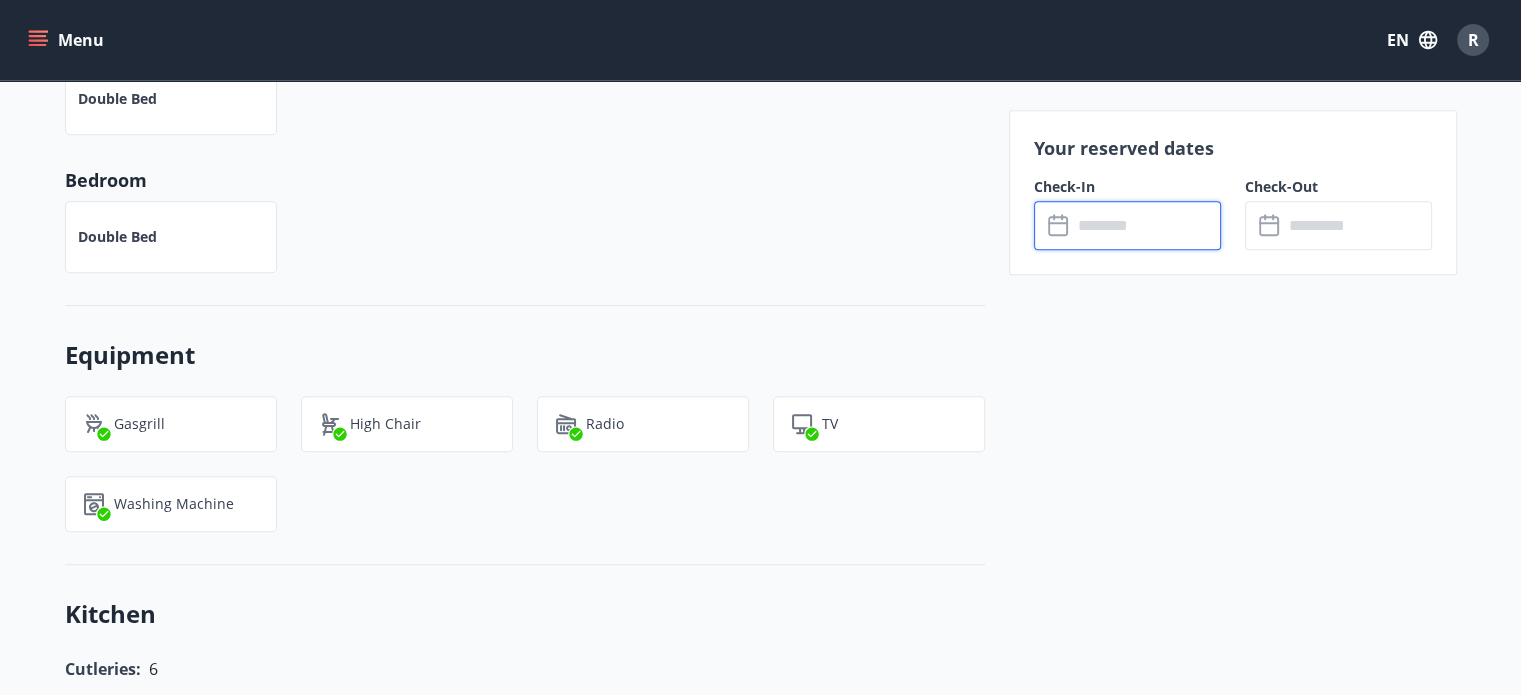 scroll, scrollTop: 1100, scrollLeft: 0, axis: vertical 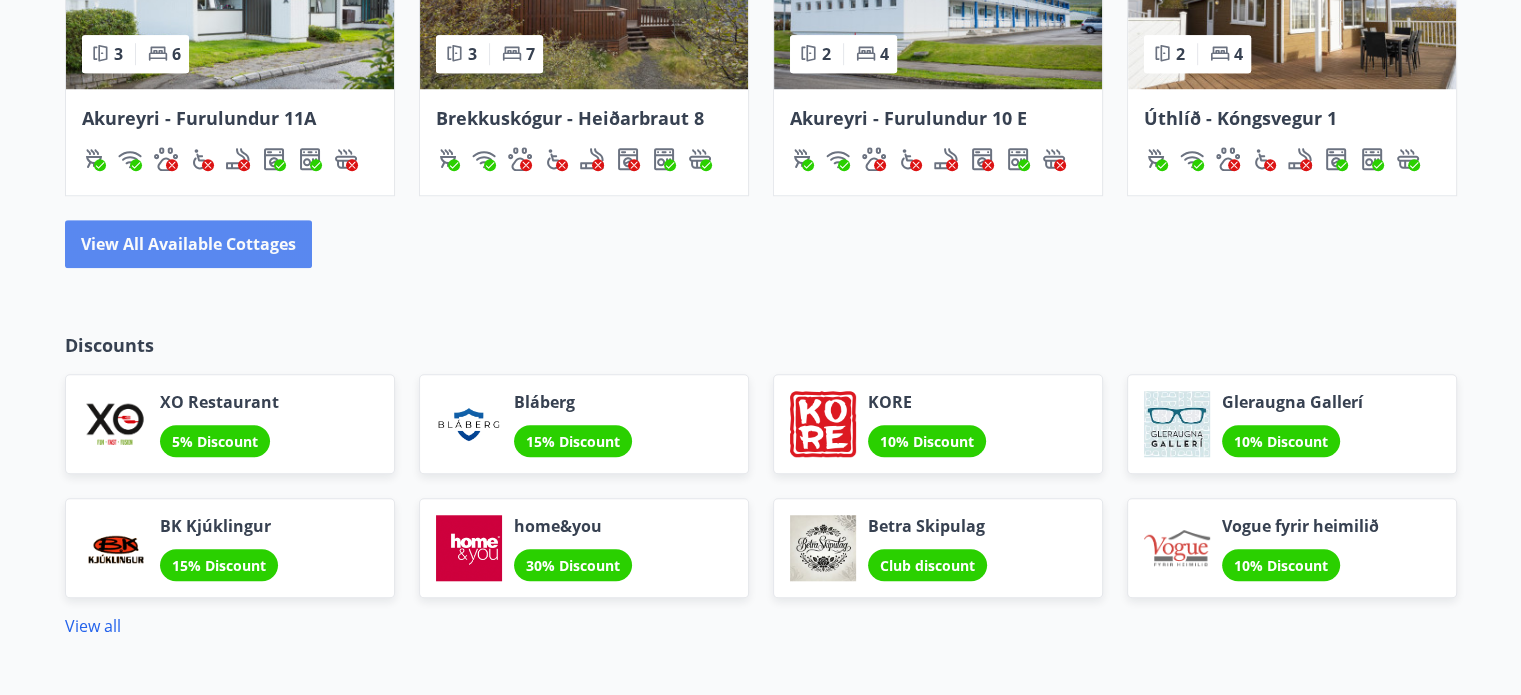 click on "View all available cottages" at bounding box center (188, 244) 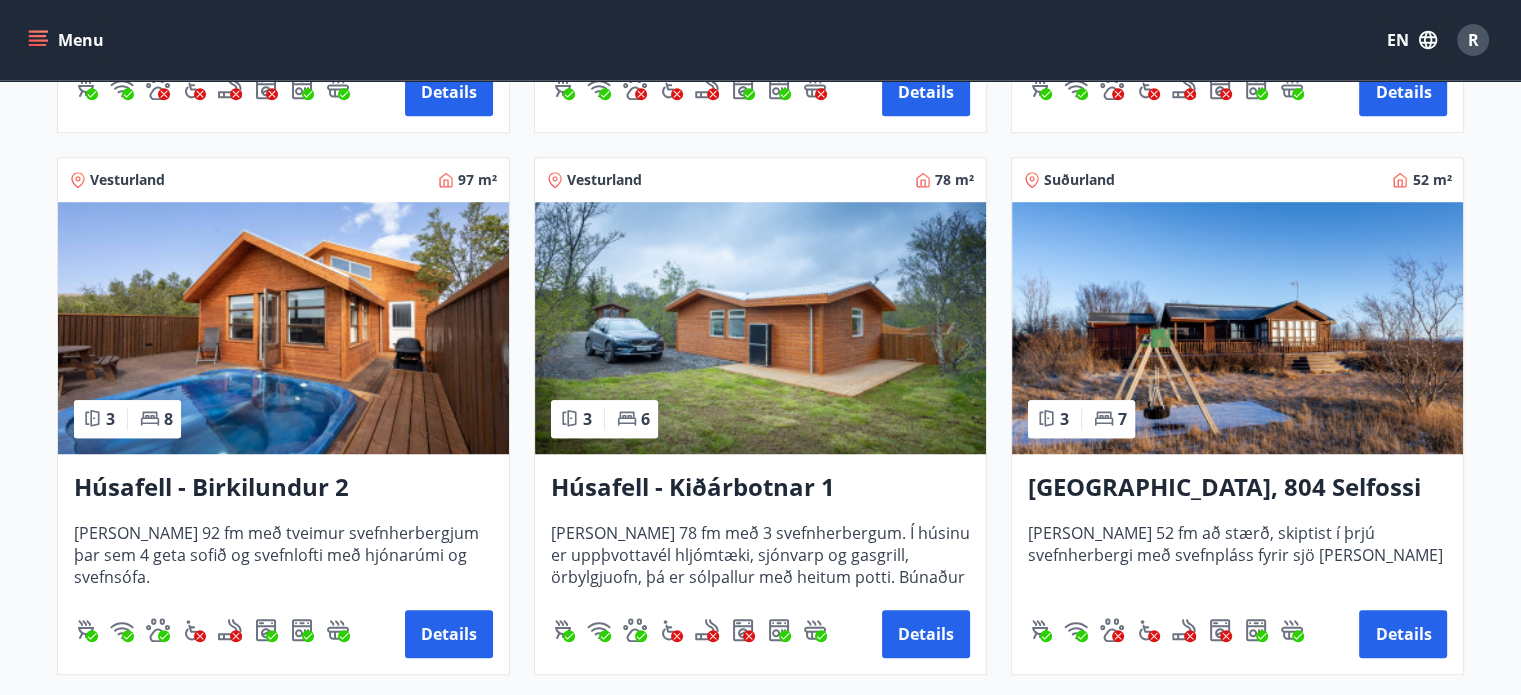 scroll, scrollTop: 1400, scrollLeft: 0, axis: vertical 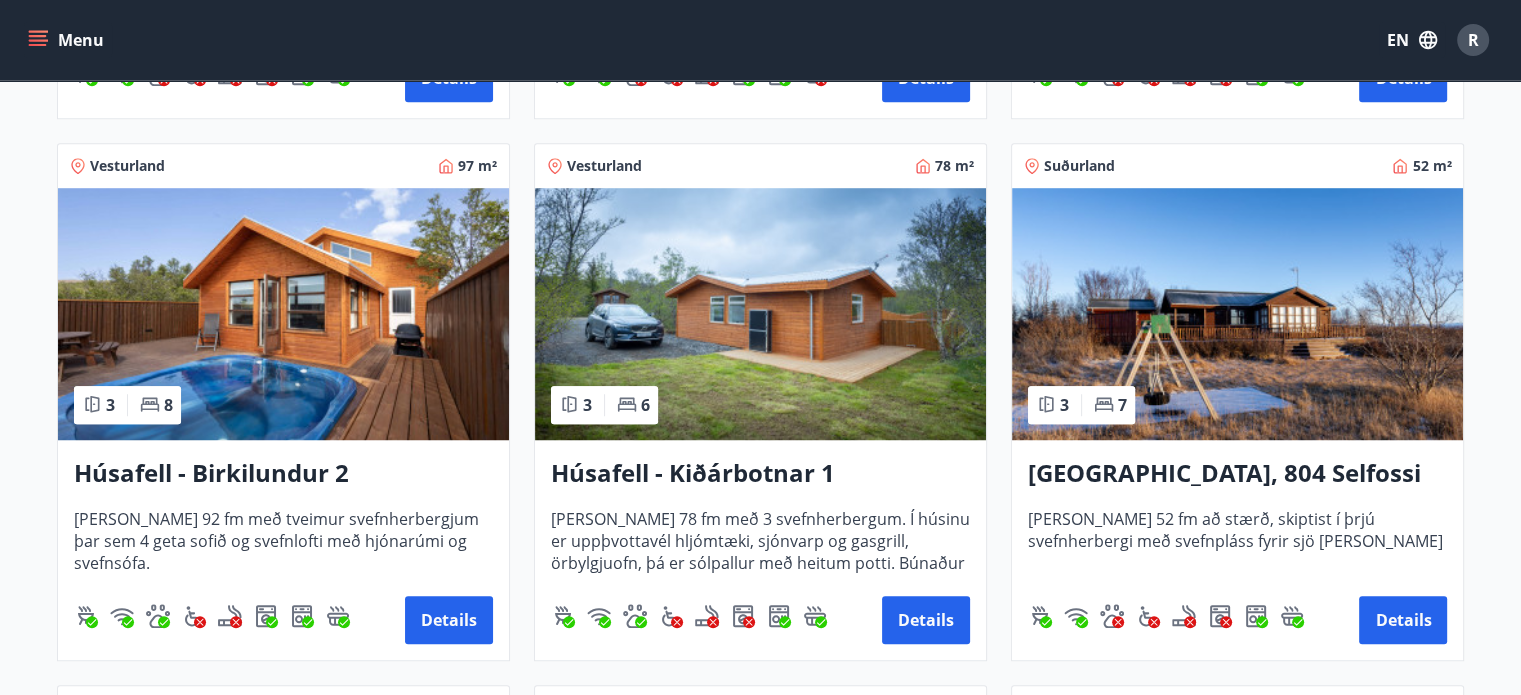 click at bounding box center [283, 314] 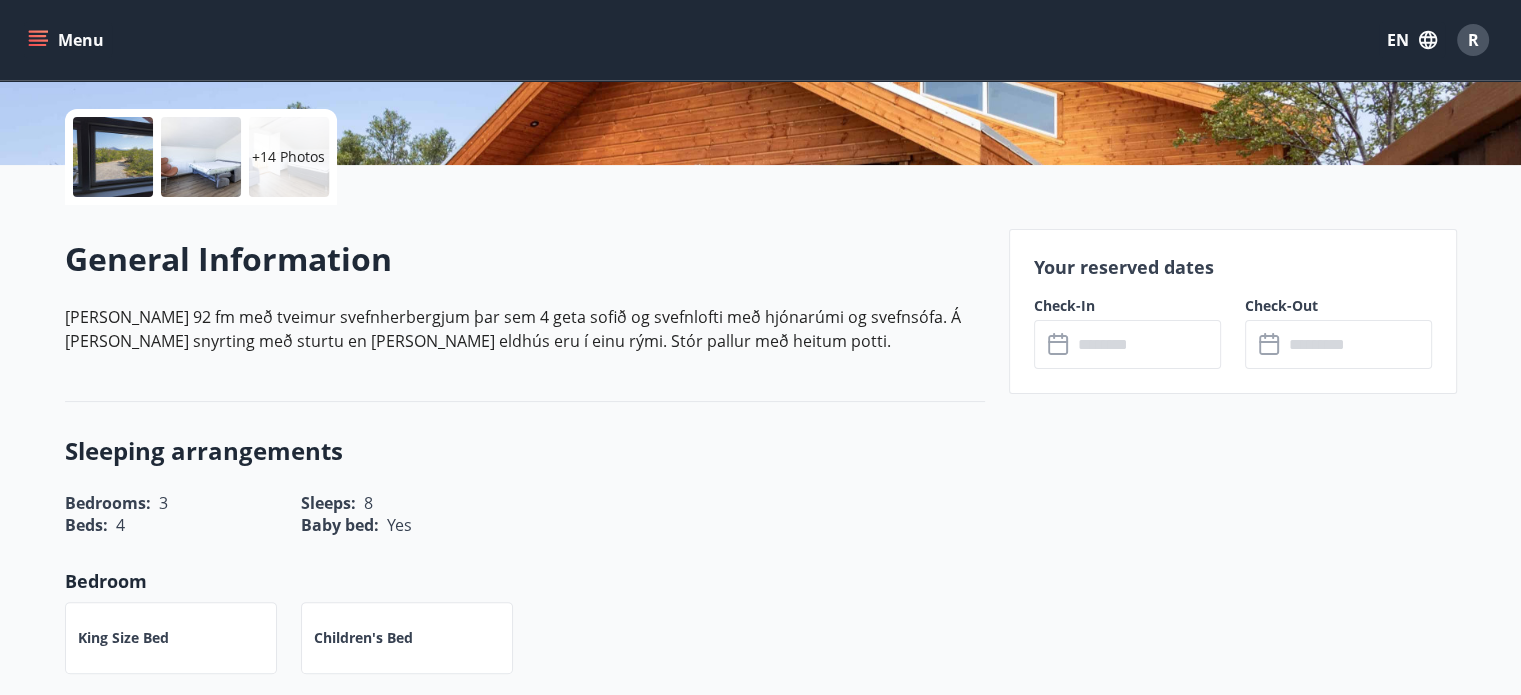 scroll, scrollTop: 400, scrollLeft: 0, axis: vertical 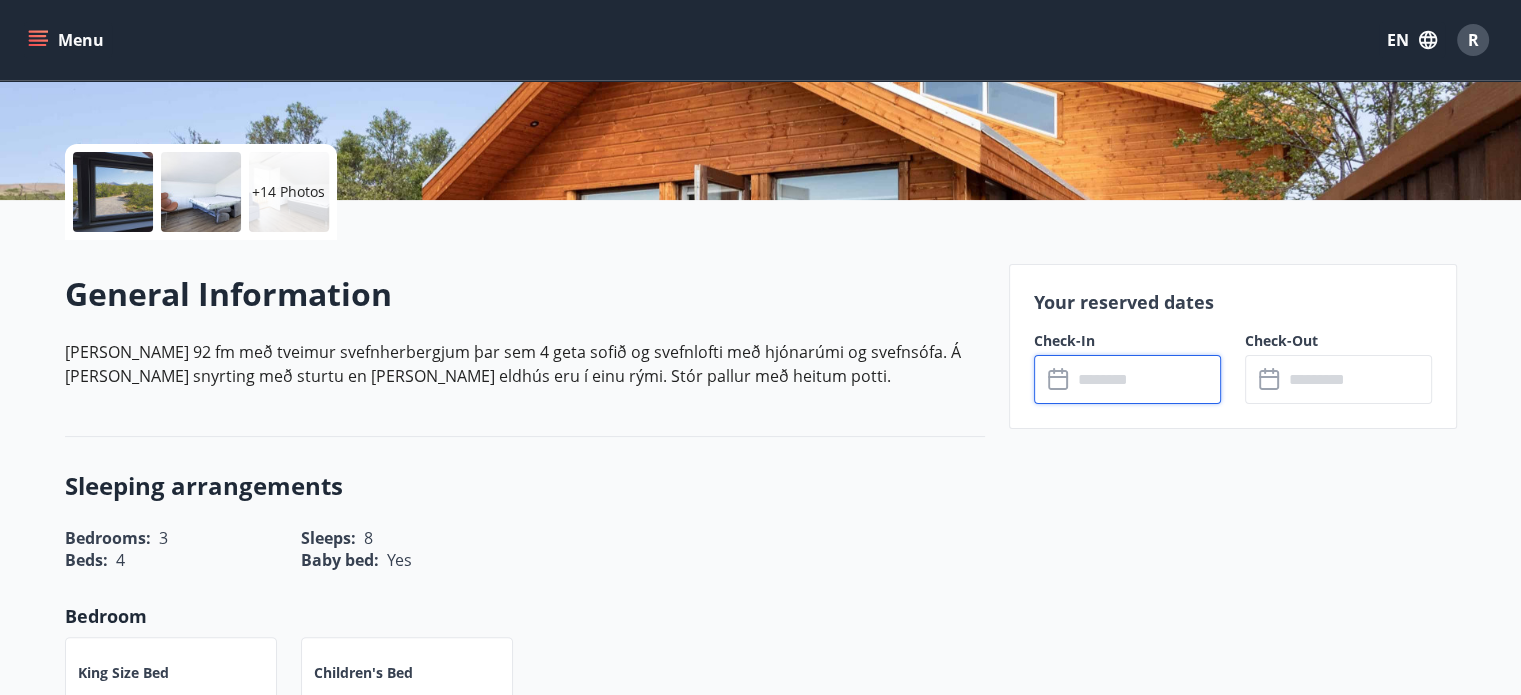 click at bounding box center (1146, 379) 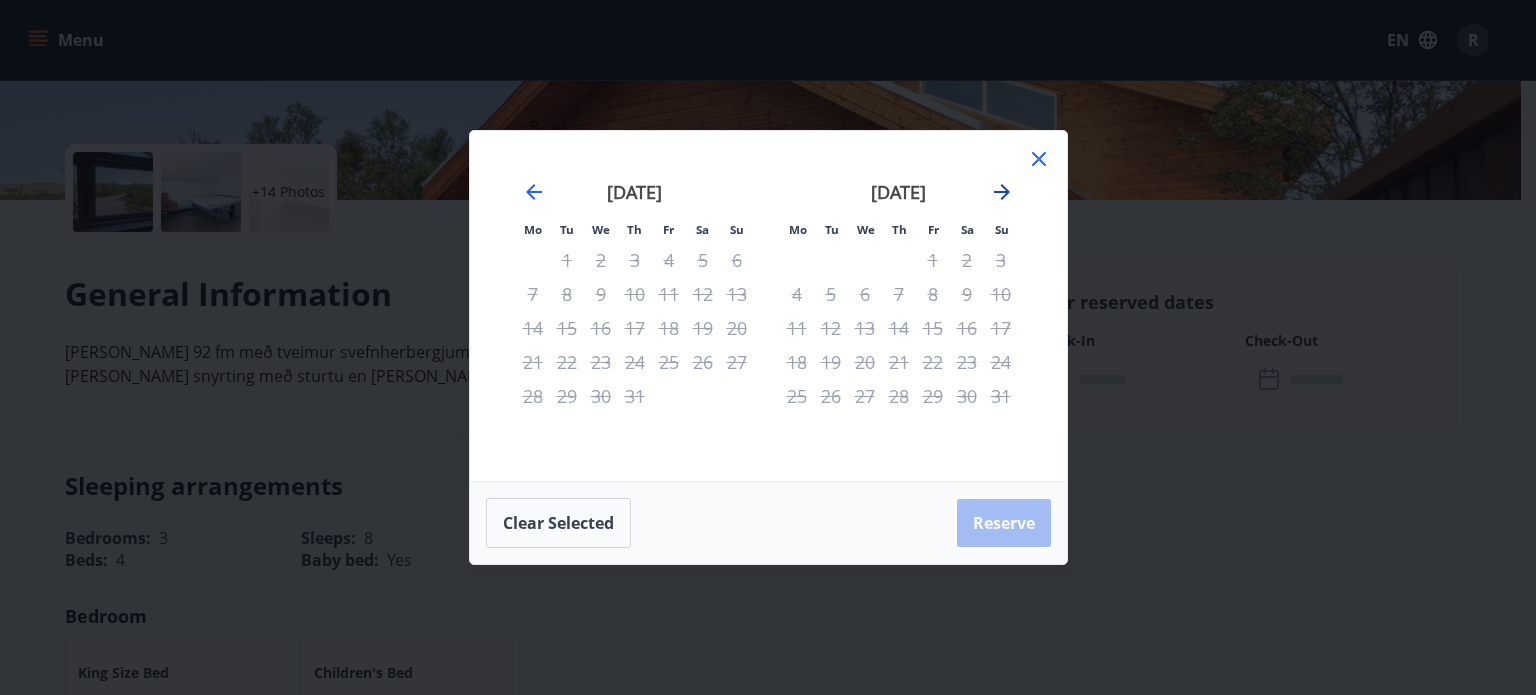 click 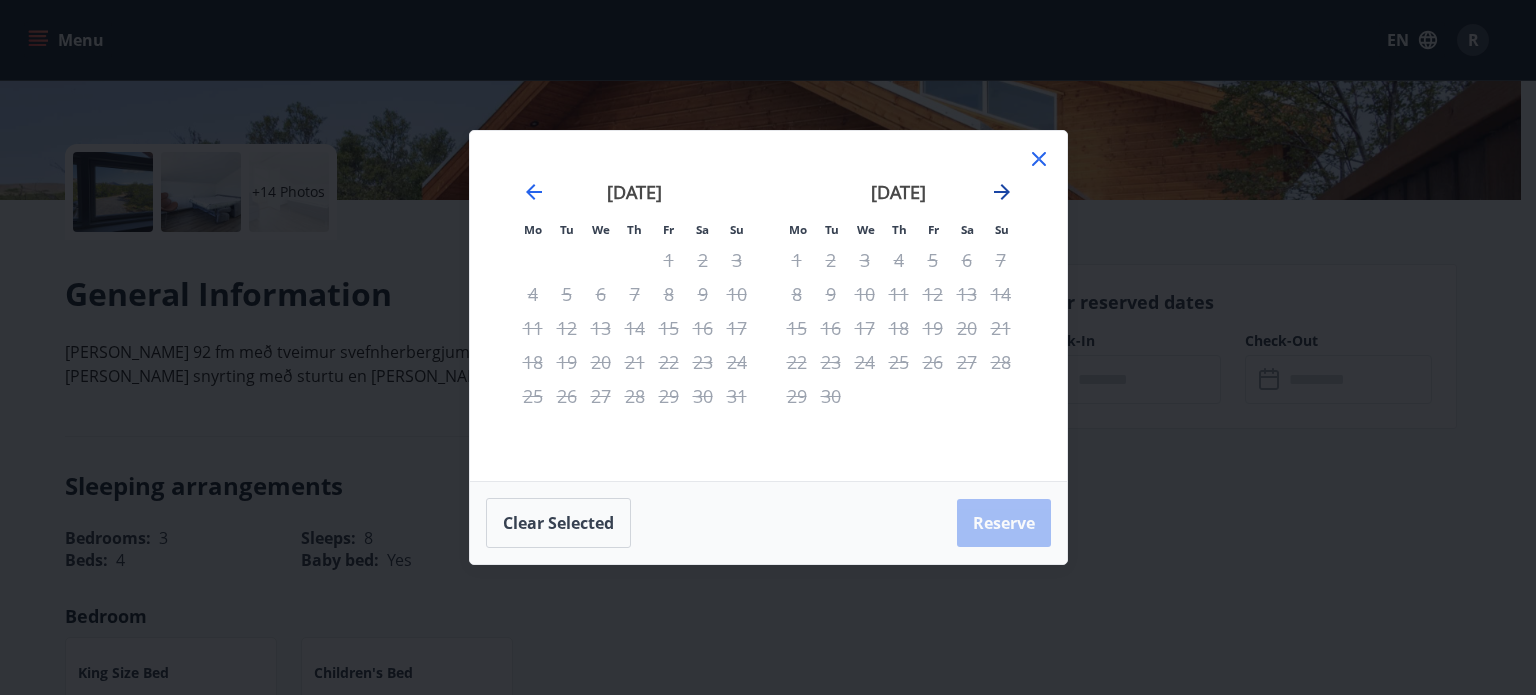 click 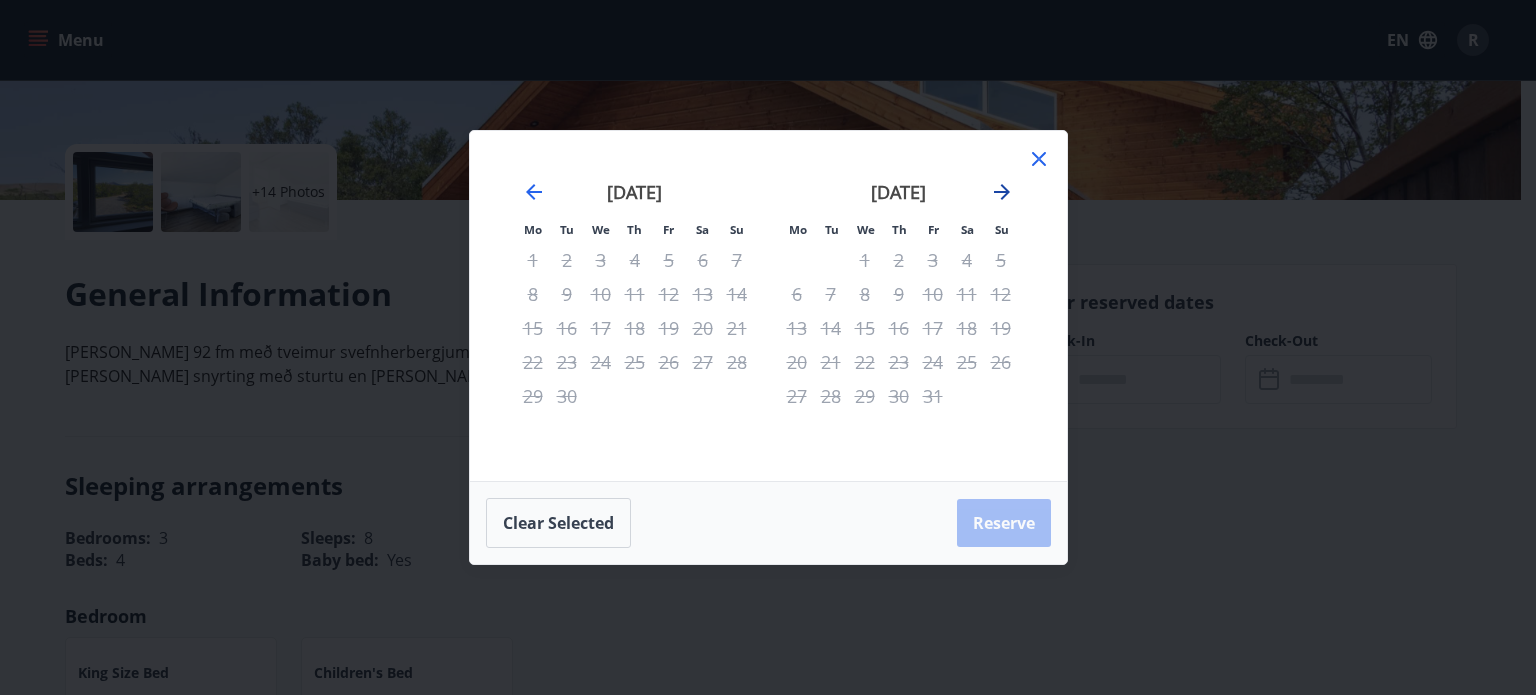 click 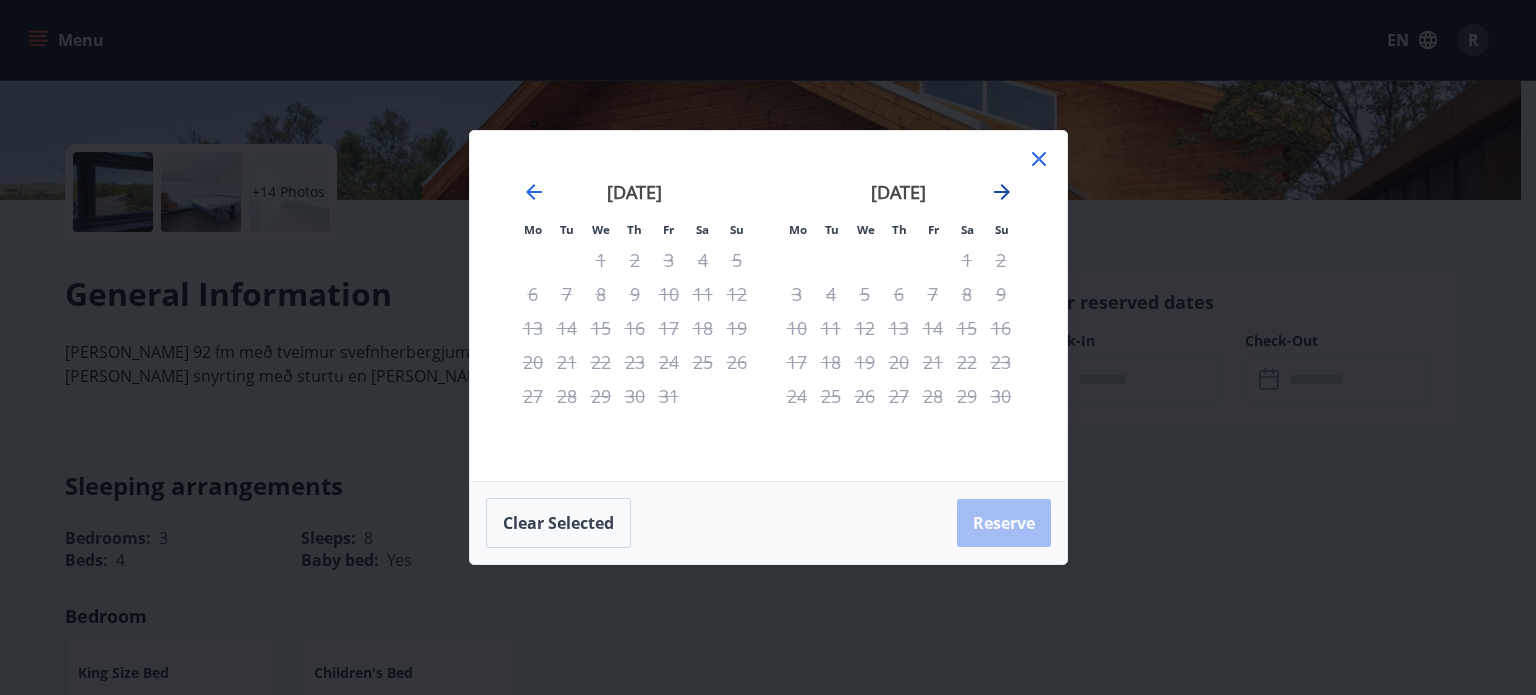 click 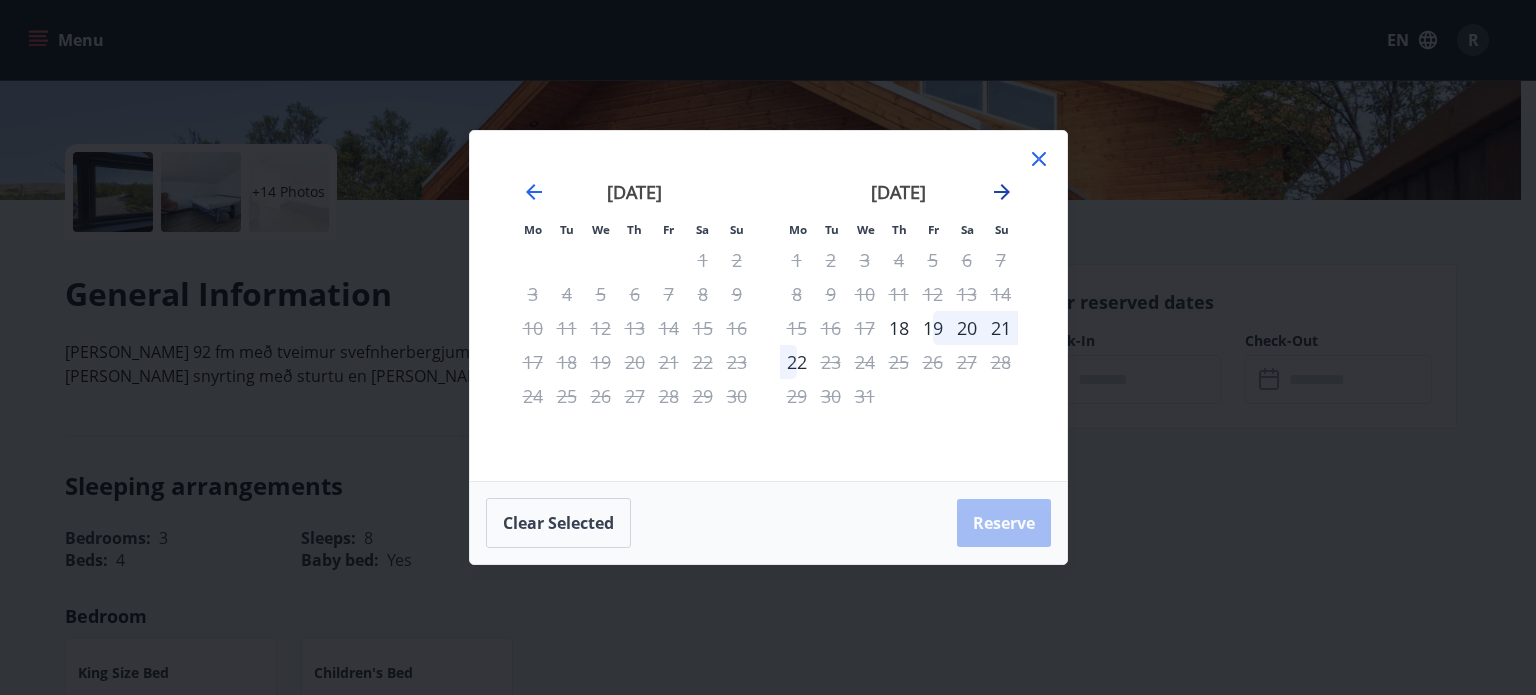 click 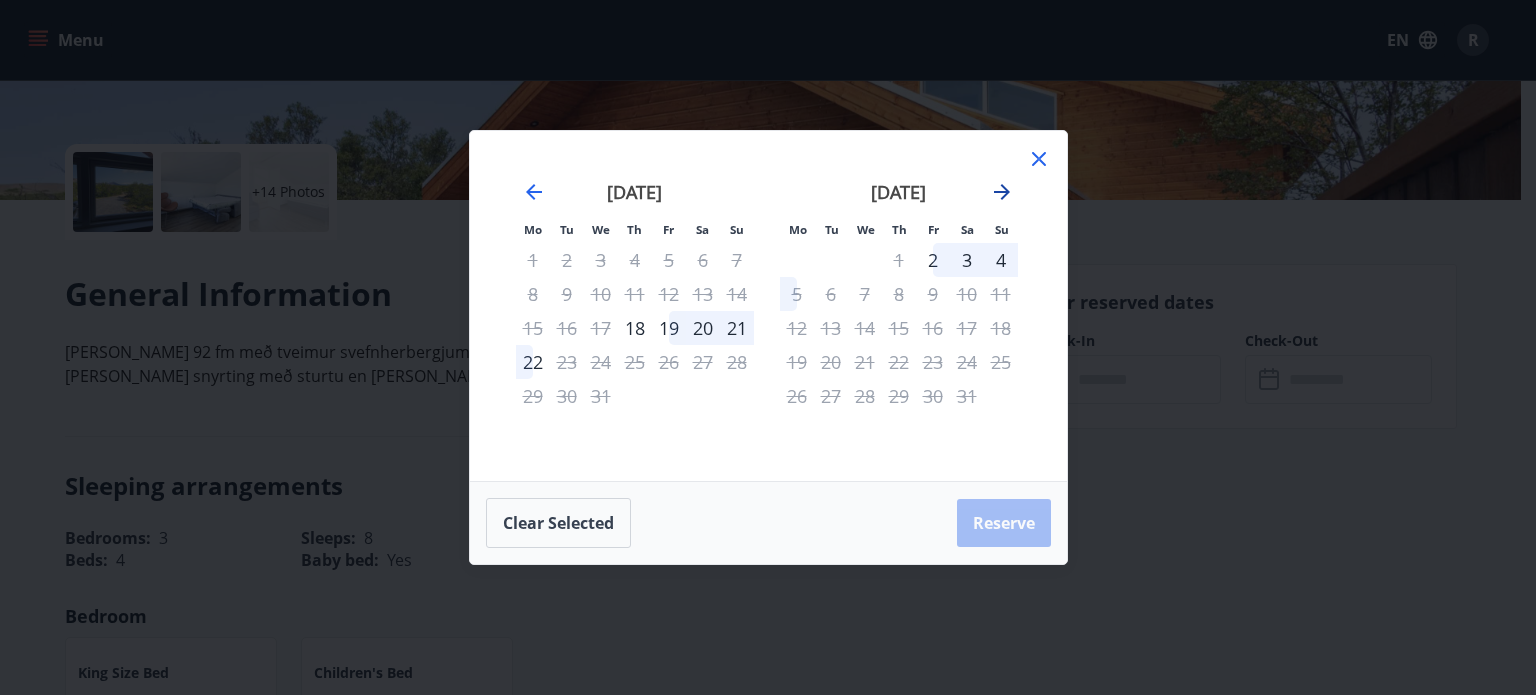 click 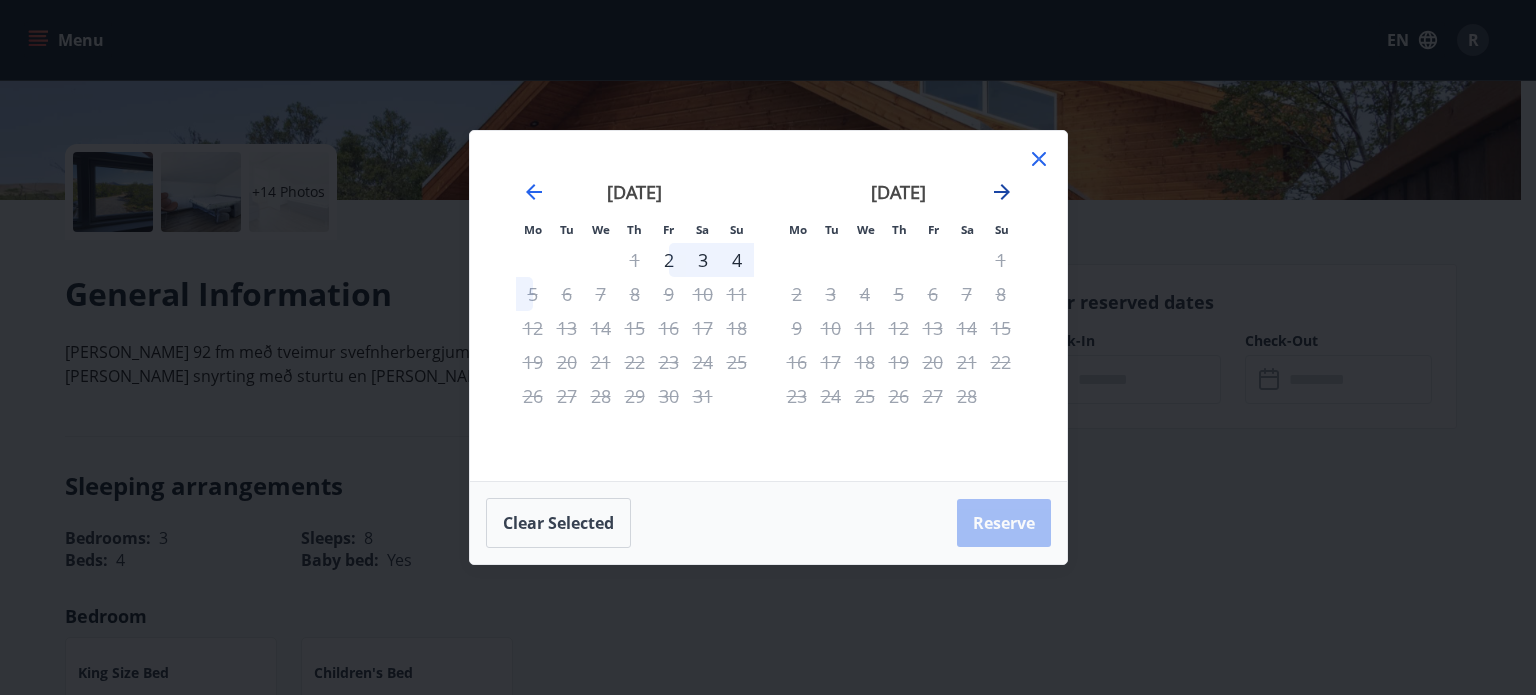 click 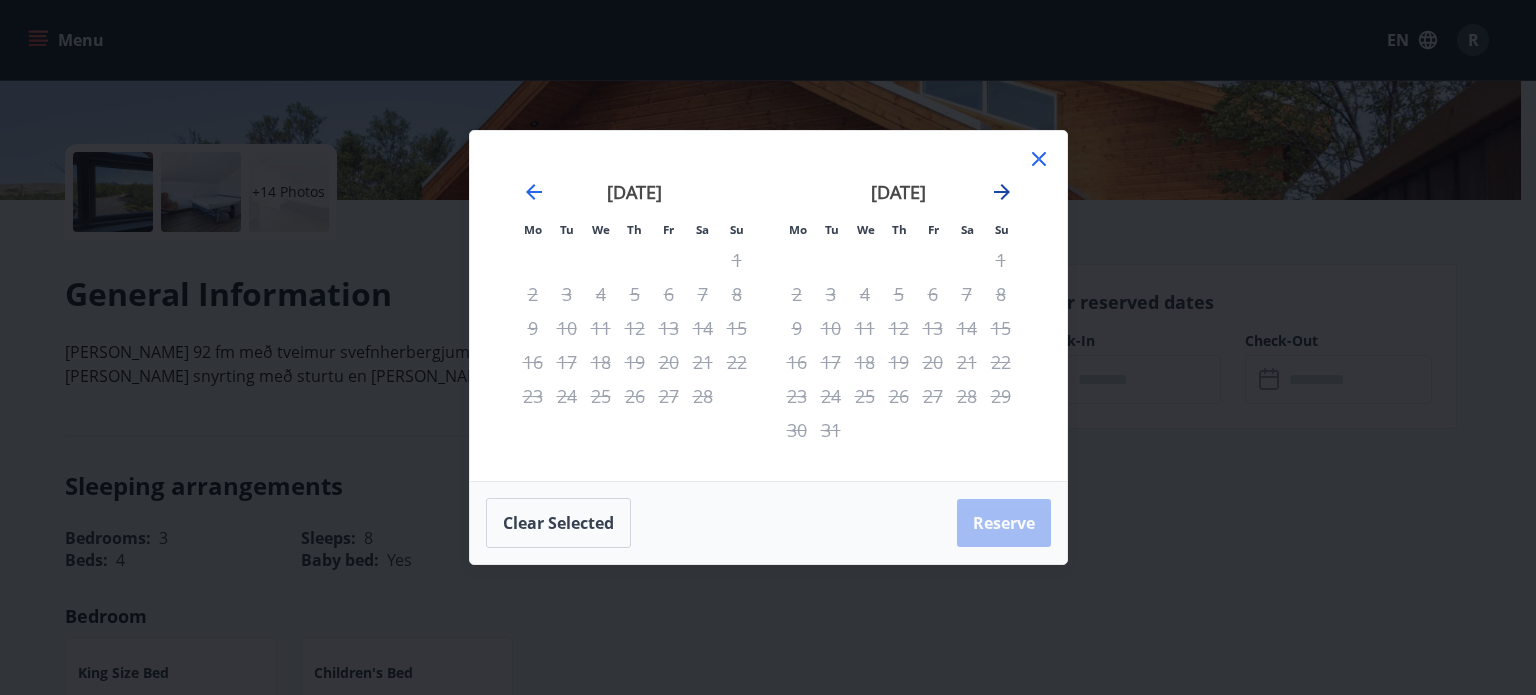 click 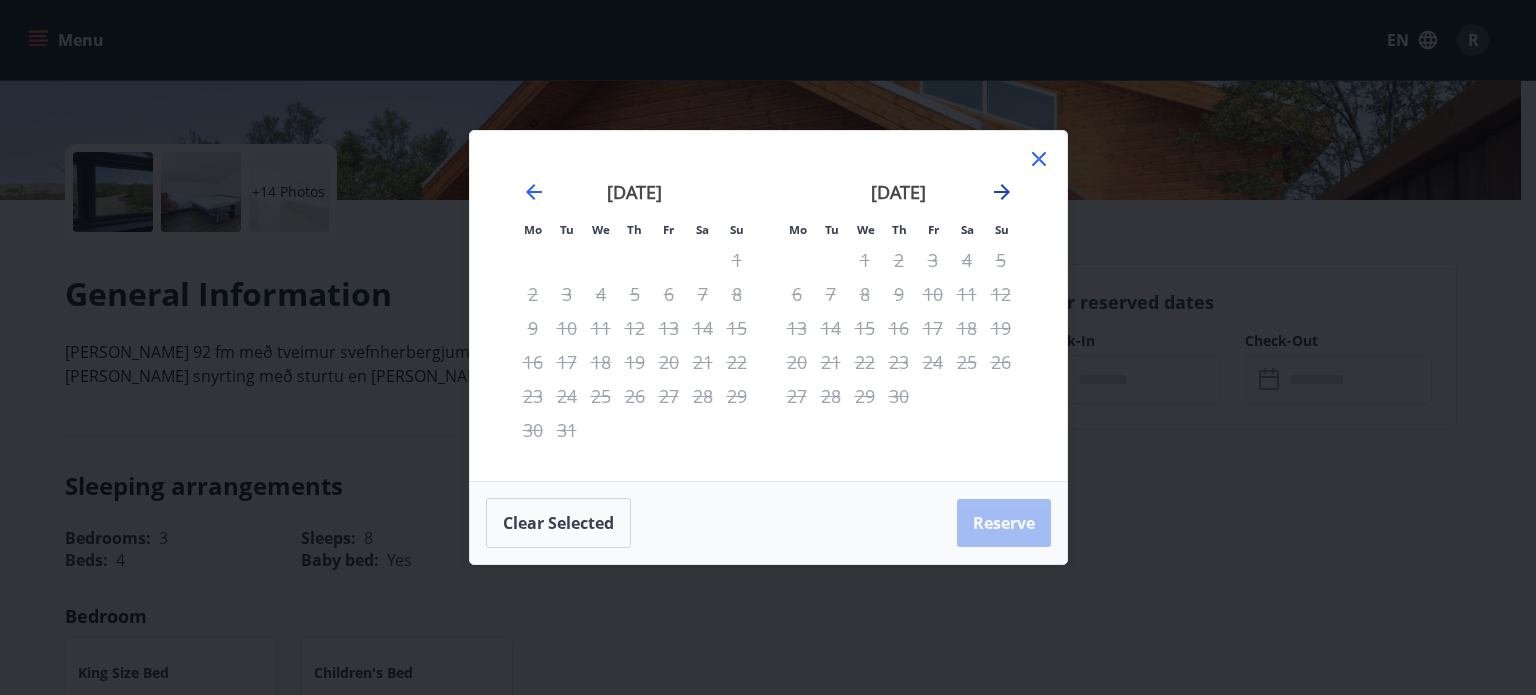 click 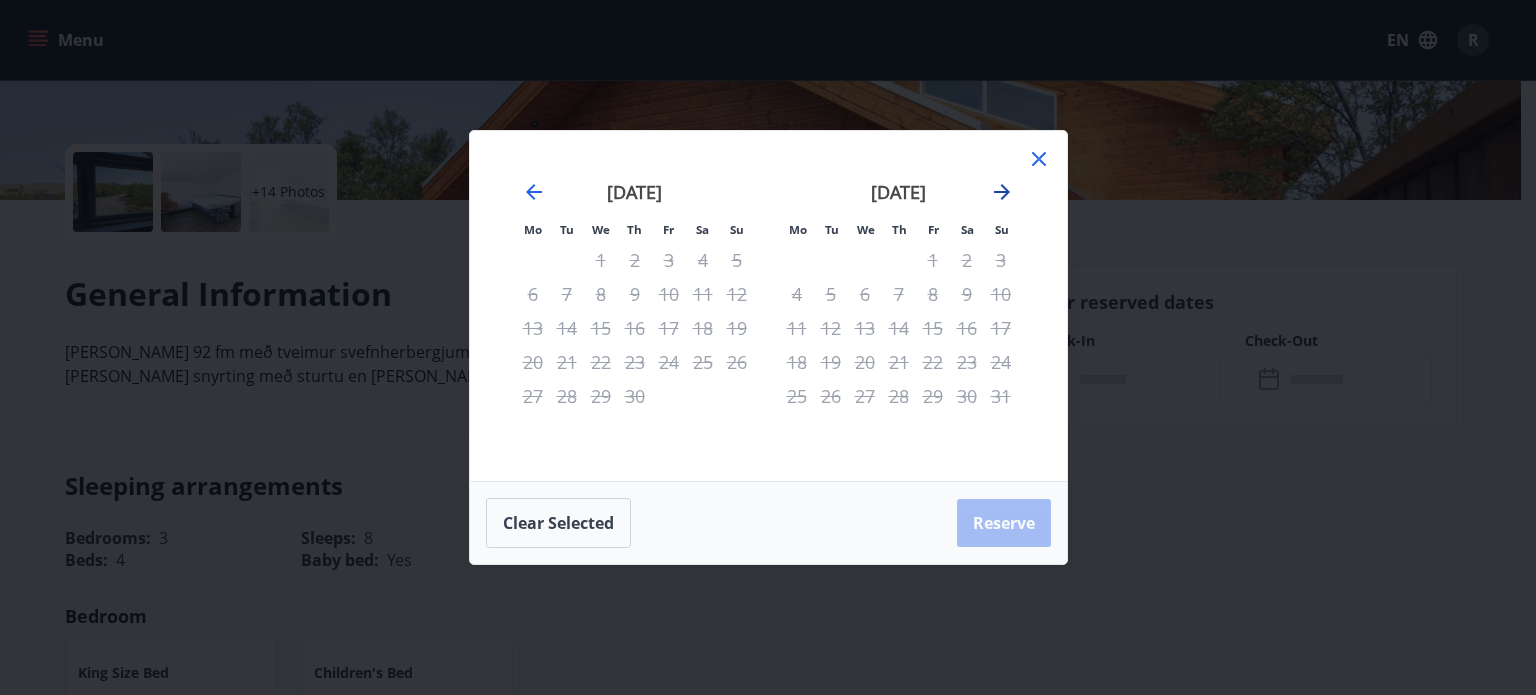 click 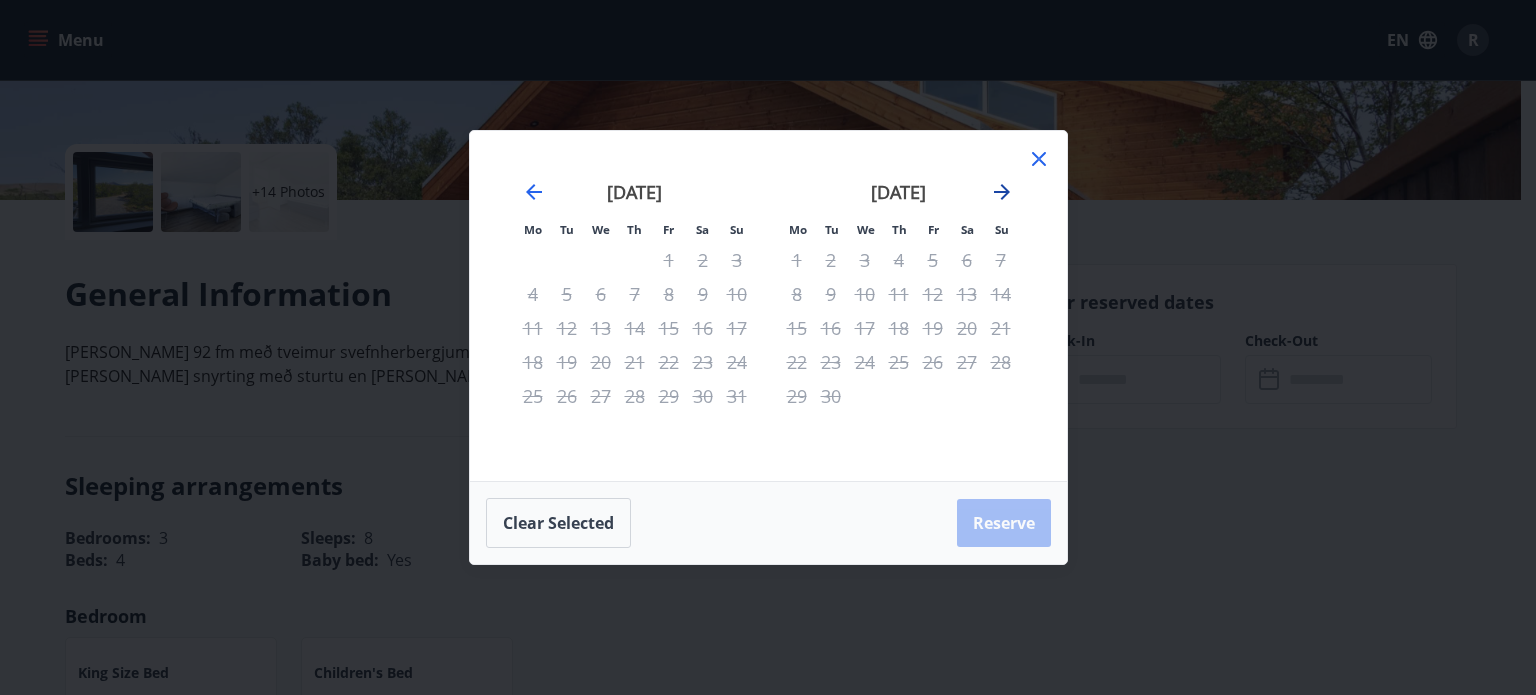 click 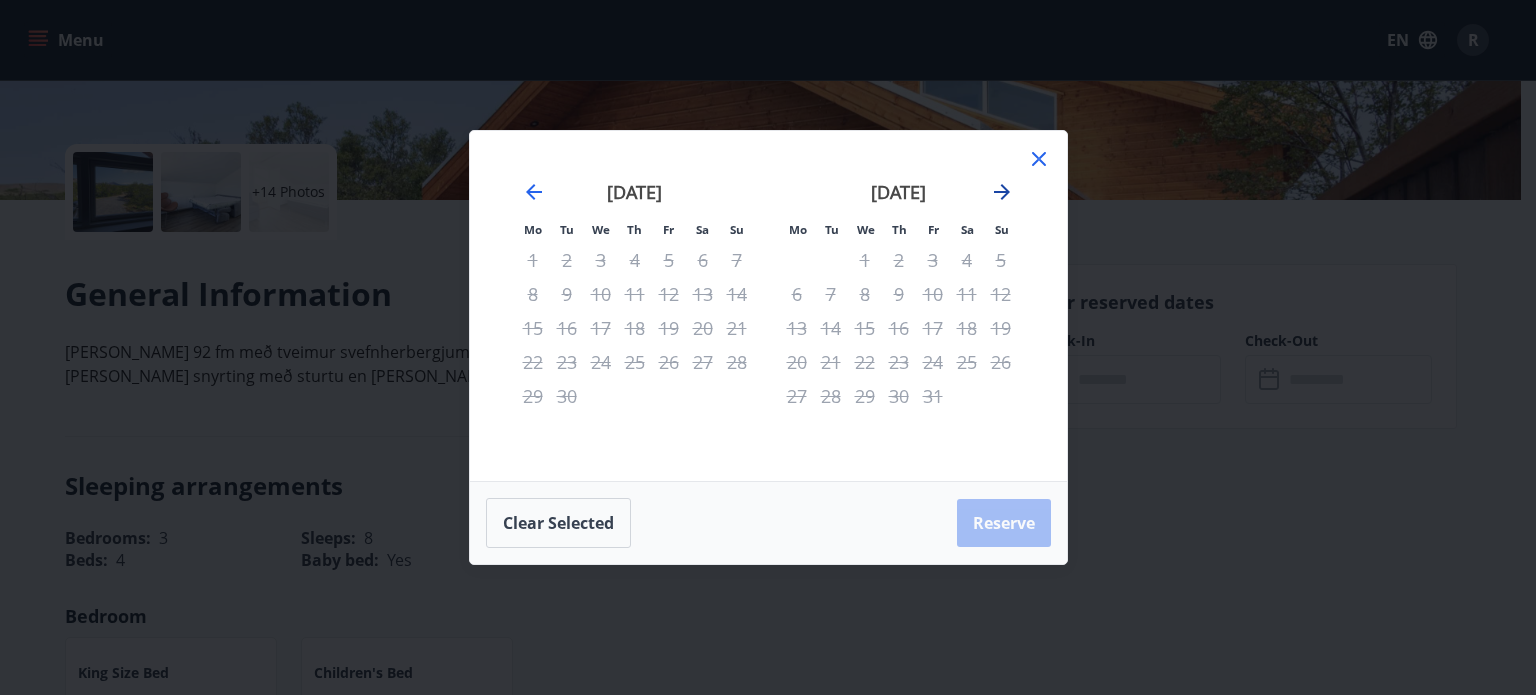 click 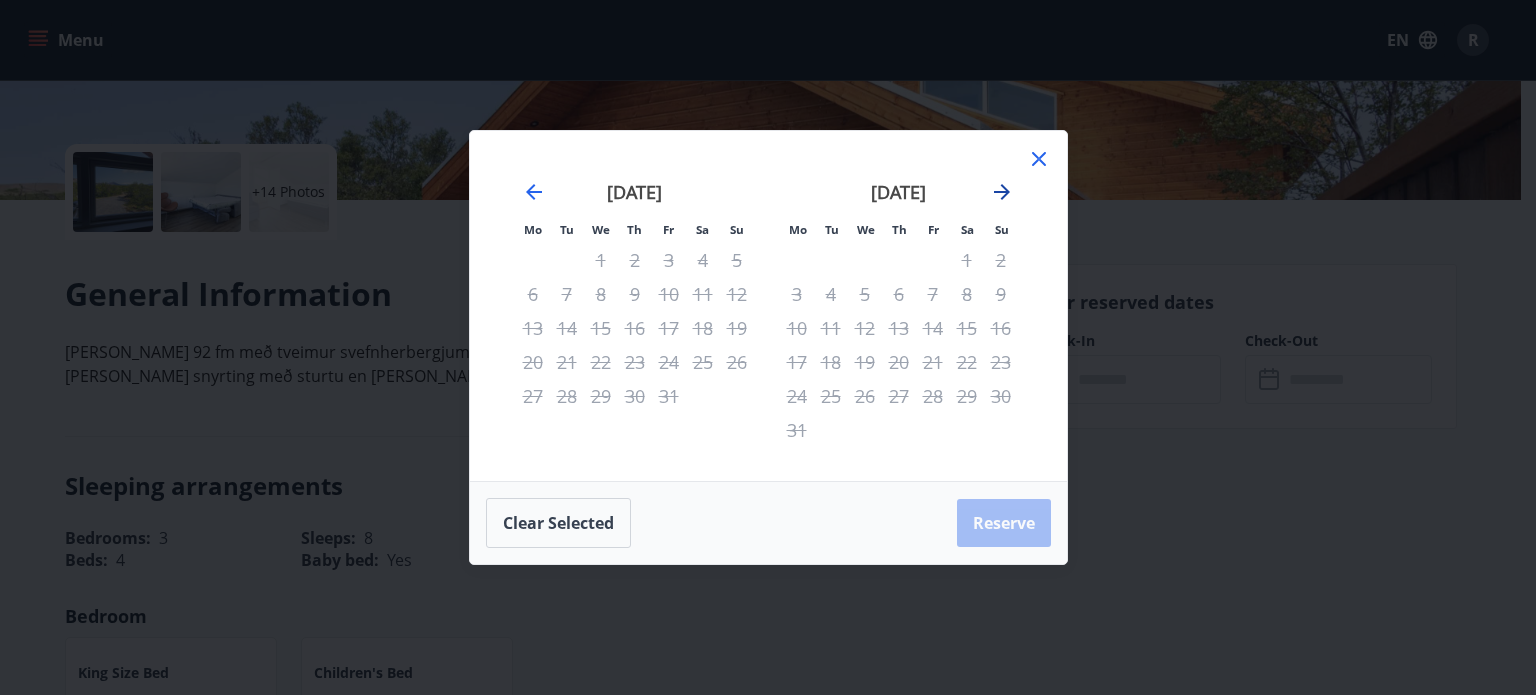 click 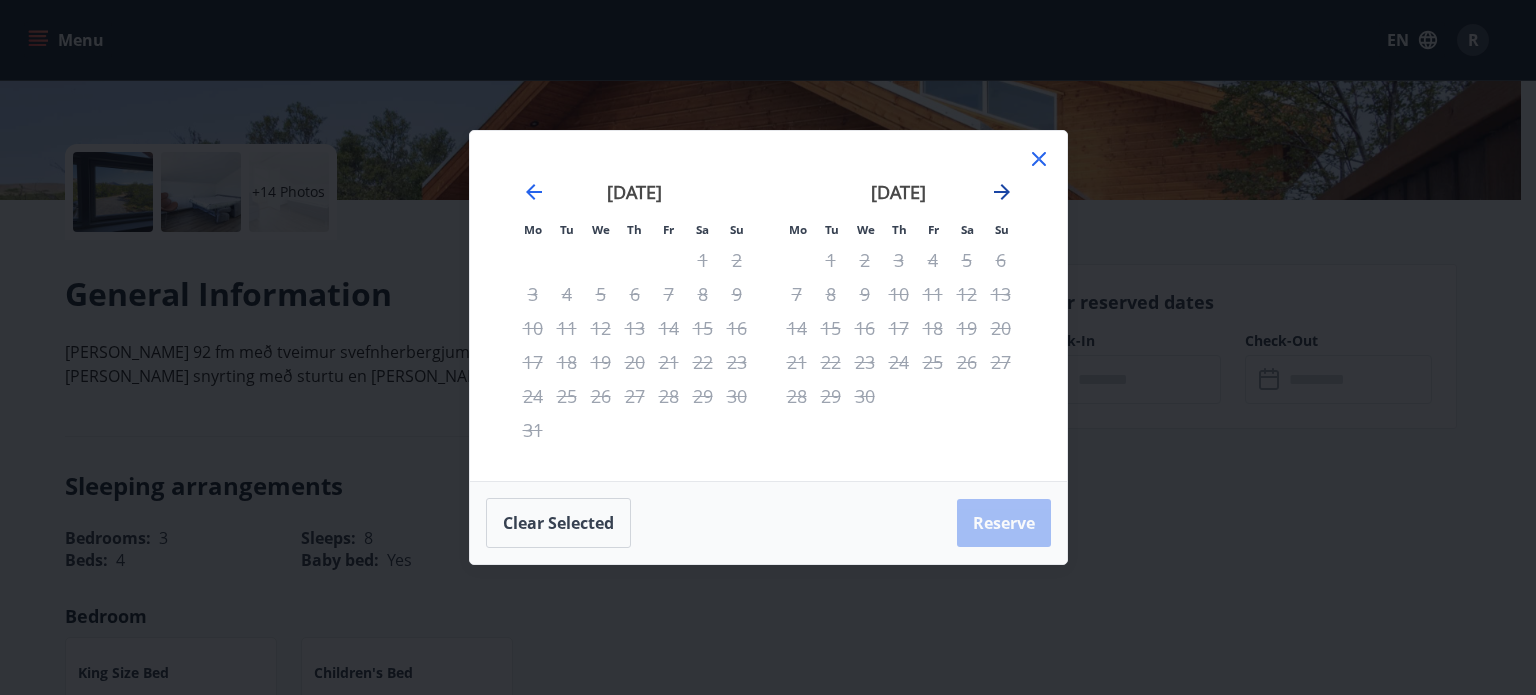 click 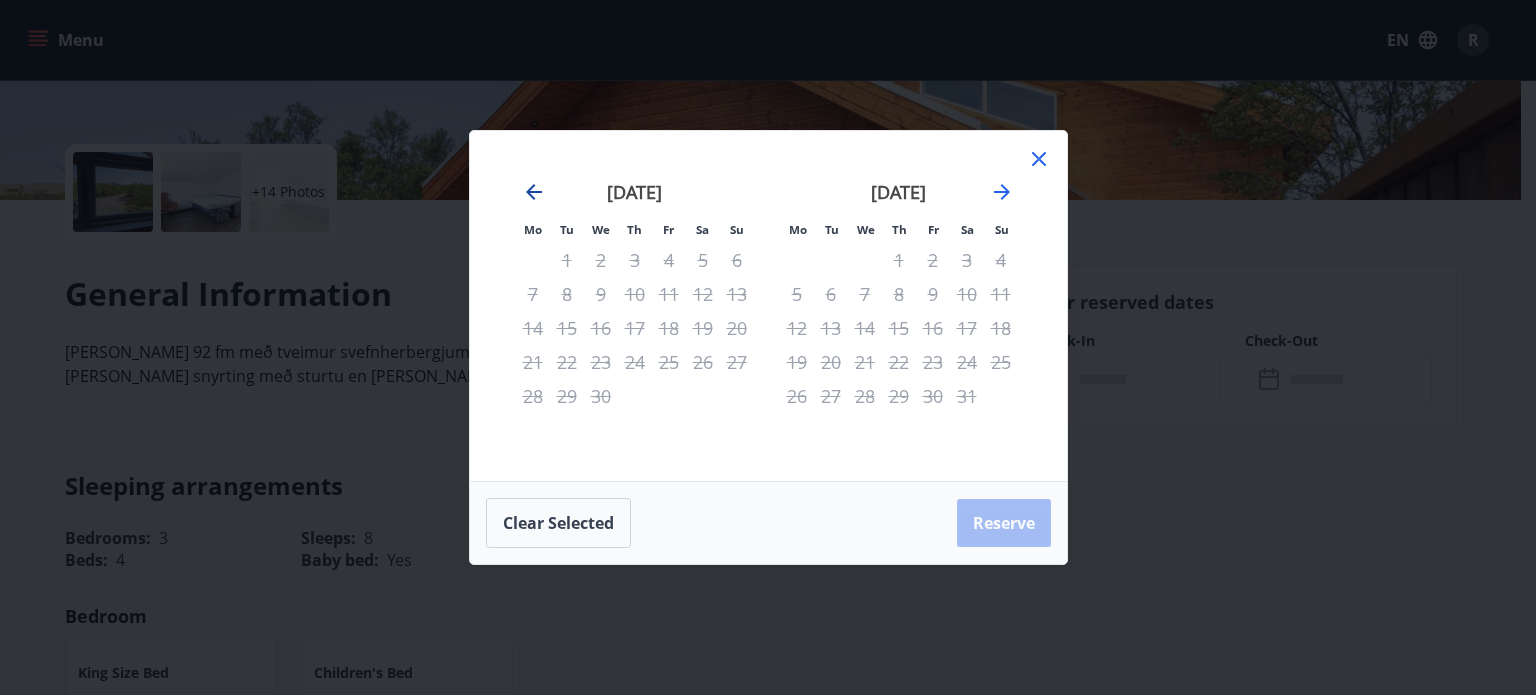 click 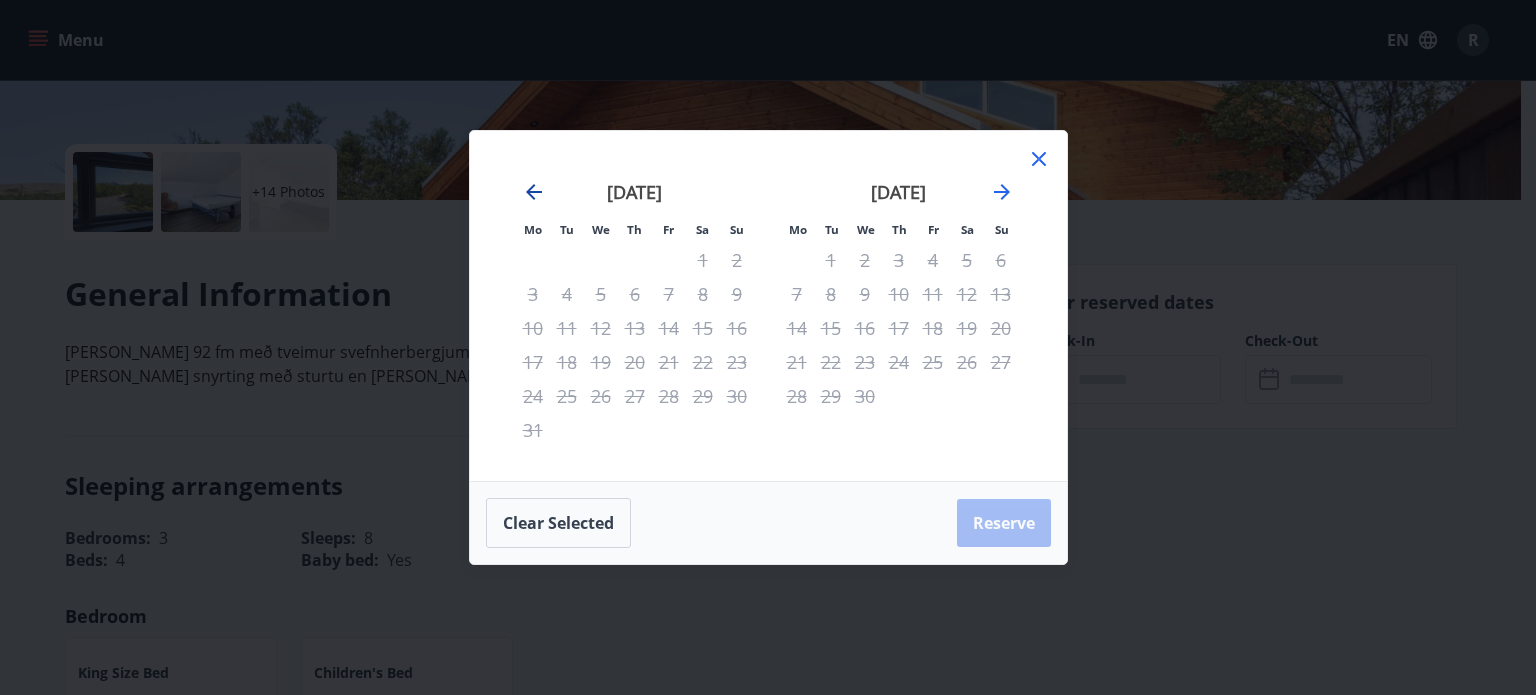 click 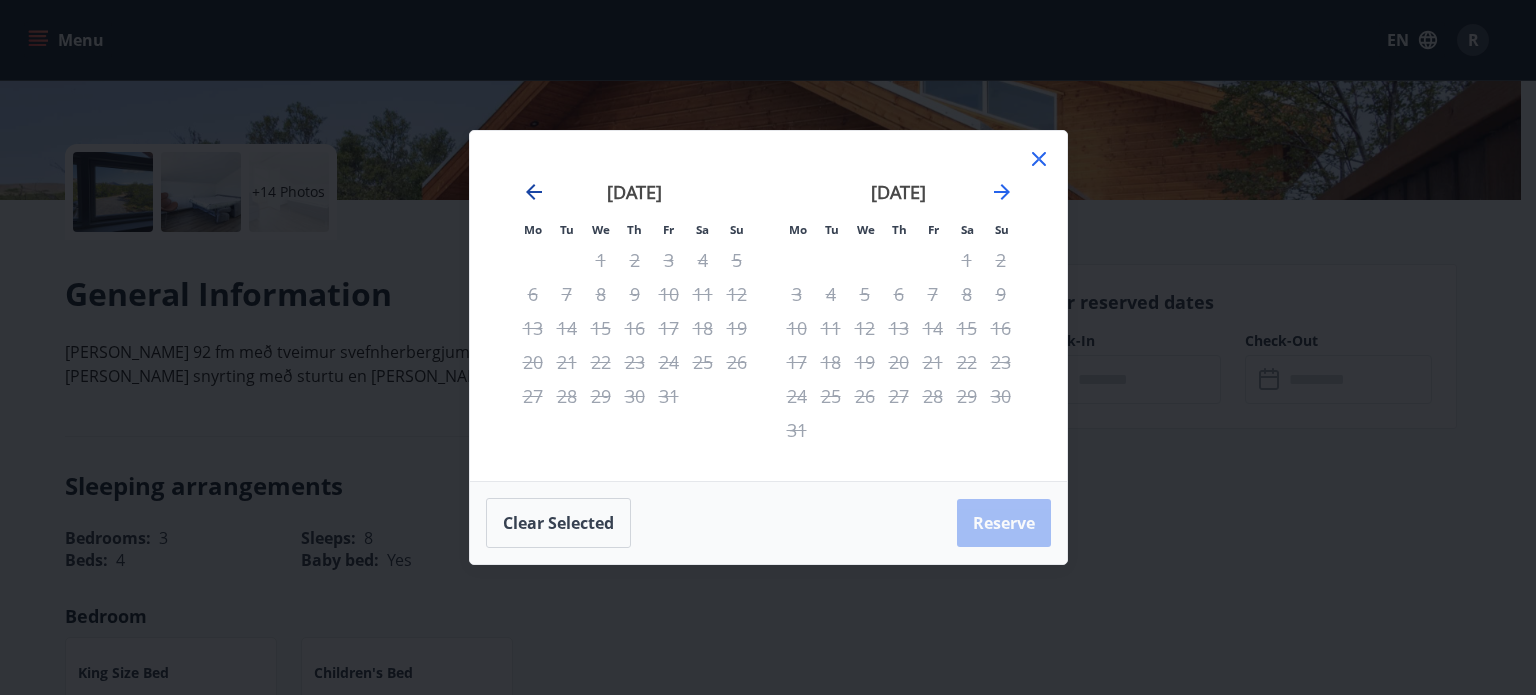 click 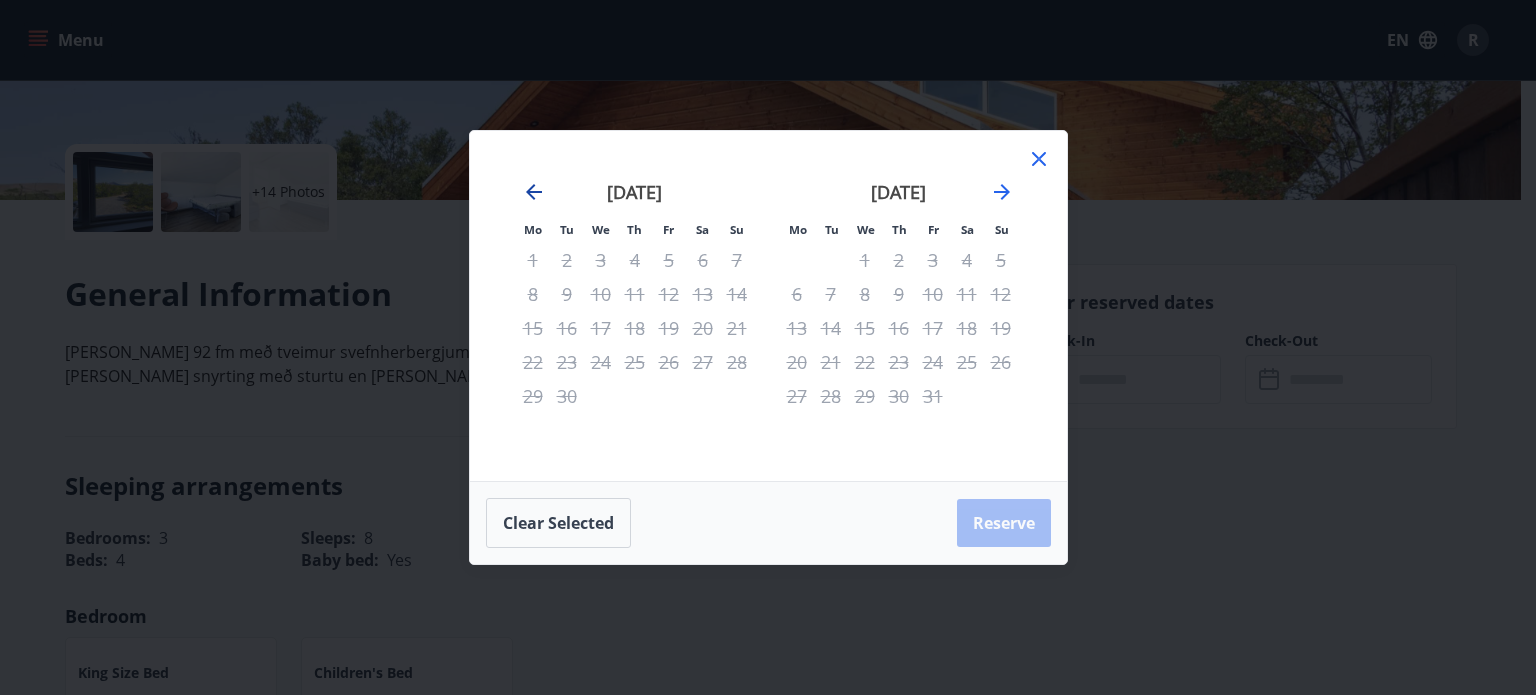 click 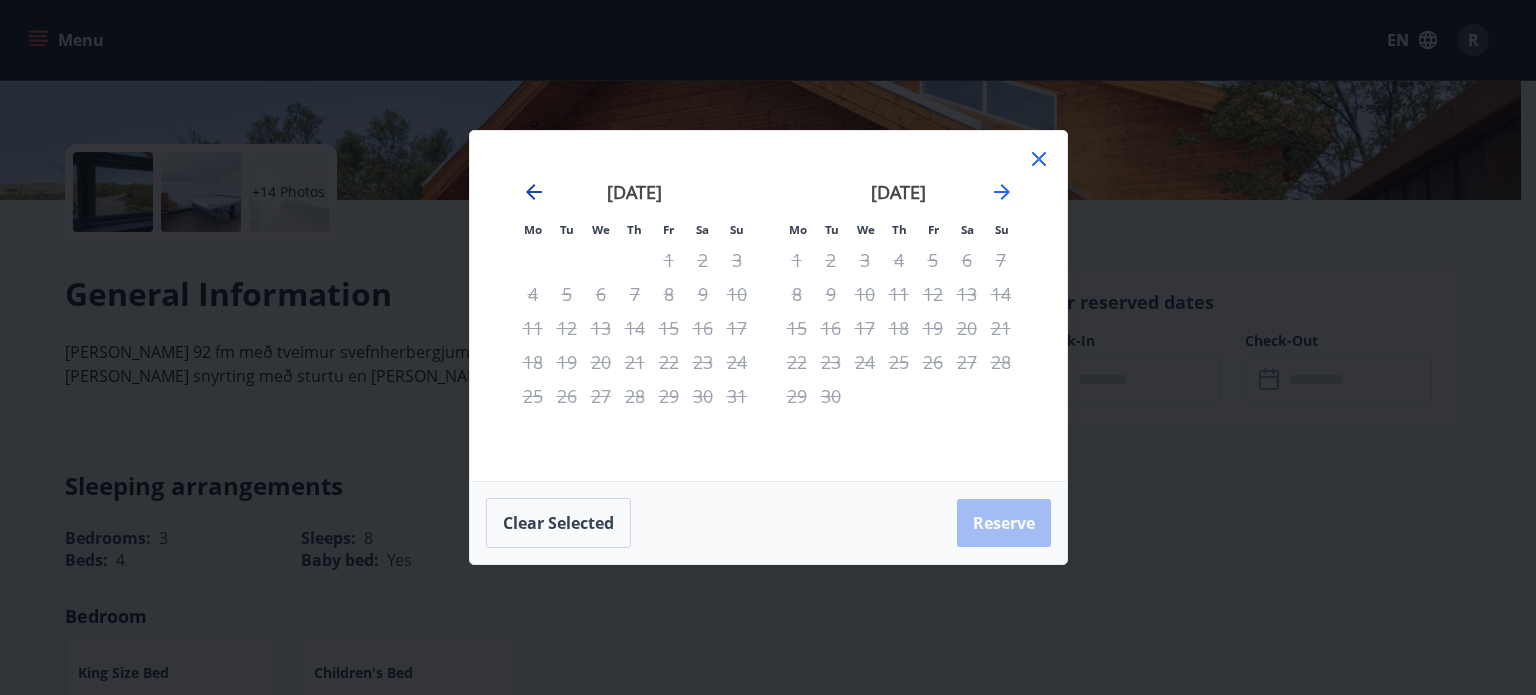 click 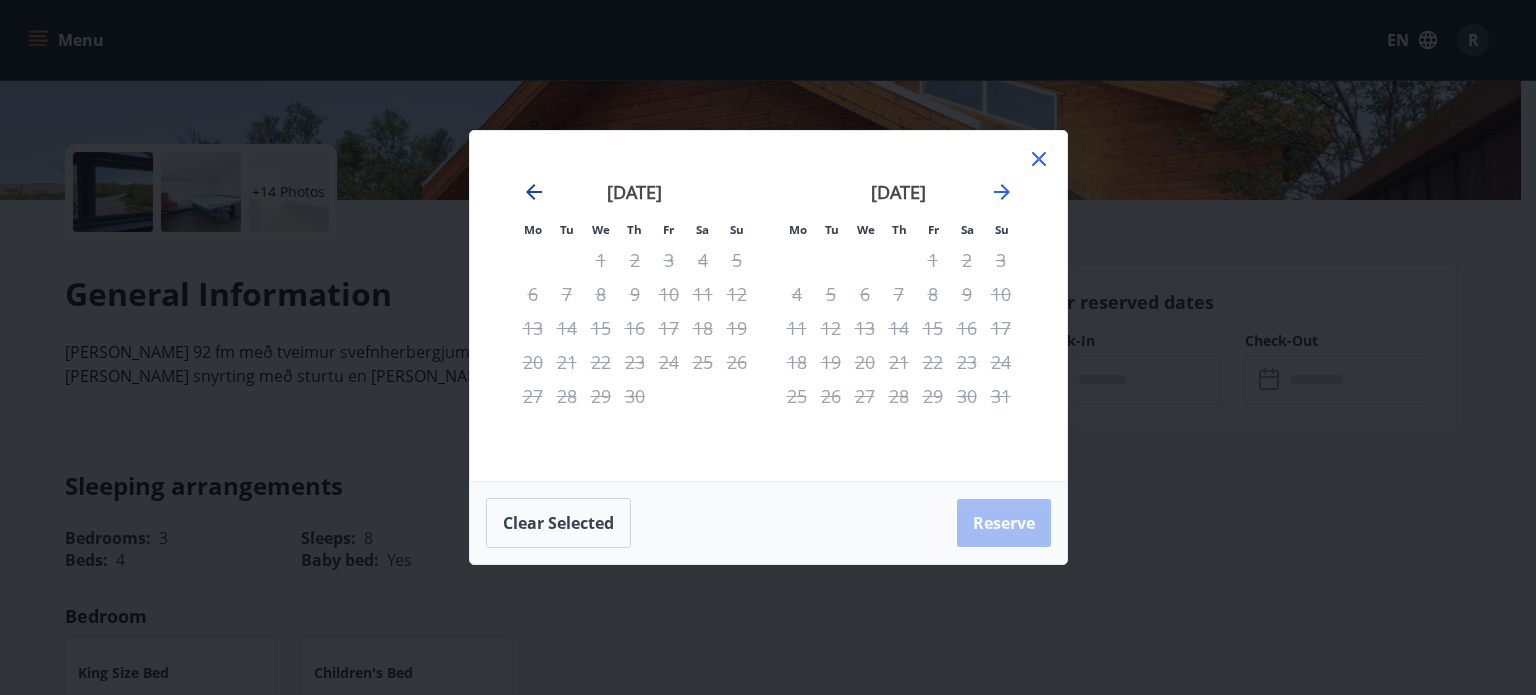 click 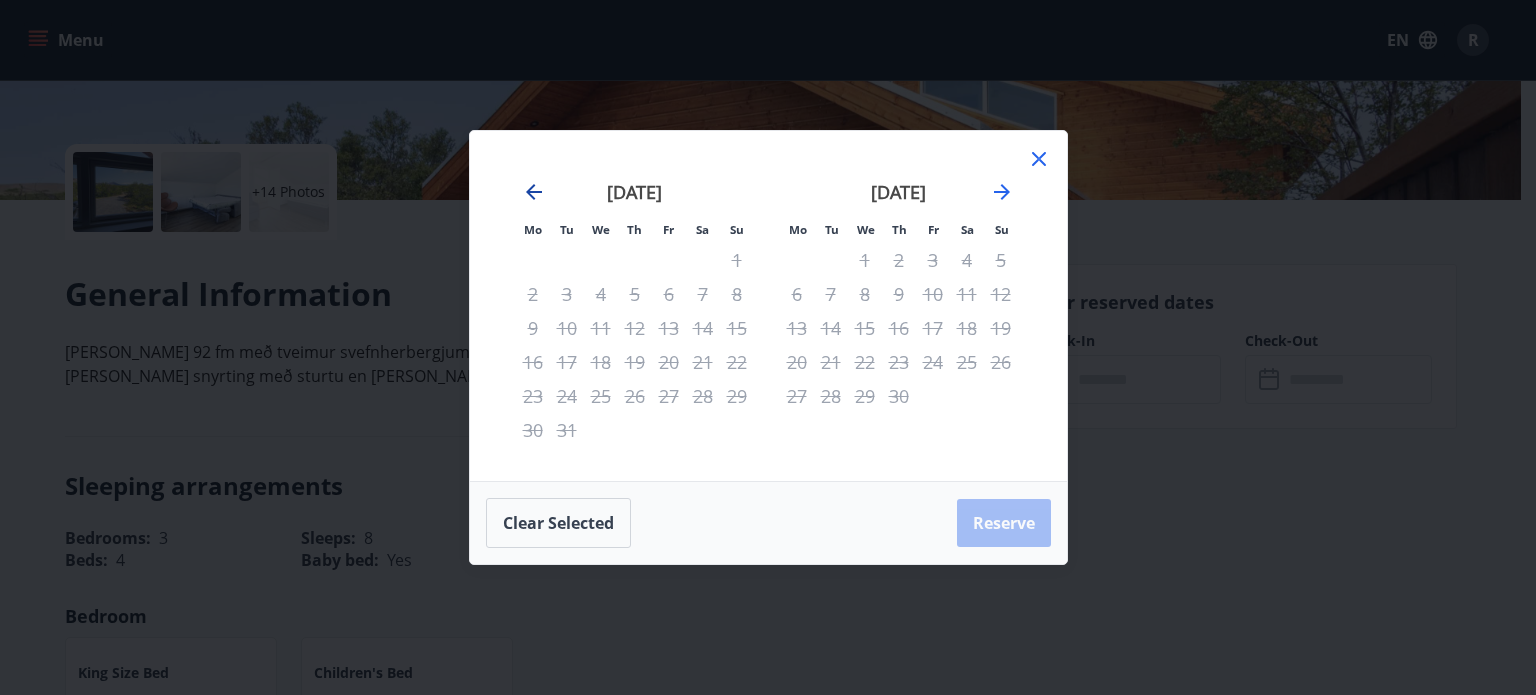 click 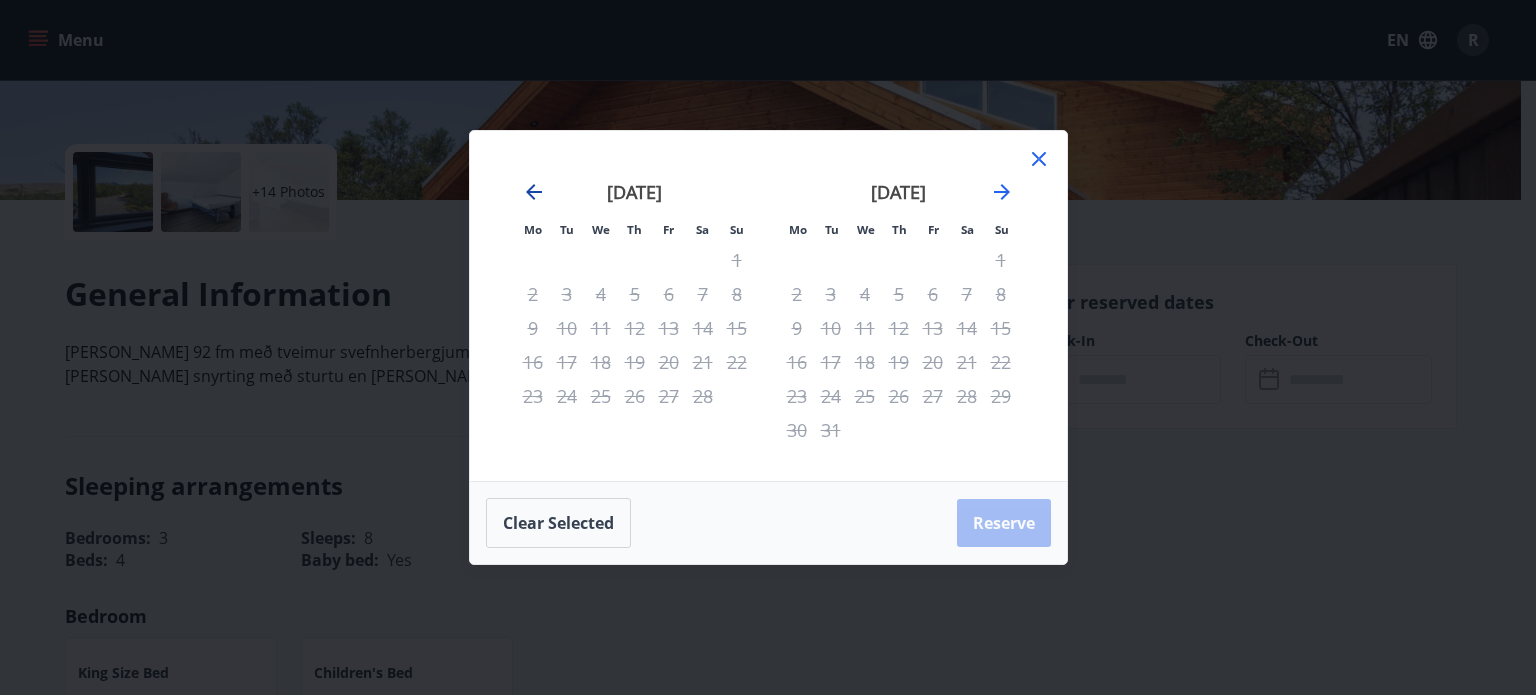 click 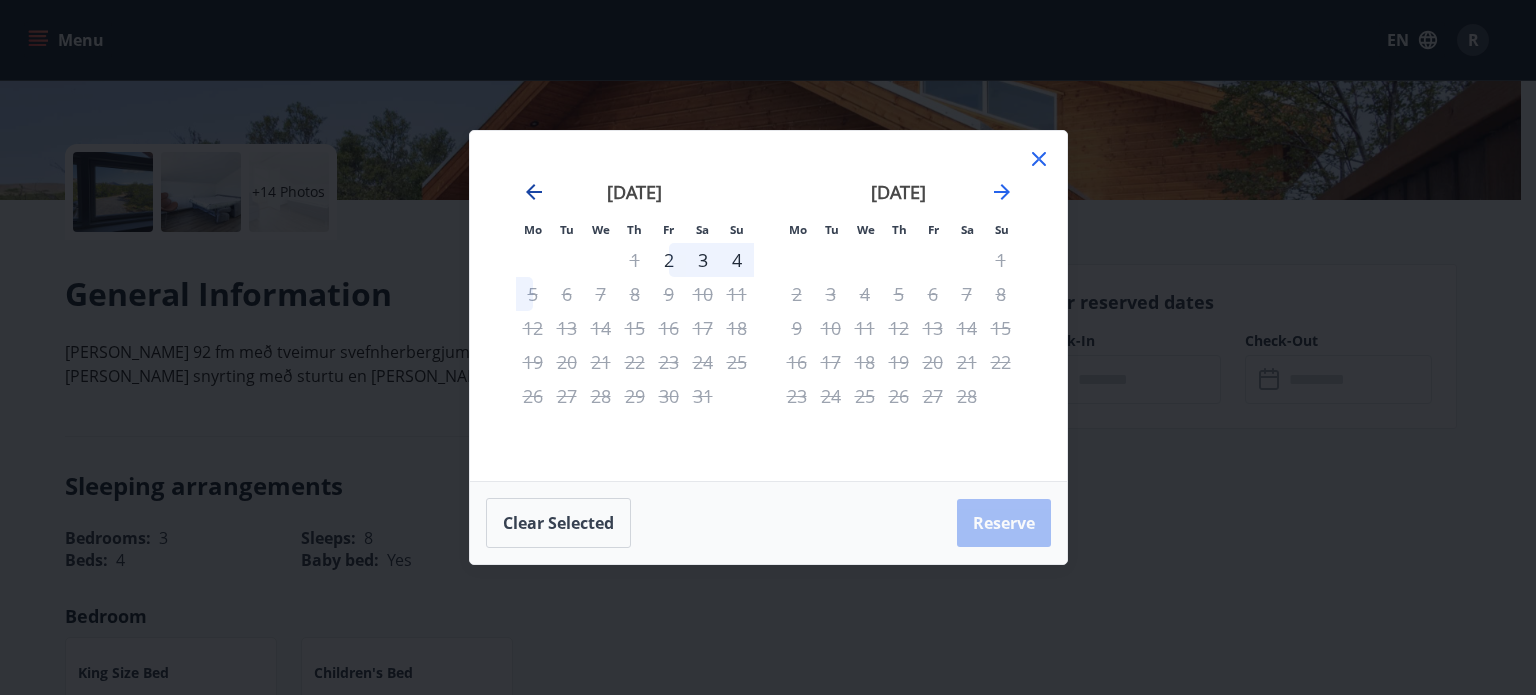 click 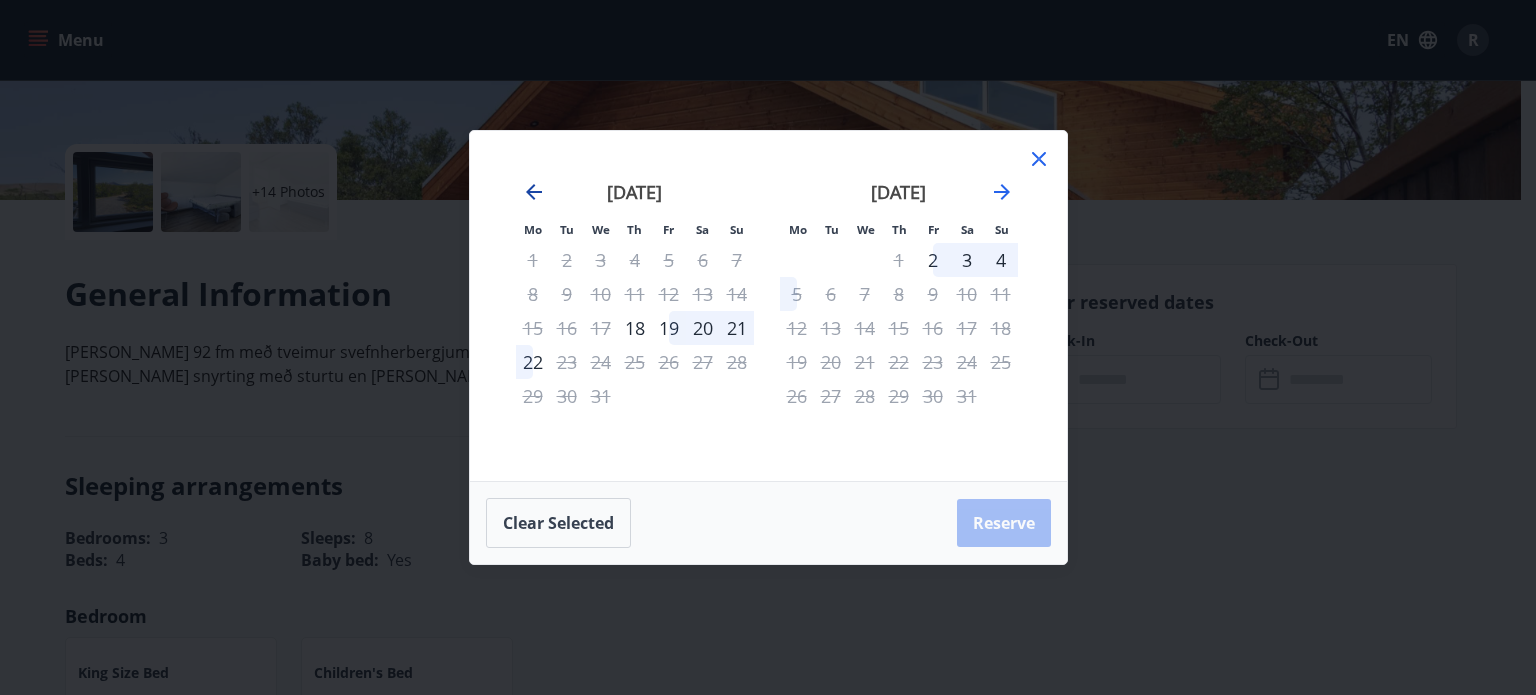 click 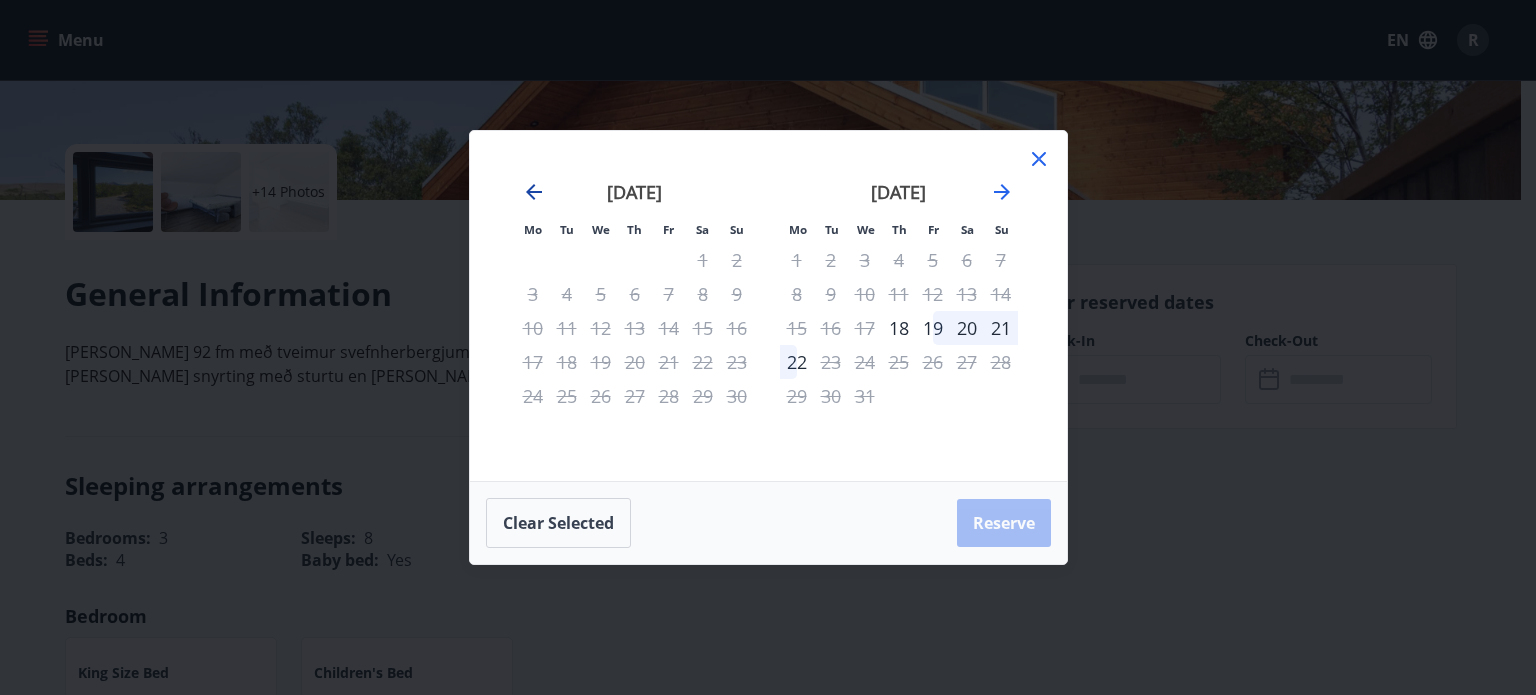 click 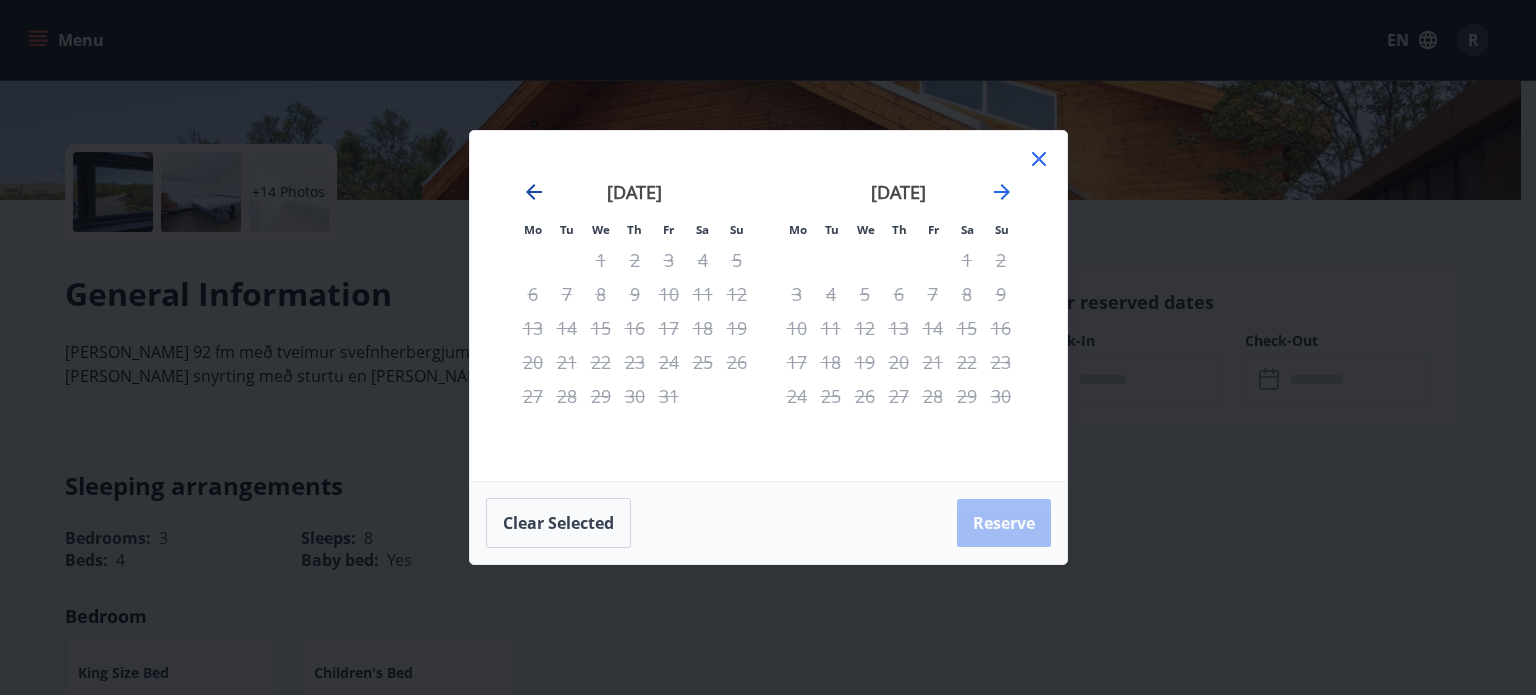 click 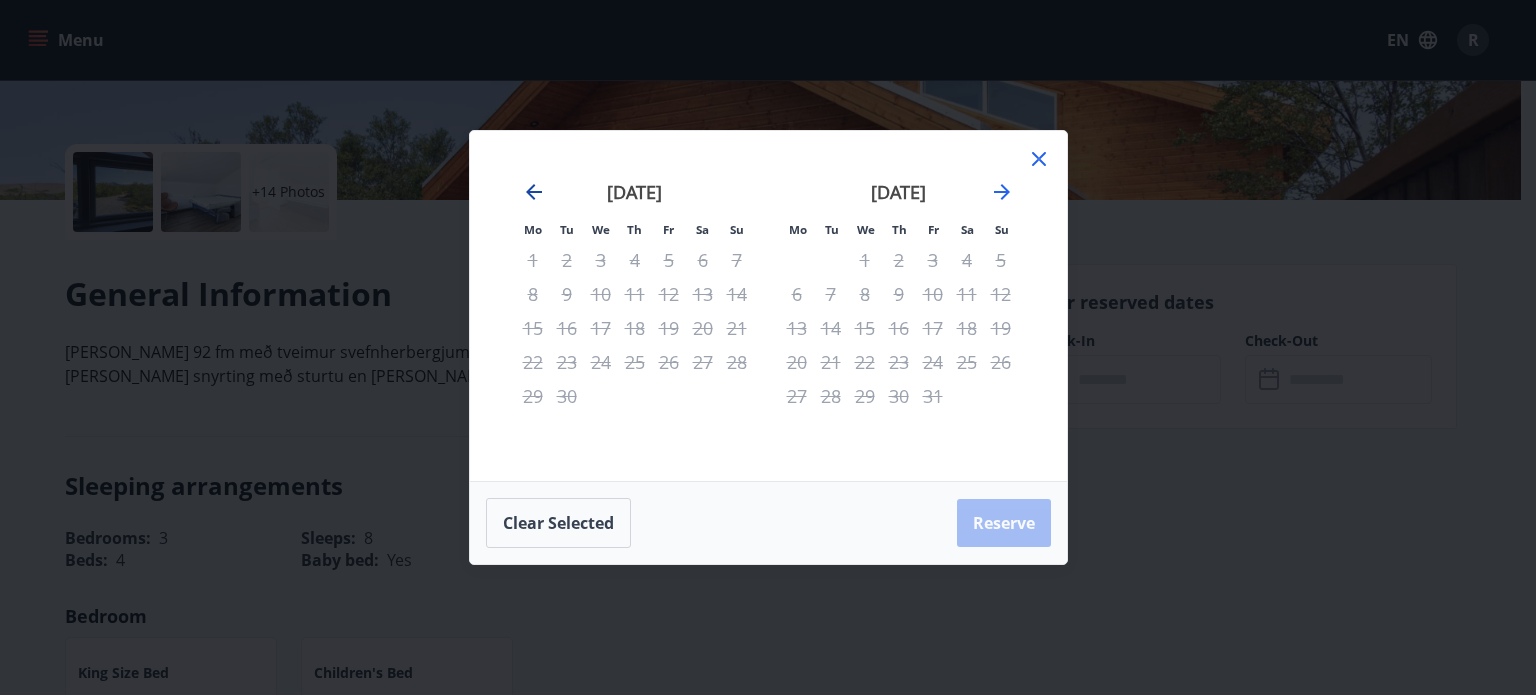 click 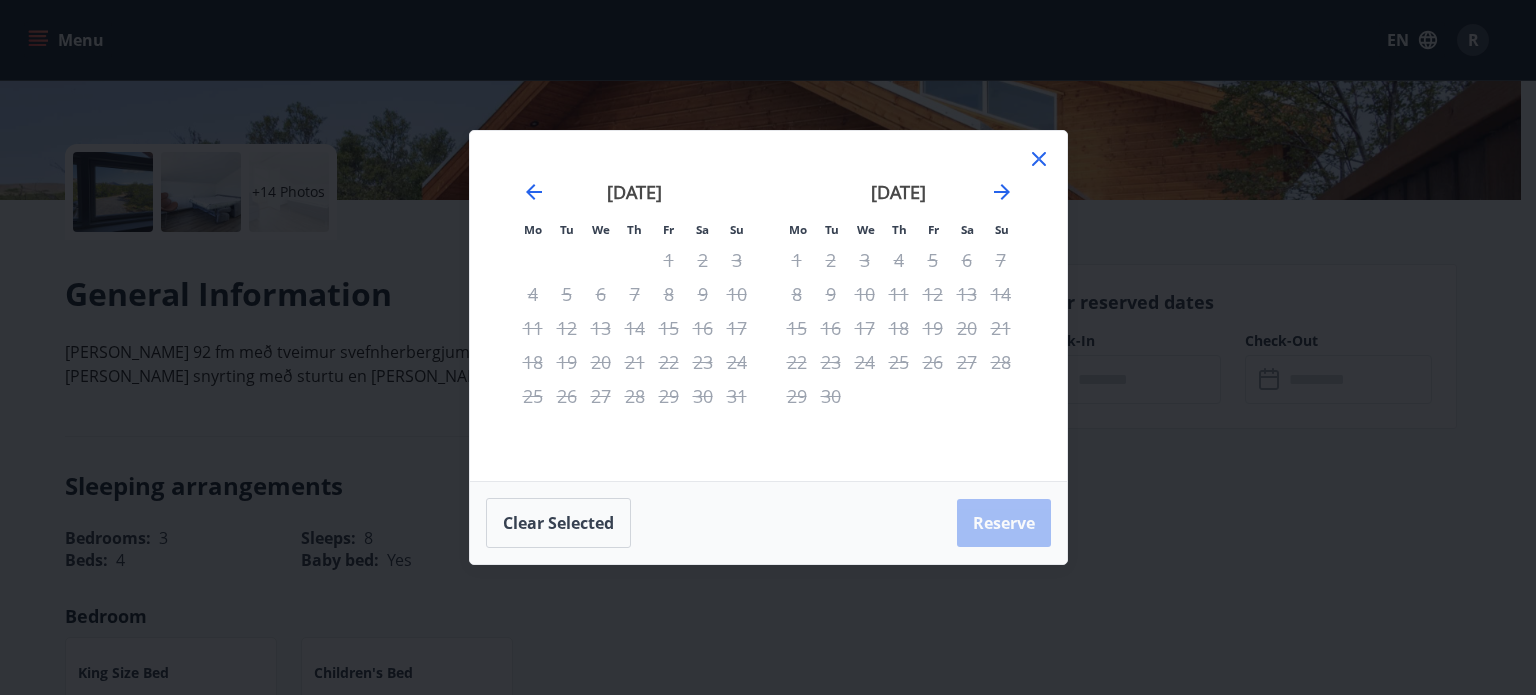 click 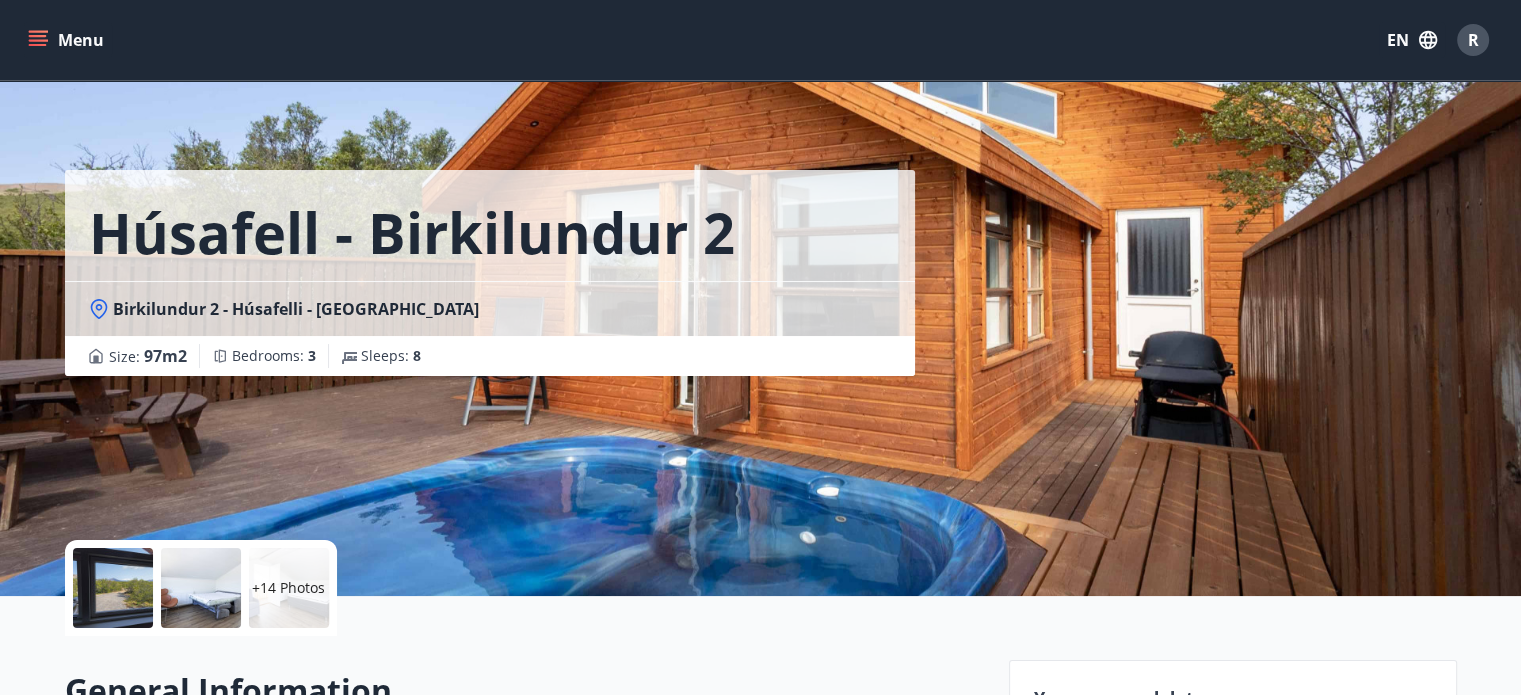 scroll, scrollTop: 0, scrollLeft: 0, axis: both 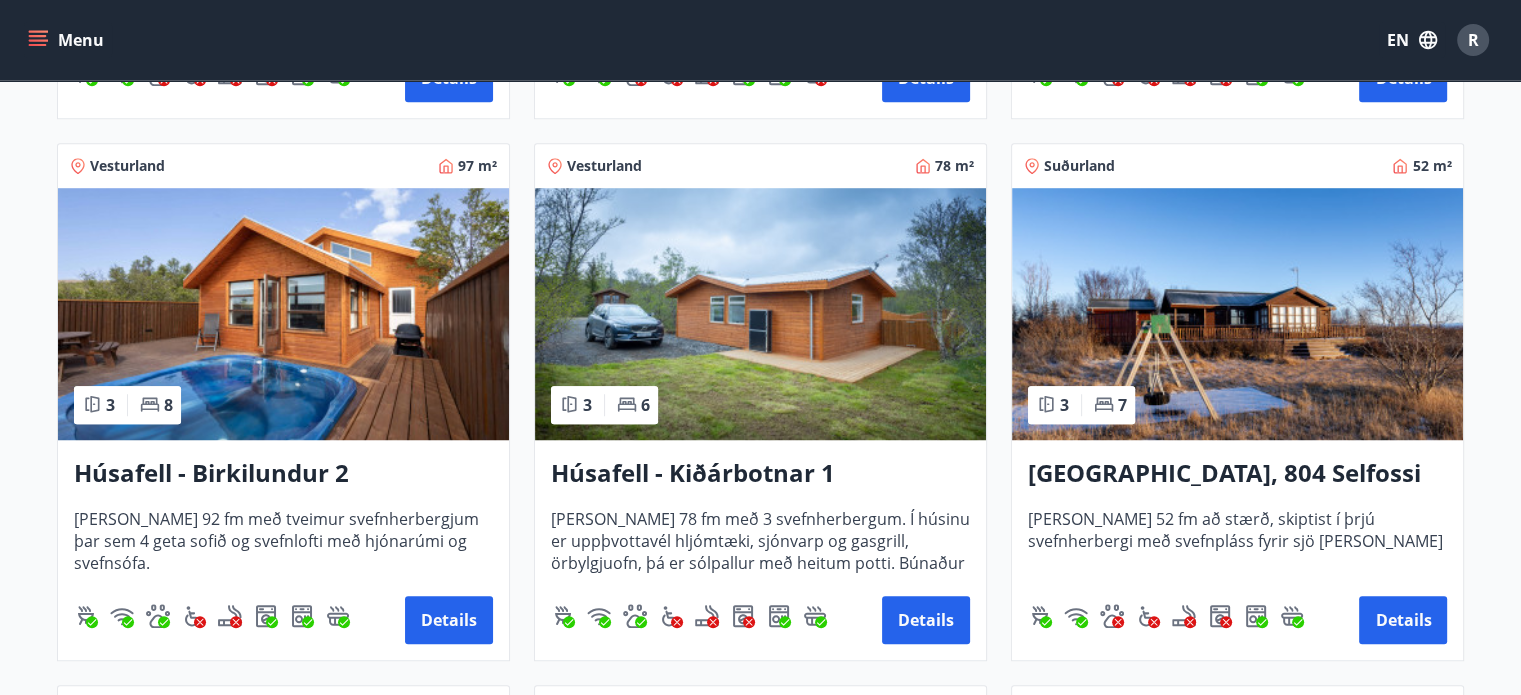click at bounding box center [760, 314] 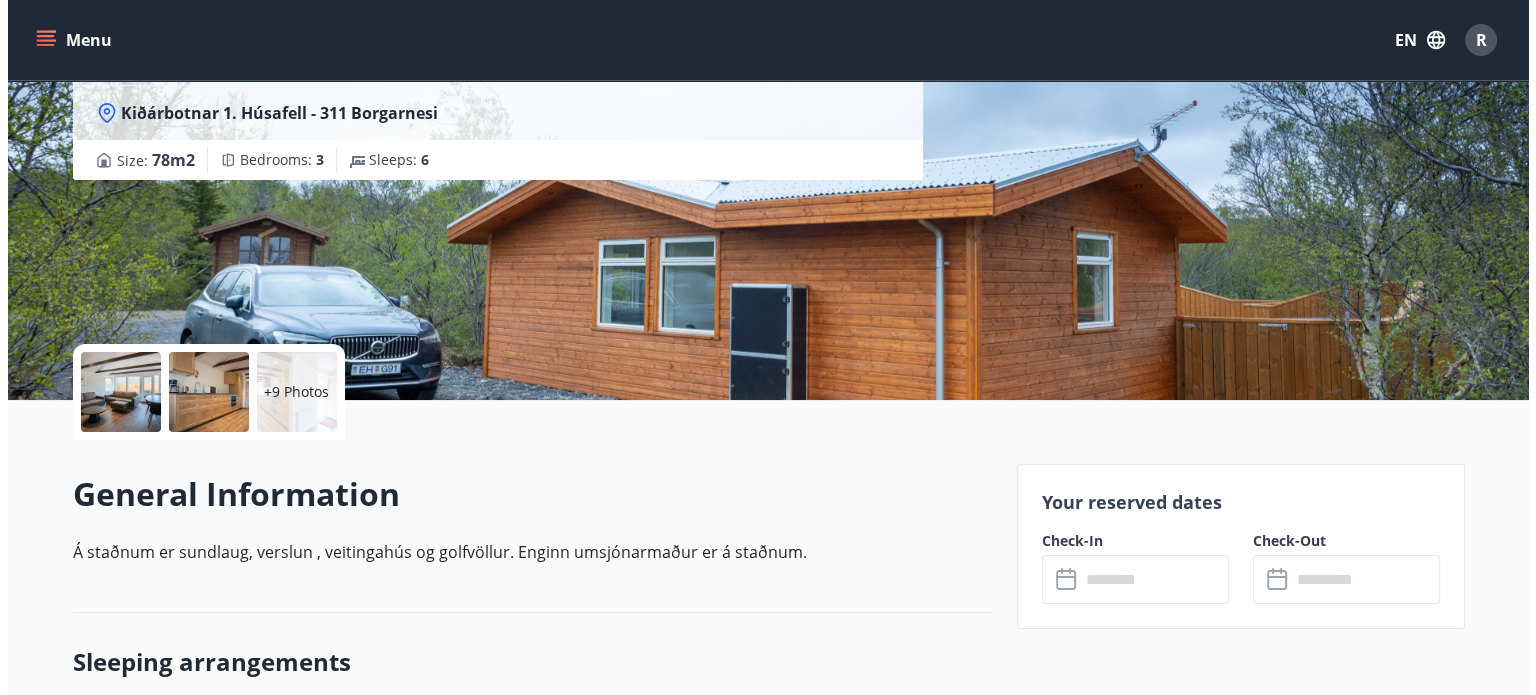 scroll, scrollTop: 200, scrollLeft: 0, axis: vertical 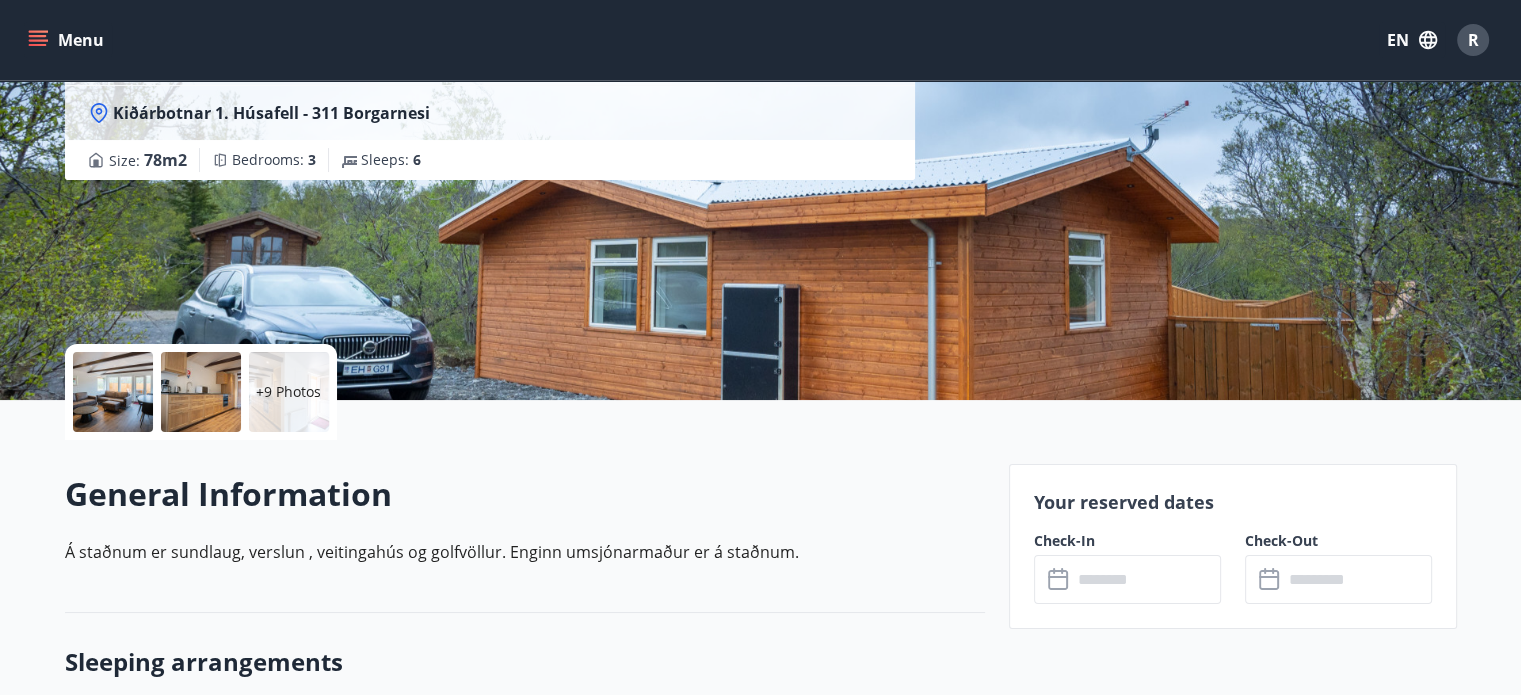 click at bounding box center [113, 392] 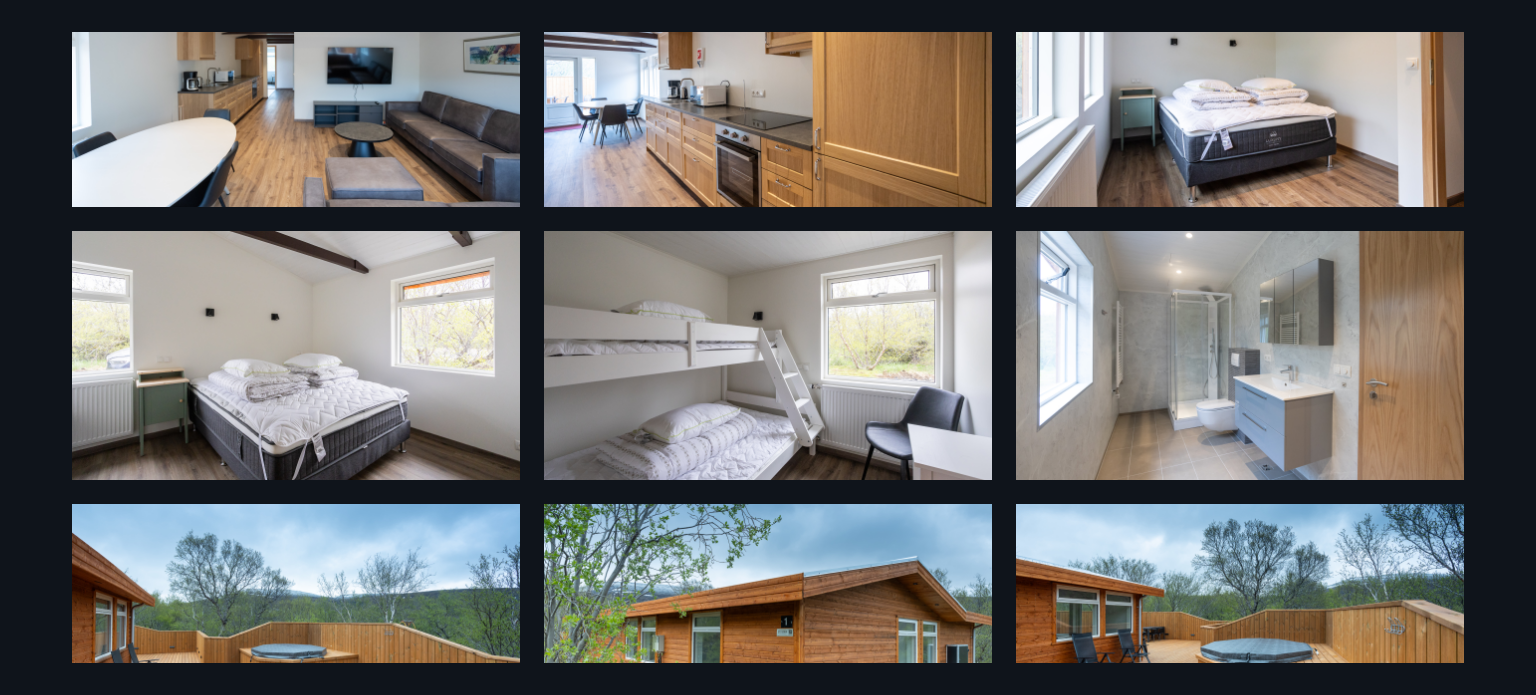 scroll, scrollTop: 796, scrollLeft: 0, axis: vertical 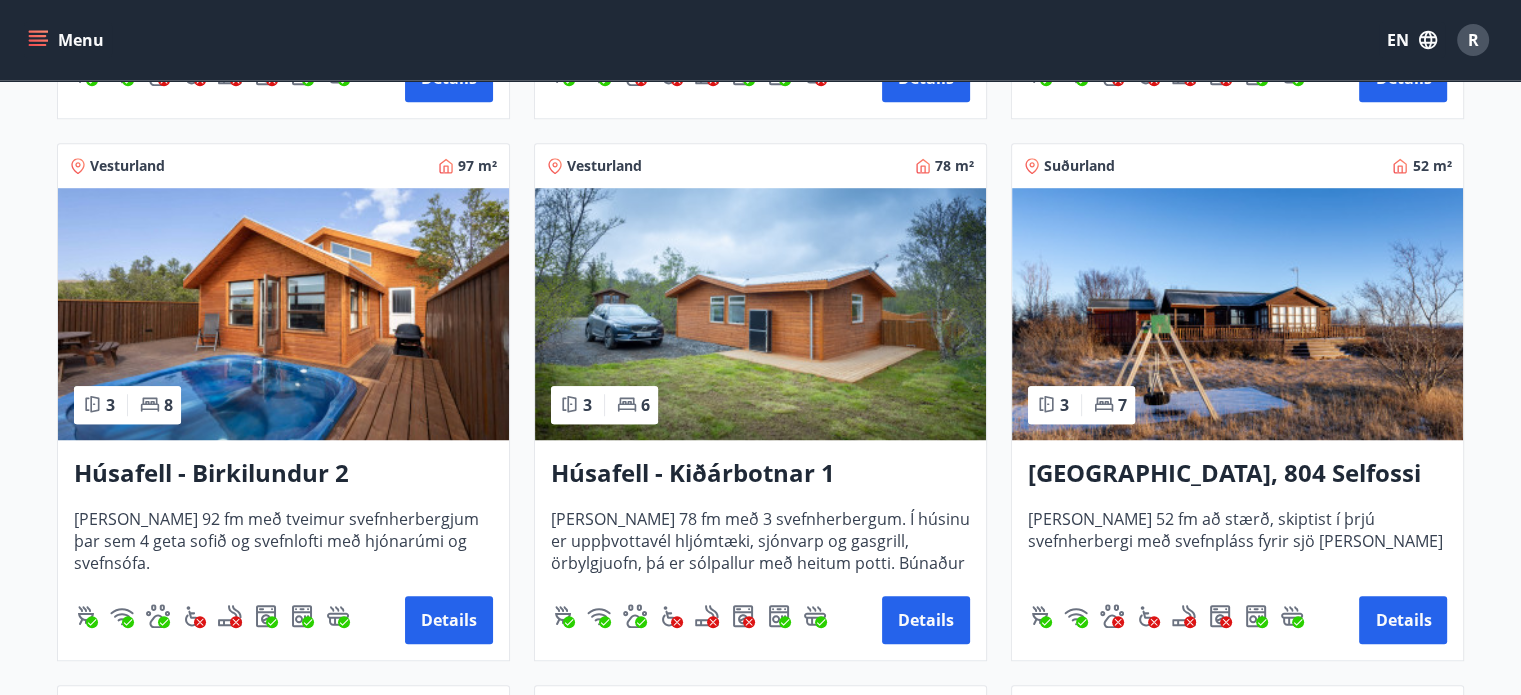 click at bounding box center (760, 314) 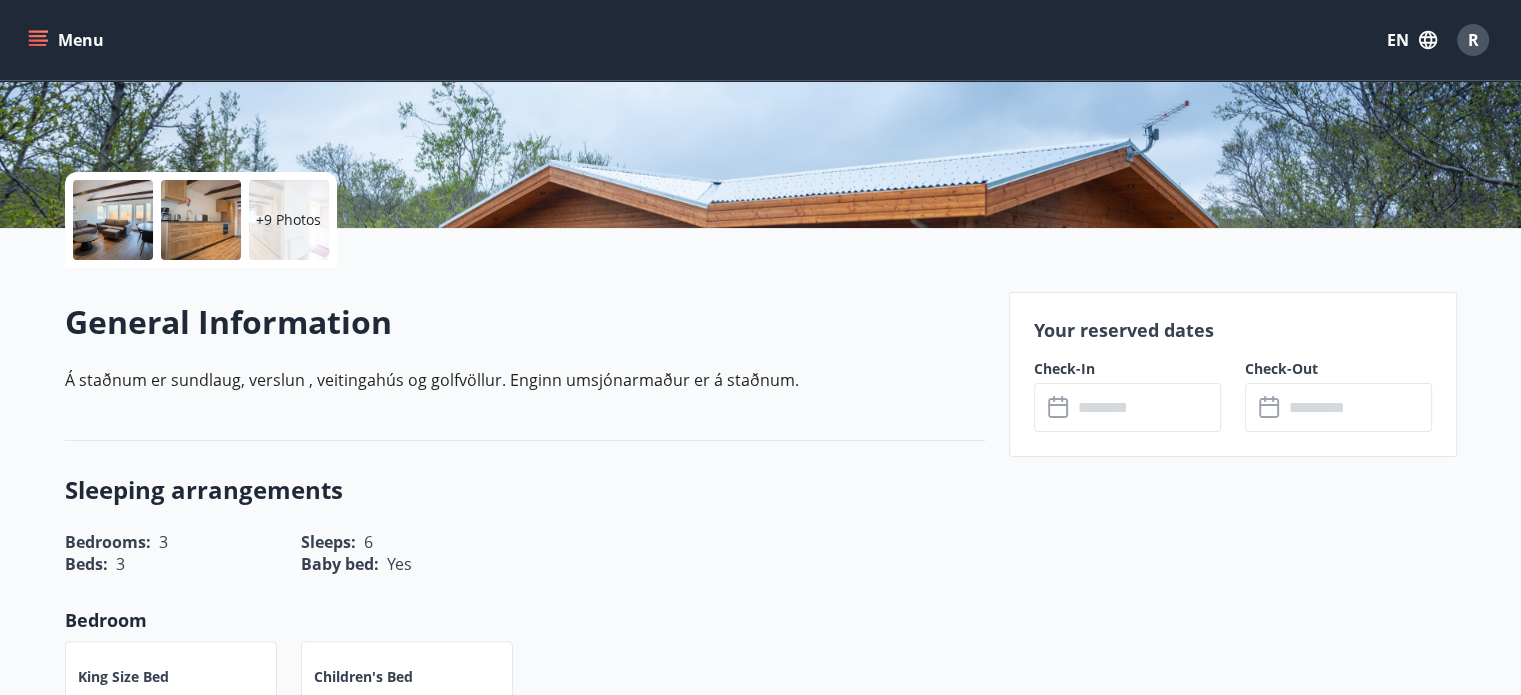 scroll, scrollTop: 400, scrollLeft: 0, axis: vertical 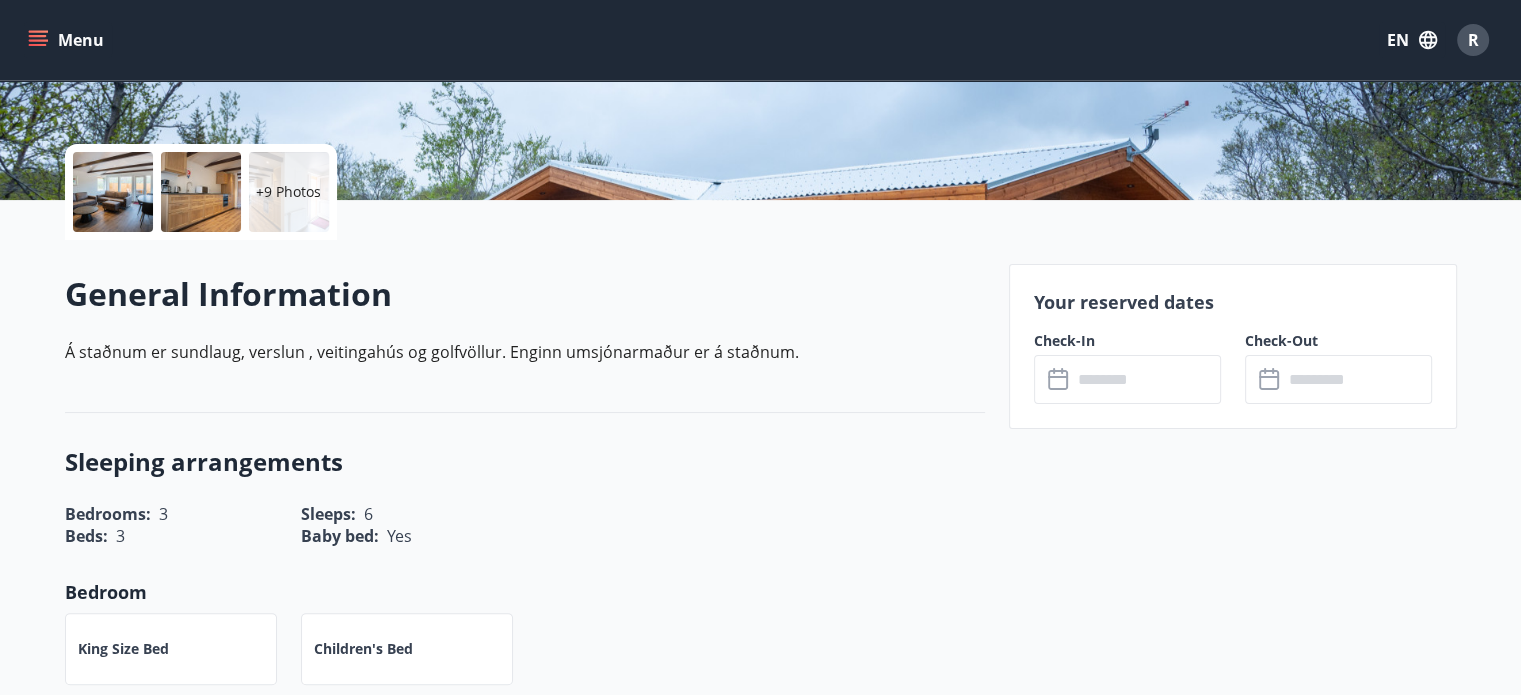 click at bounding box center [1146, 379] 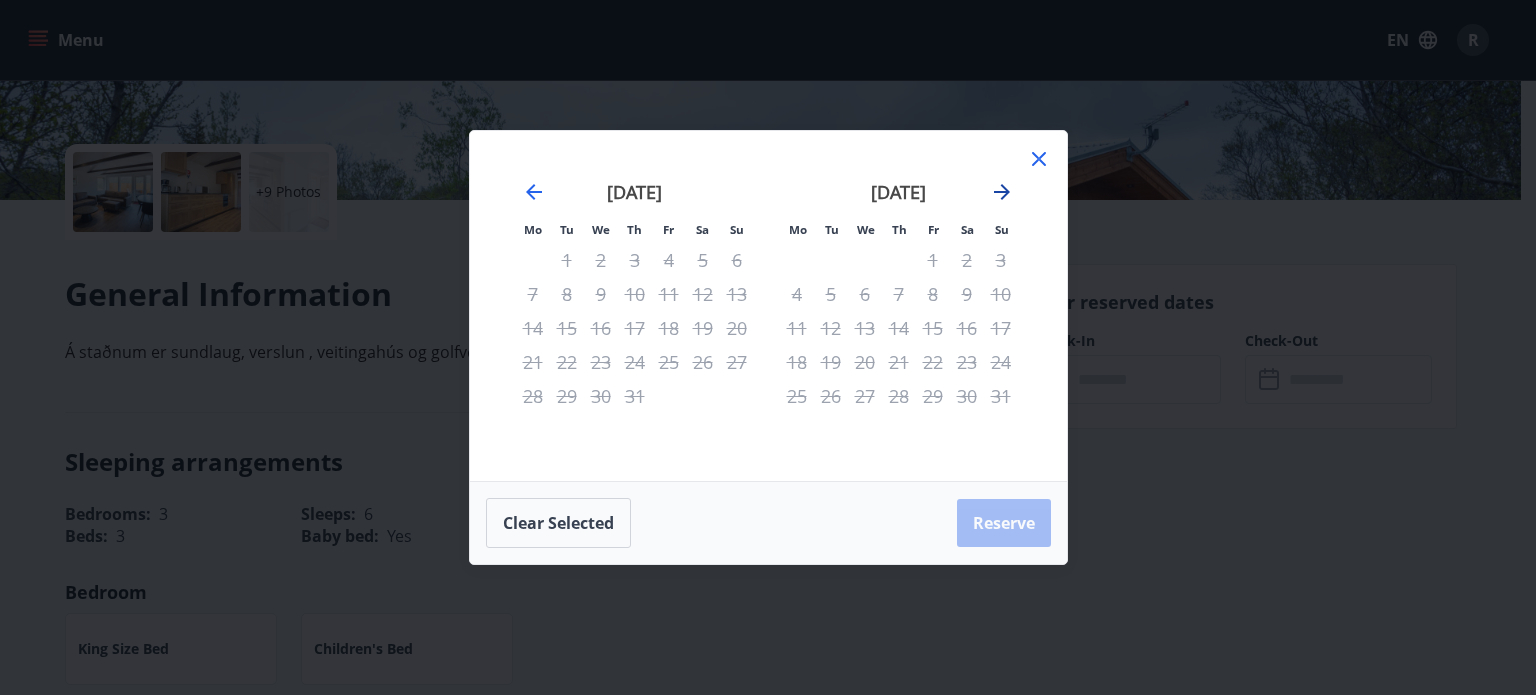 click 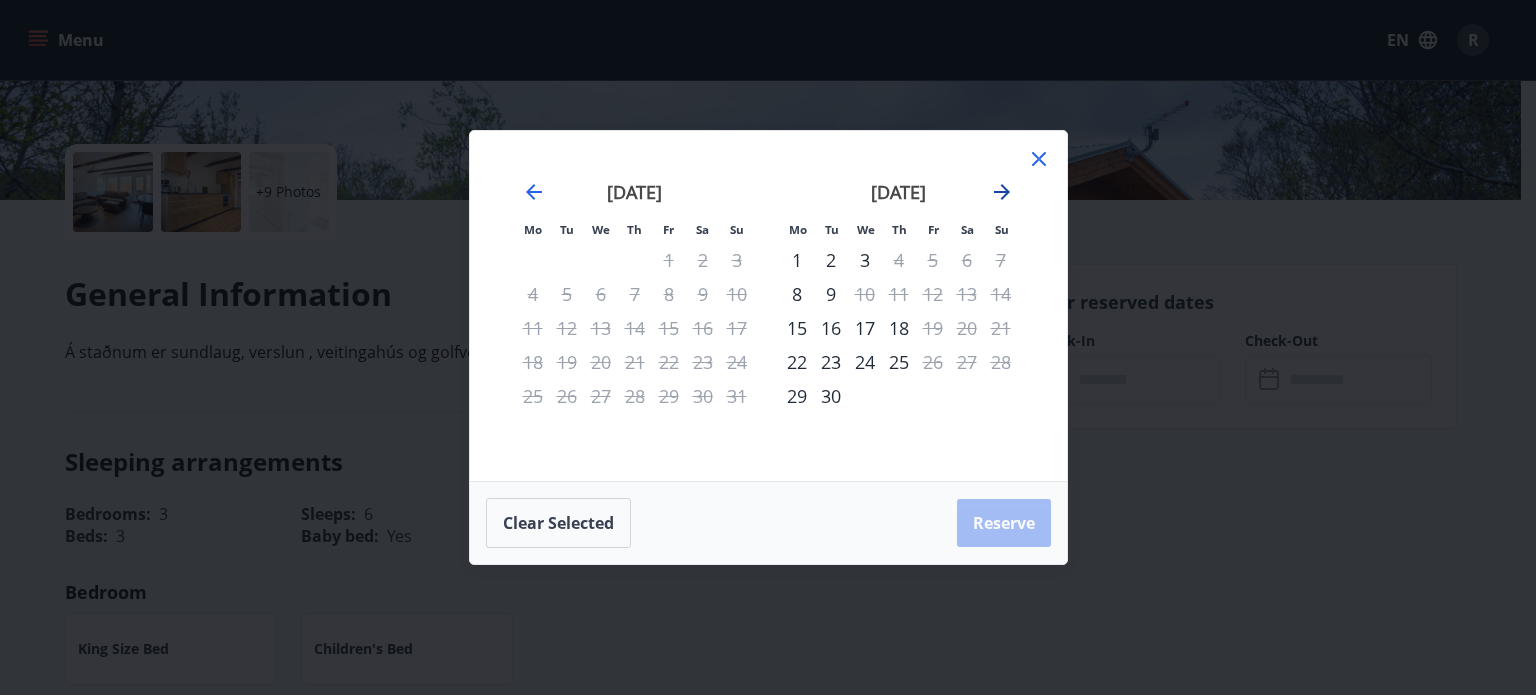 click 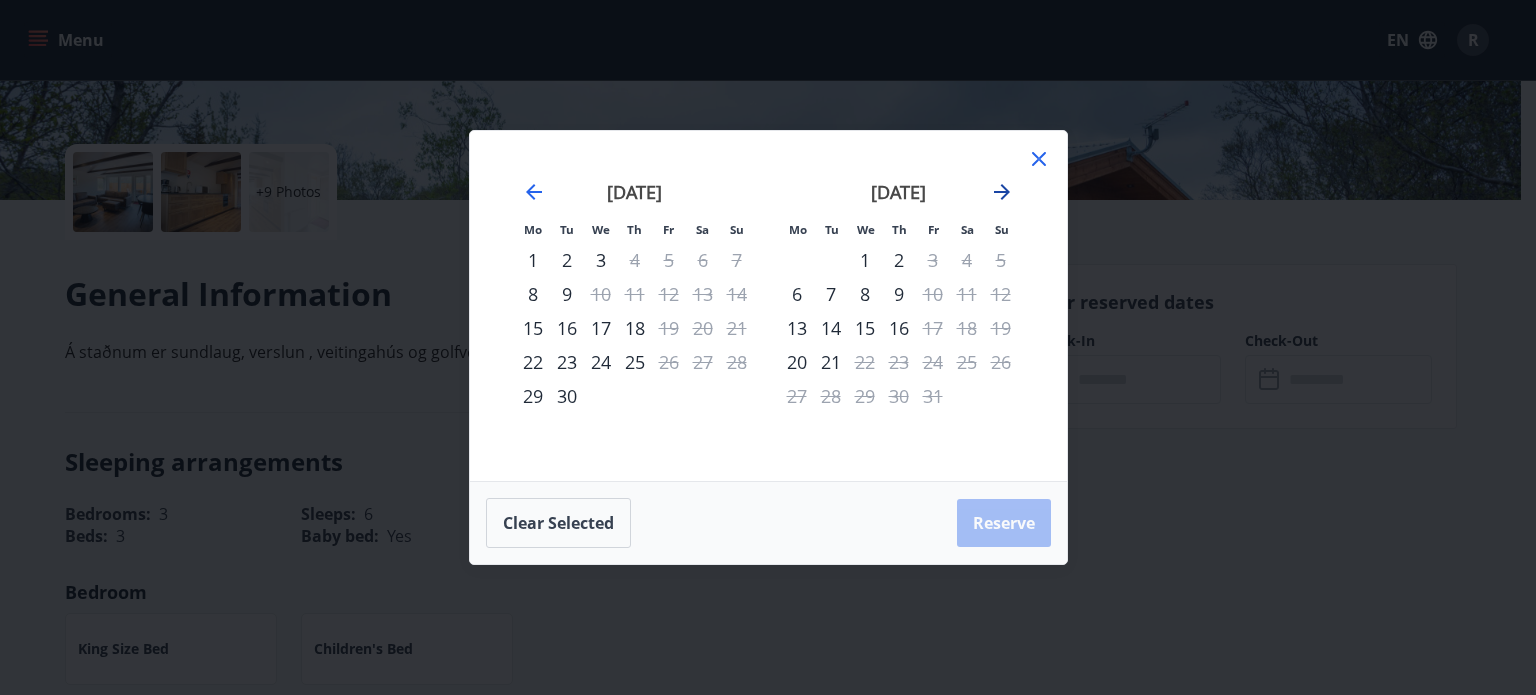 click 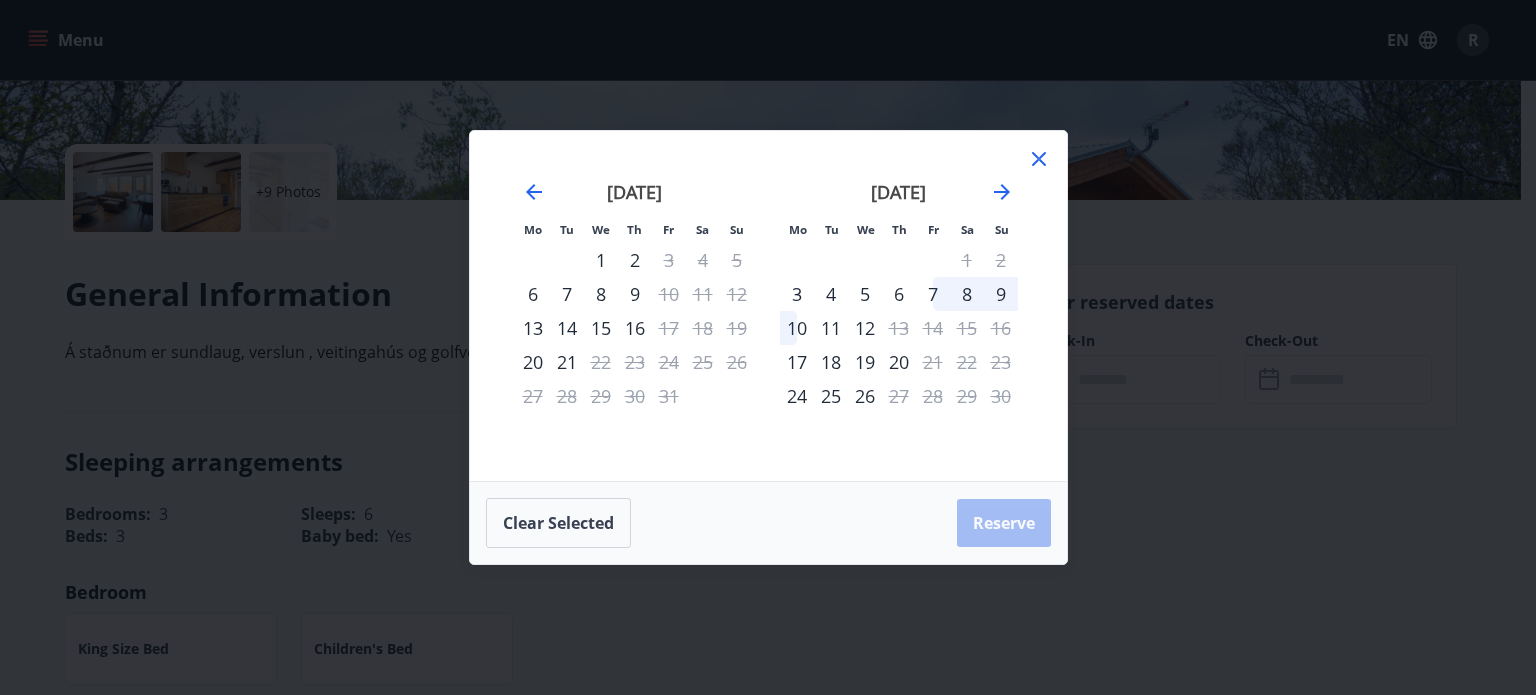 click on "7" at bounding box center (933, 294) 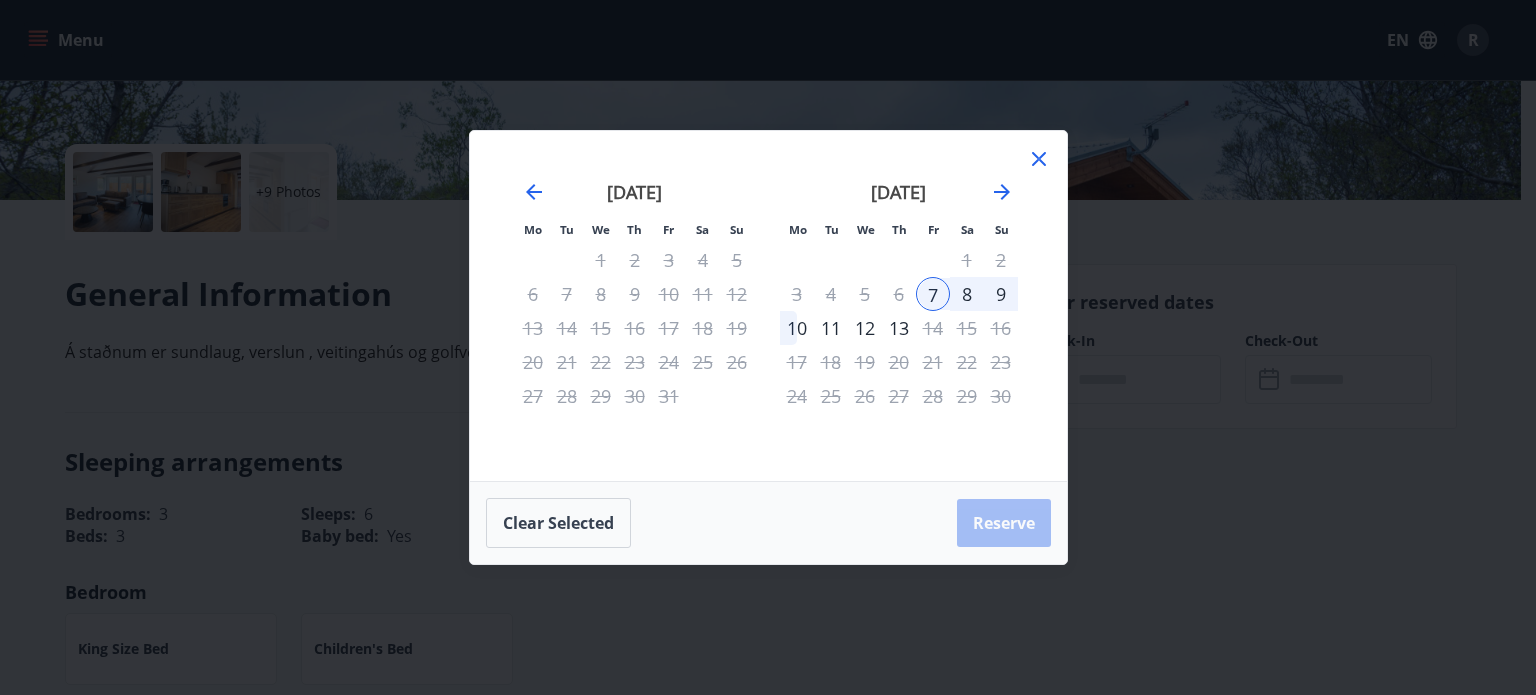 click on "10" at bounding box center (797, 328) 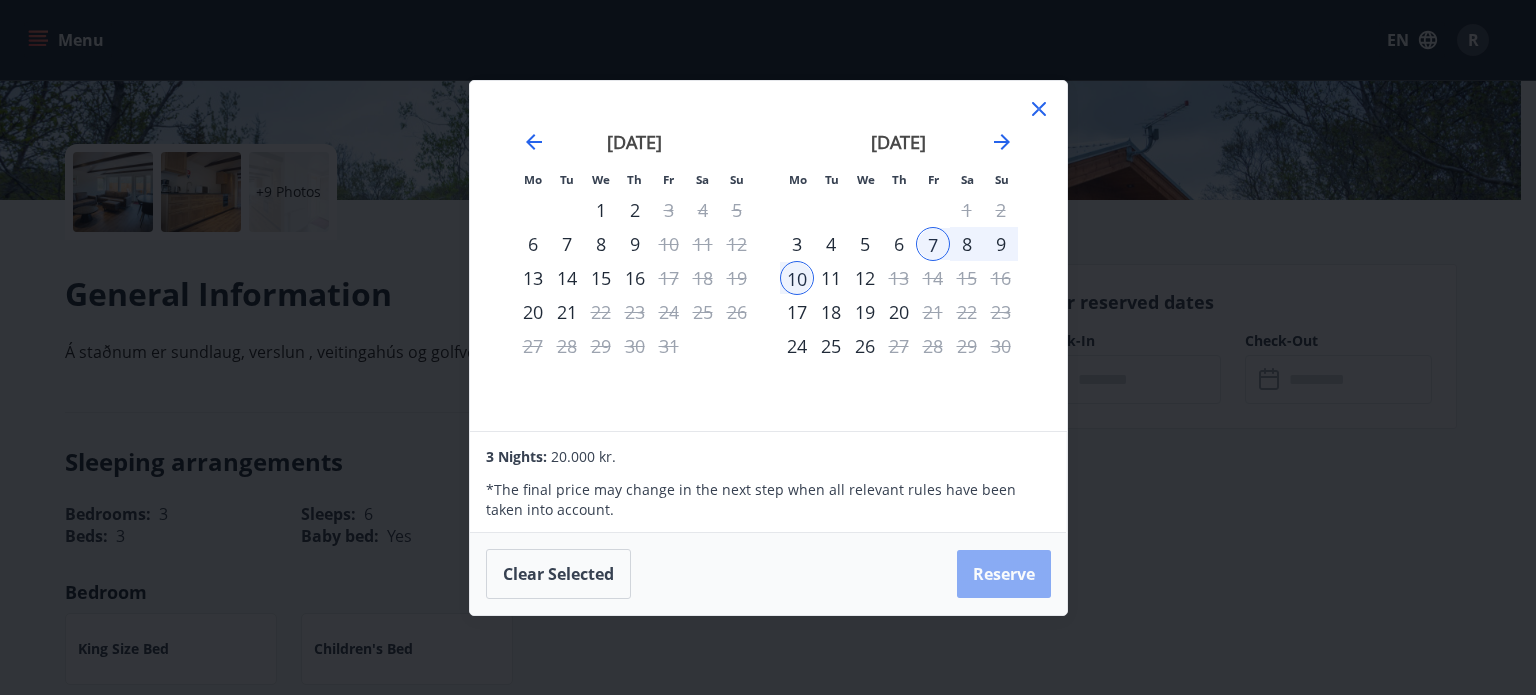 click on "Reserve" at bounding box center (1004, 574) 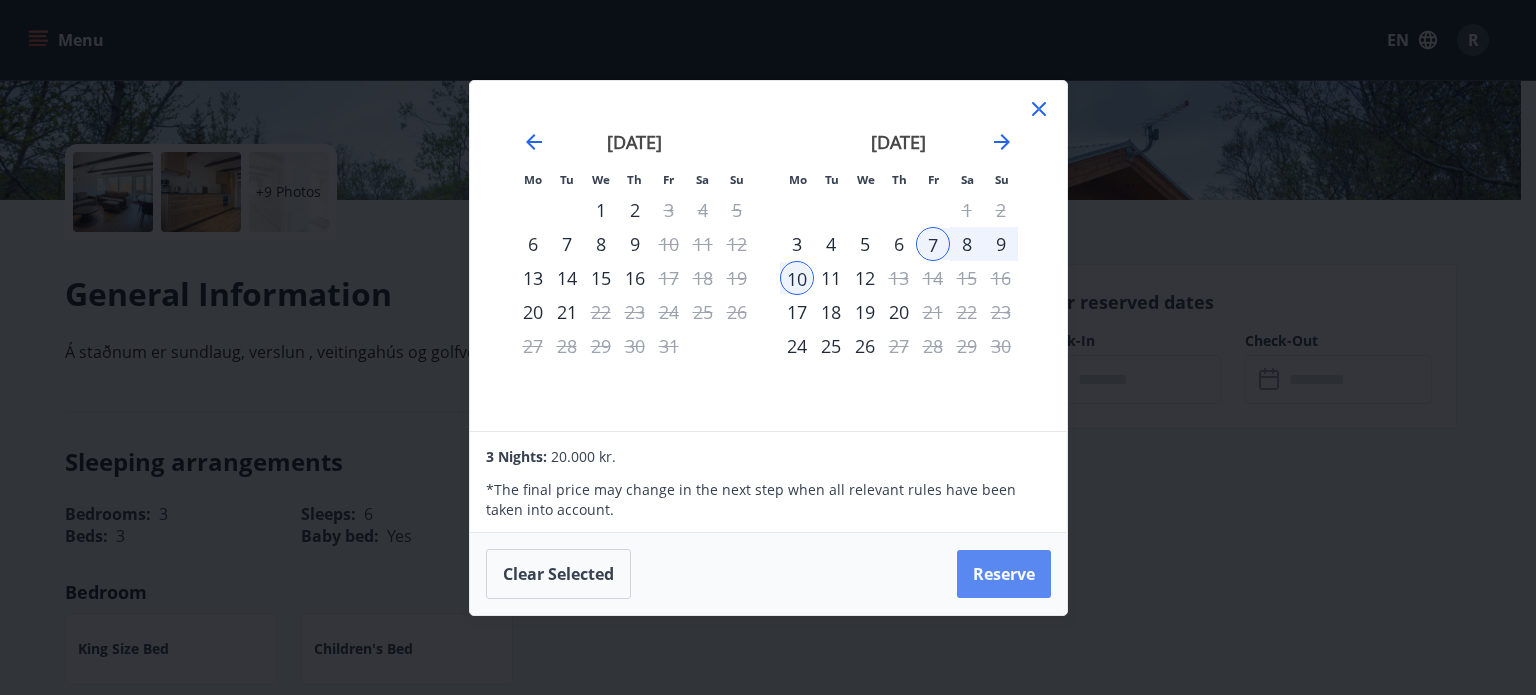 click on "Reserve" at bounding box center [1004, 574] 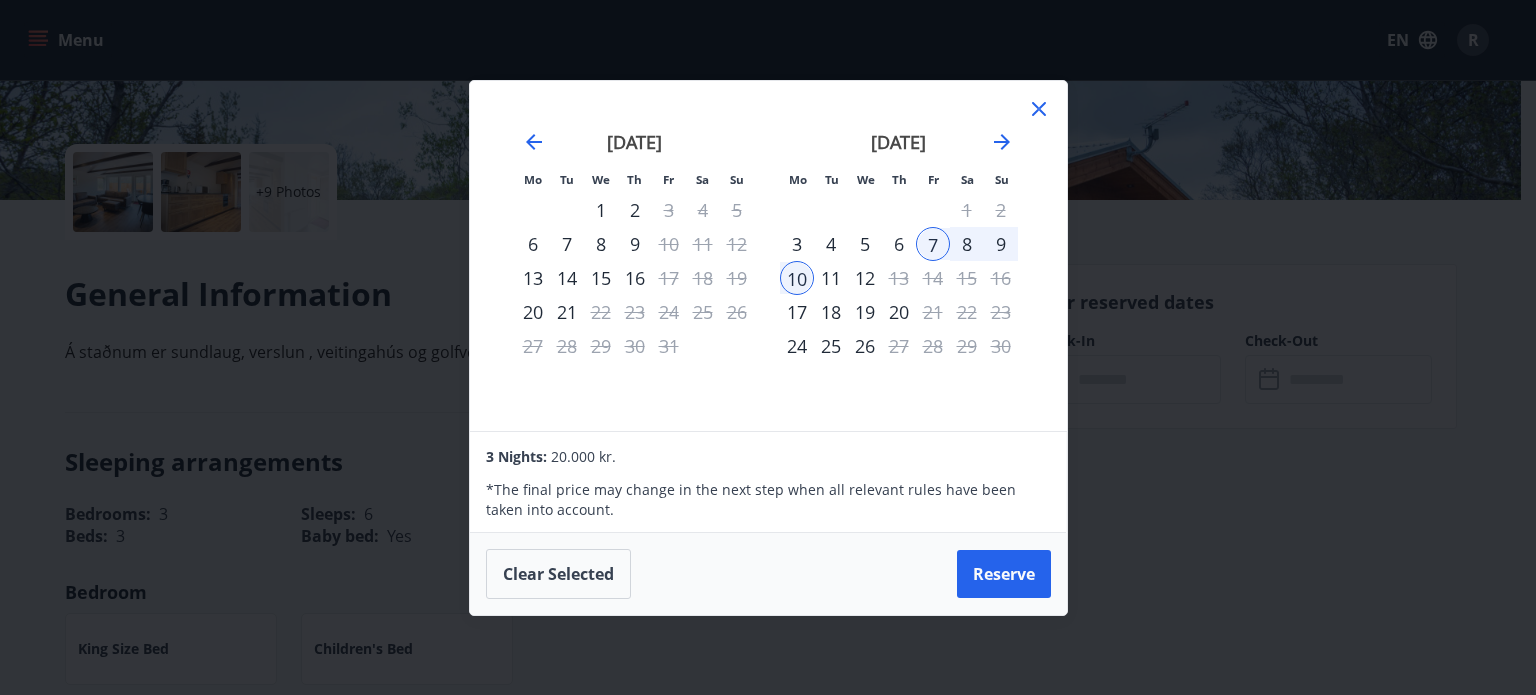 click 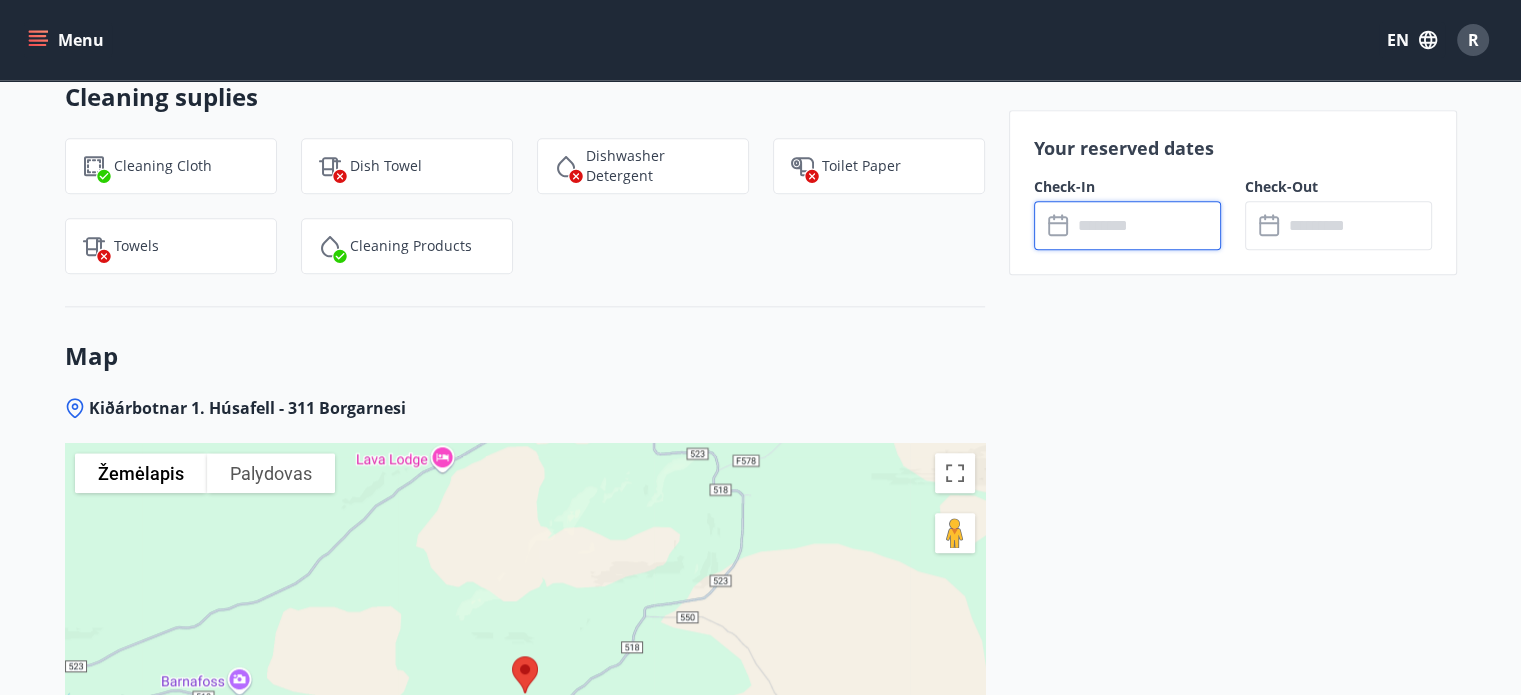 scroll, scrollTop: 2500, scrollLeft: 0, axis: vertical 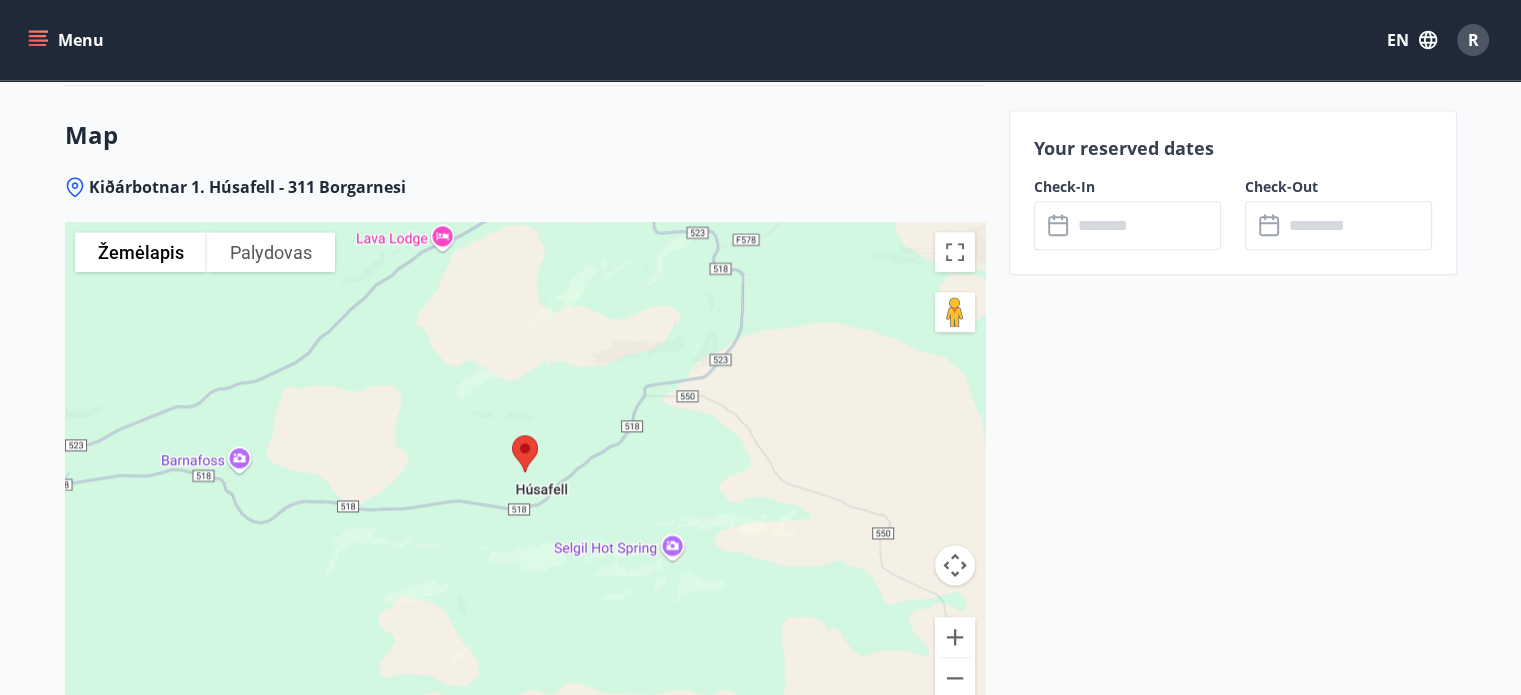 click at bounding box center [955, 565] 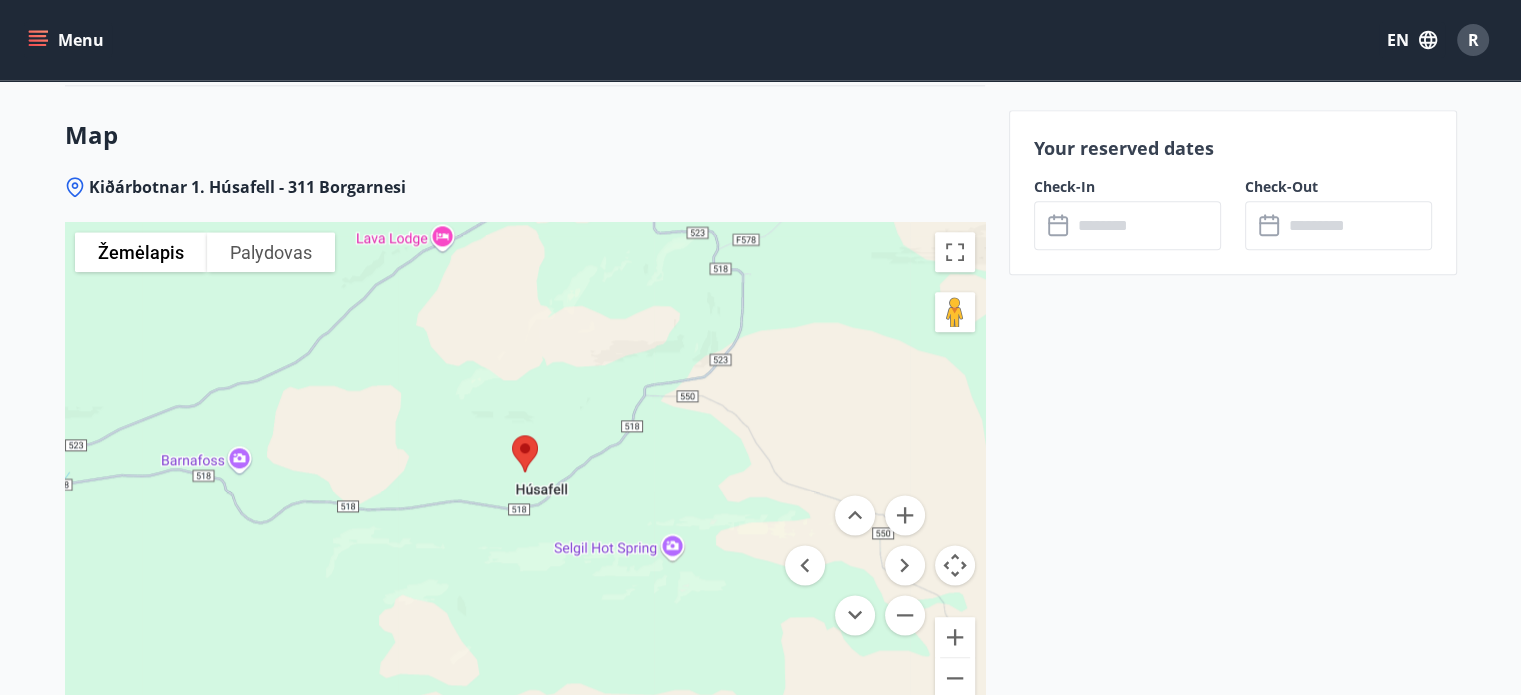 click at bounding box center [955, 565] 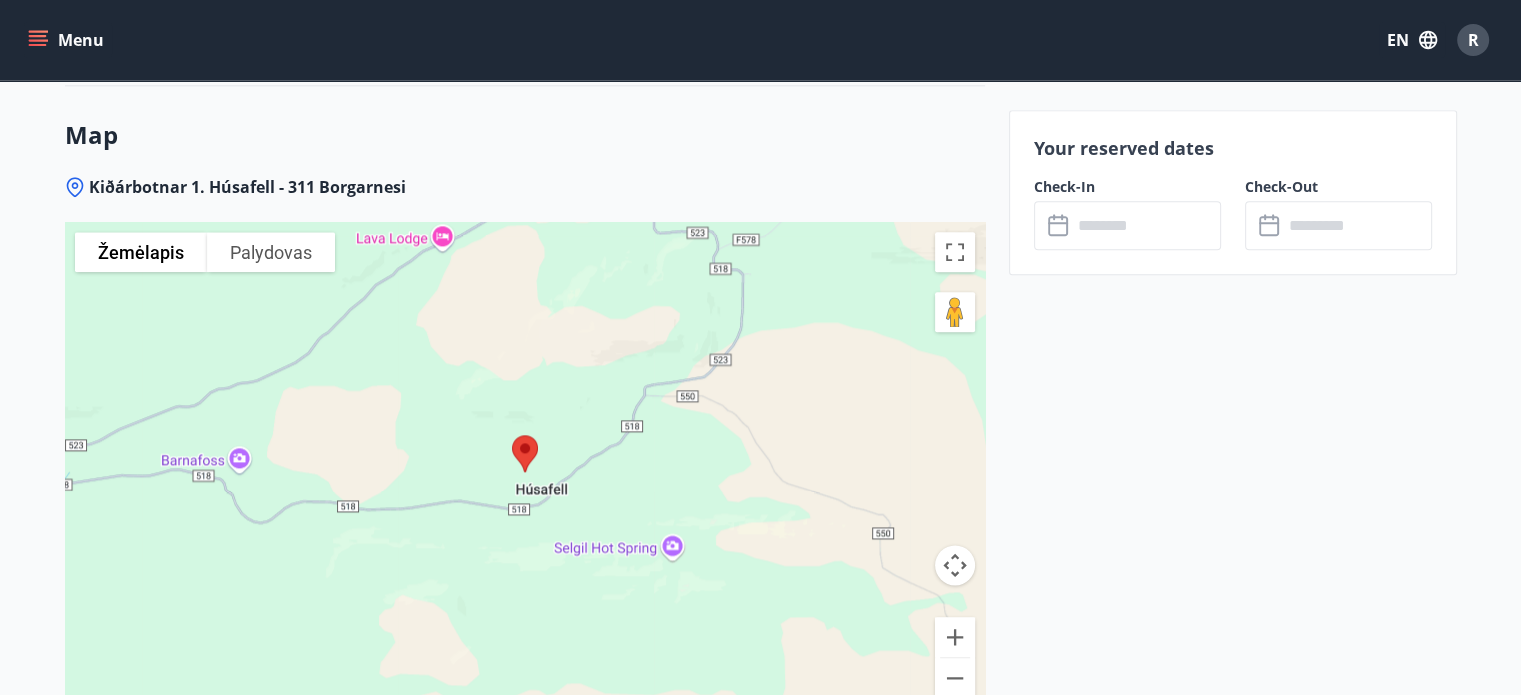 click at bounding box center (955, 565) 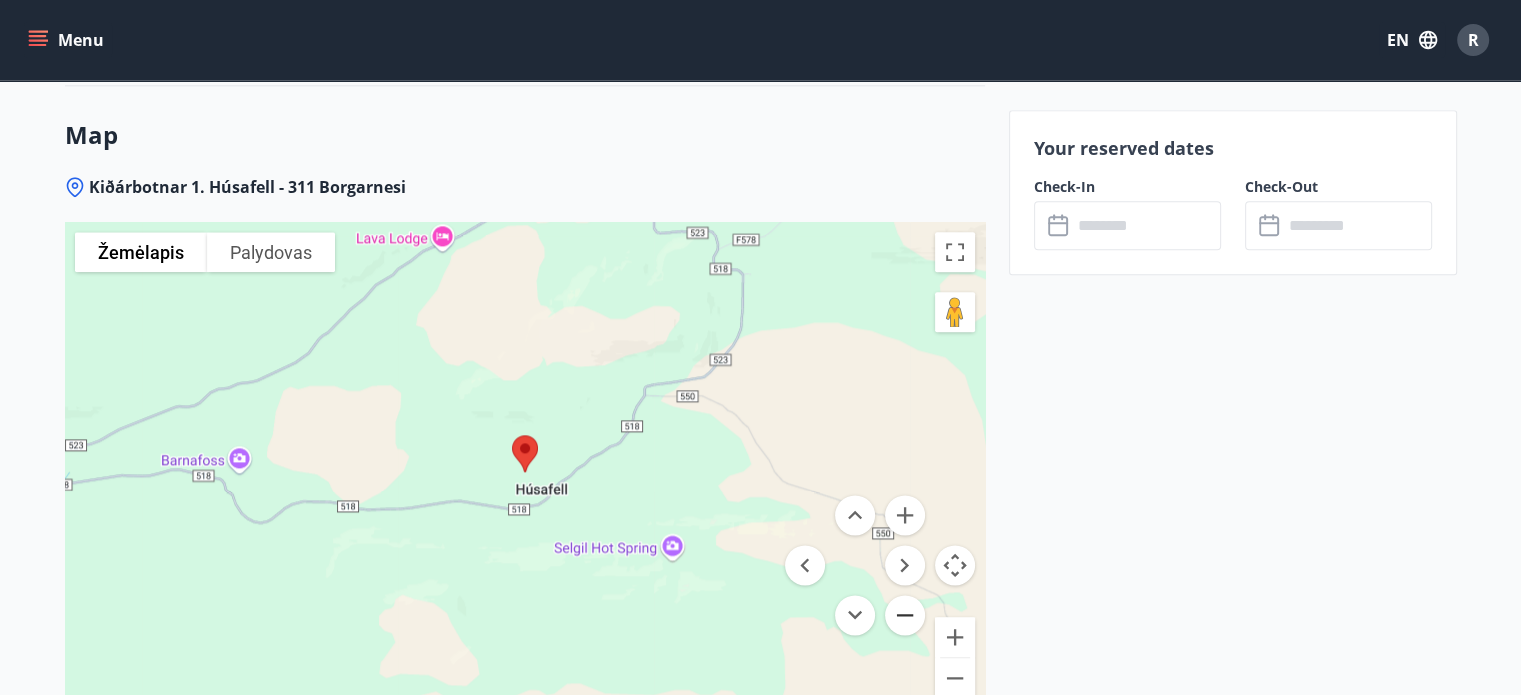 click at bounding box center (905, 615) 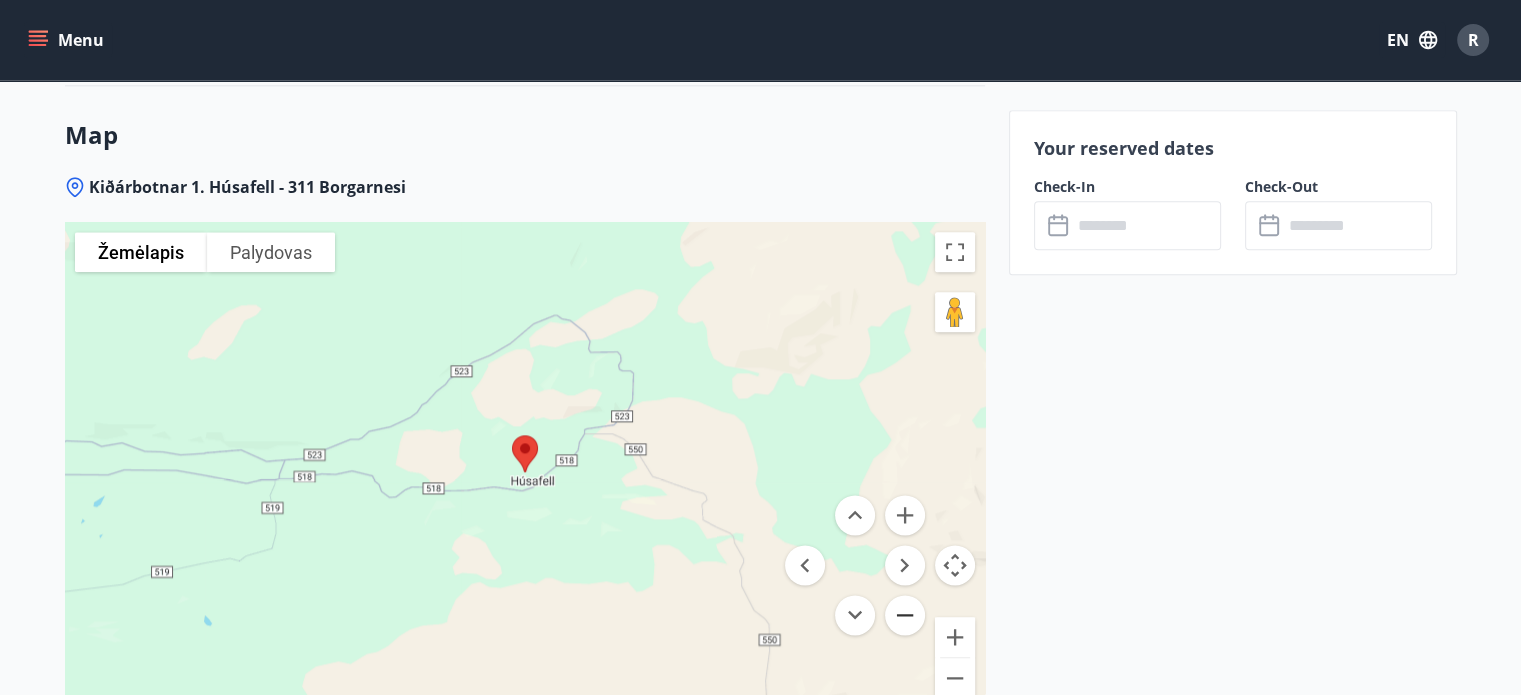 click at bounding box center (905, 615) 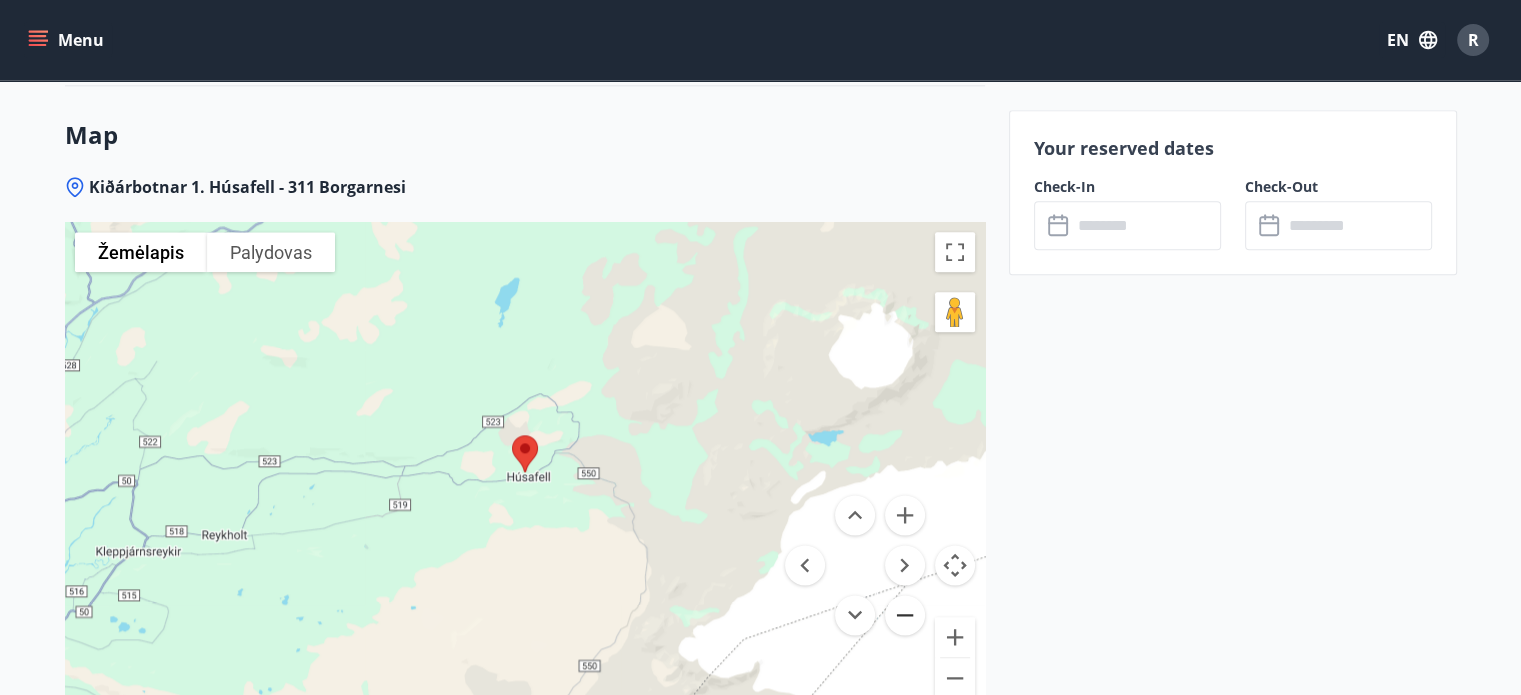 click at bounding box center [905, 615] 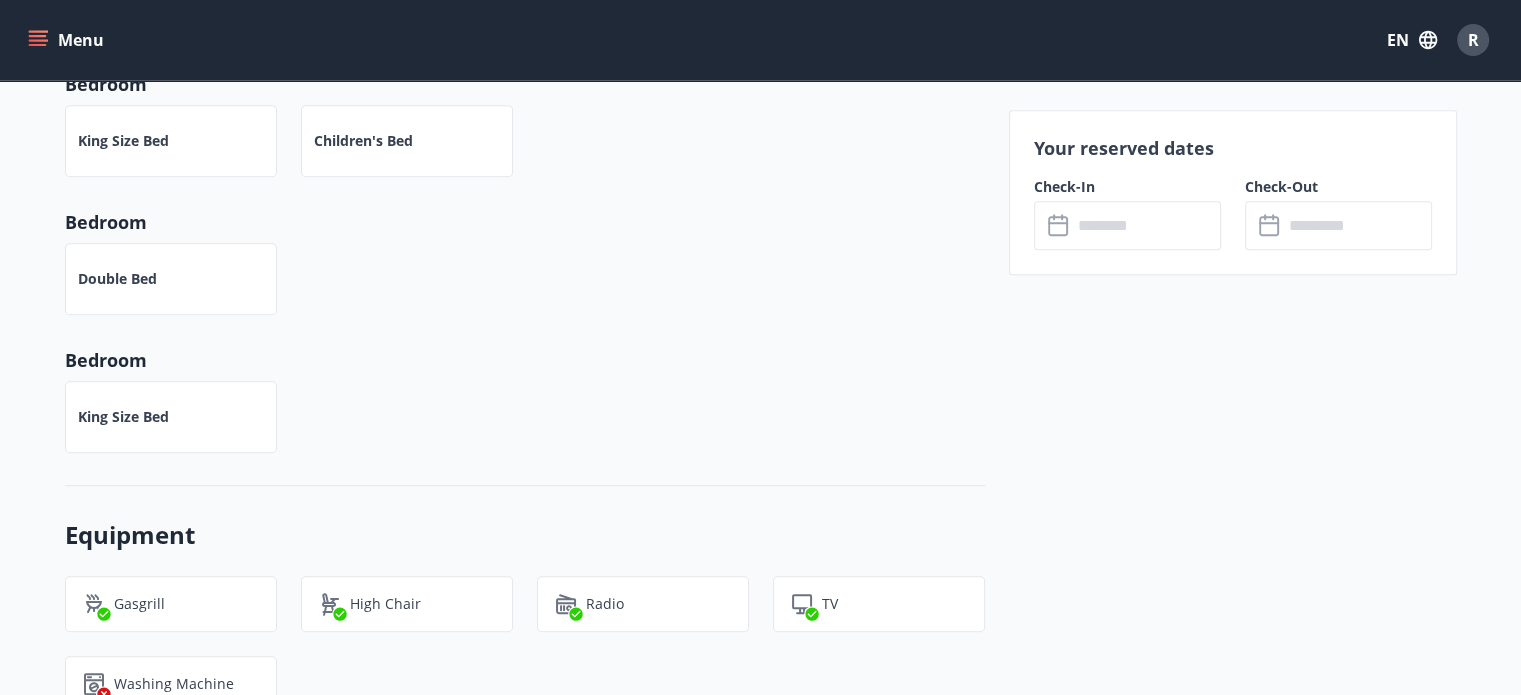 scroll, scrollTop: 873, scrollLeft: 0, axis: vertical 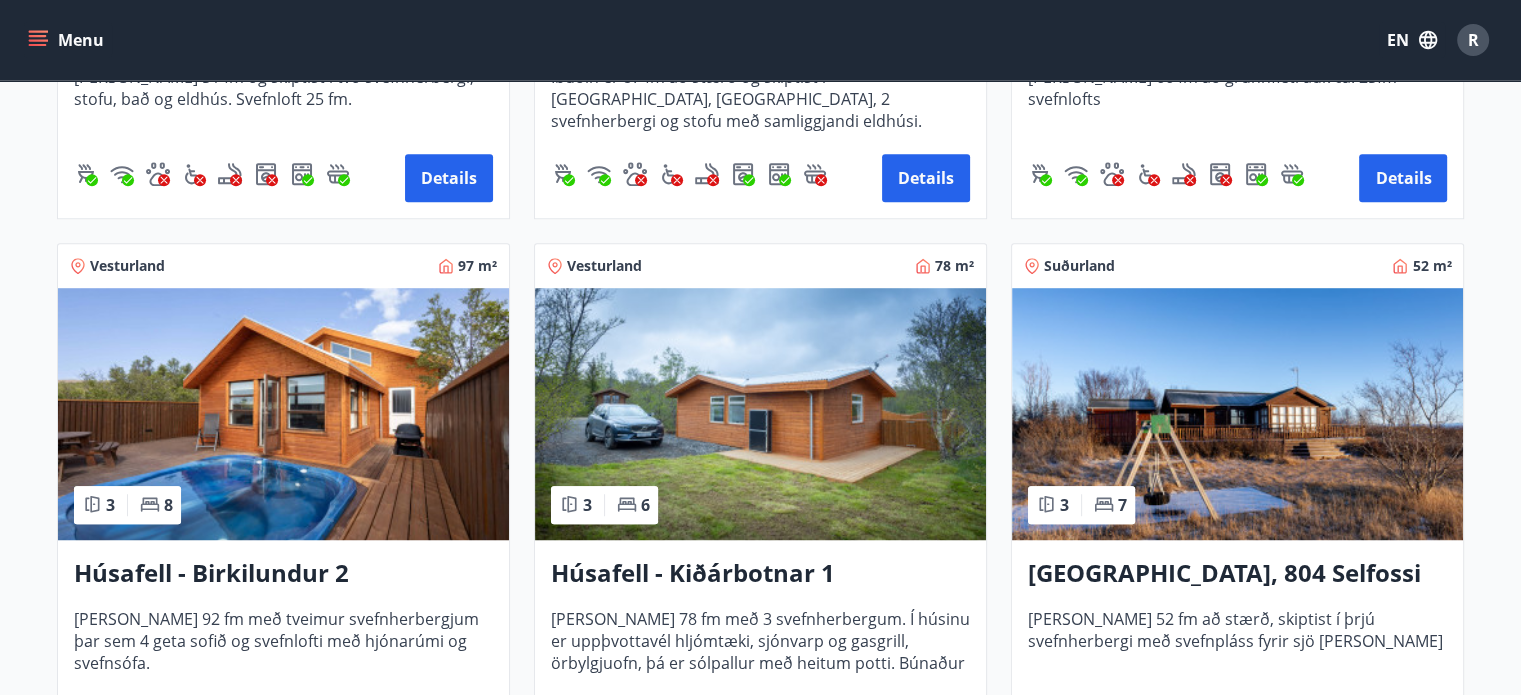 click at bounding box center (760, 414) 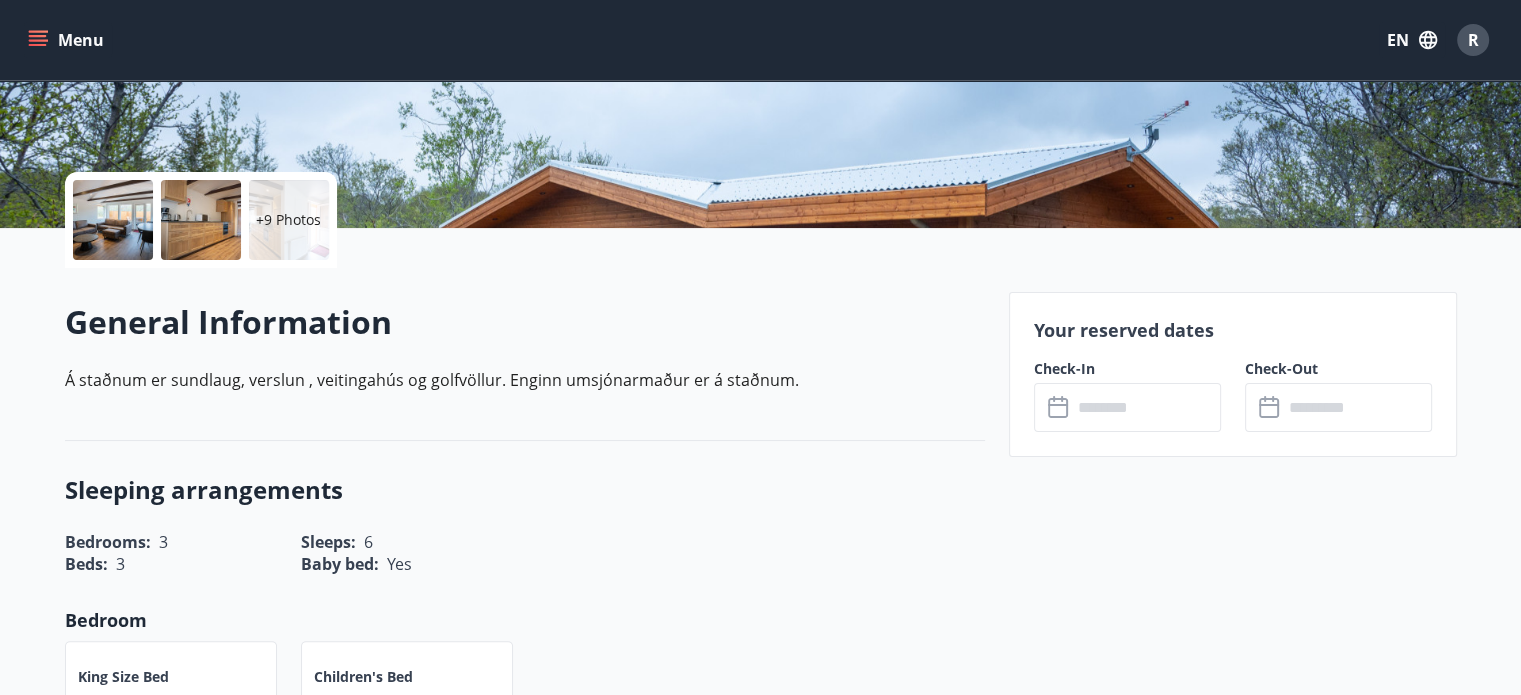 scroll, scrollTop: 400, scrollLeft: 0, axis: vertical 